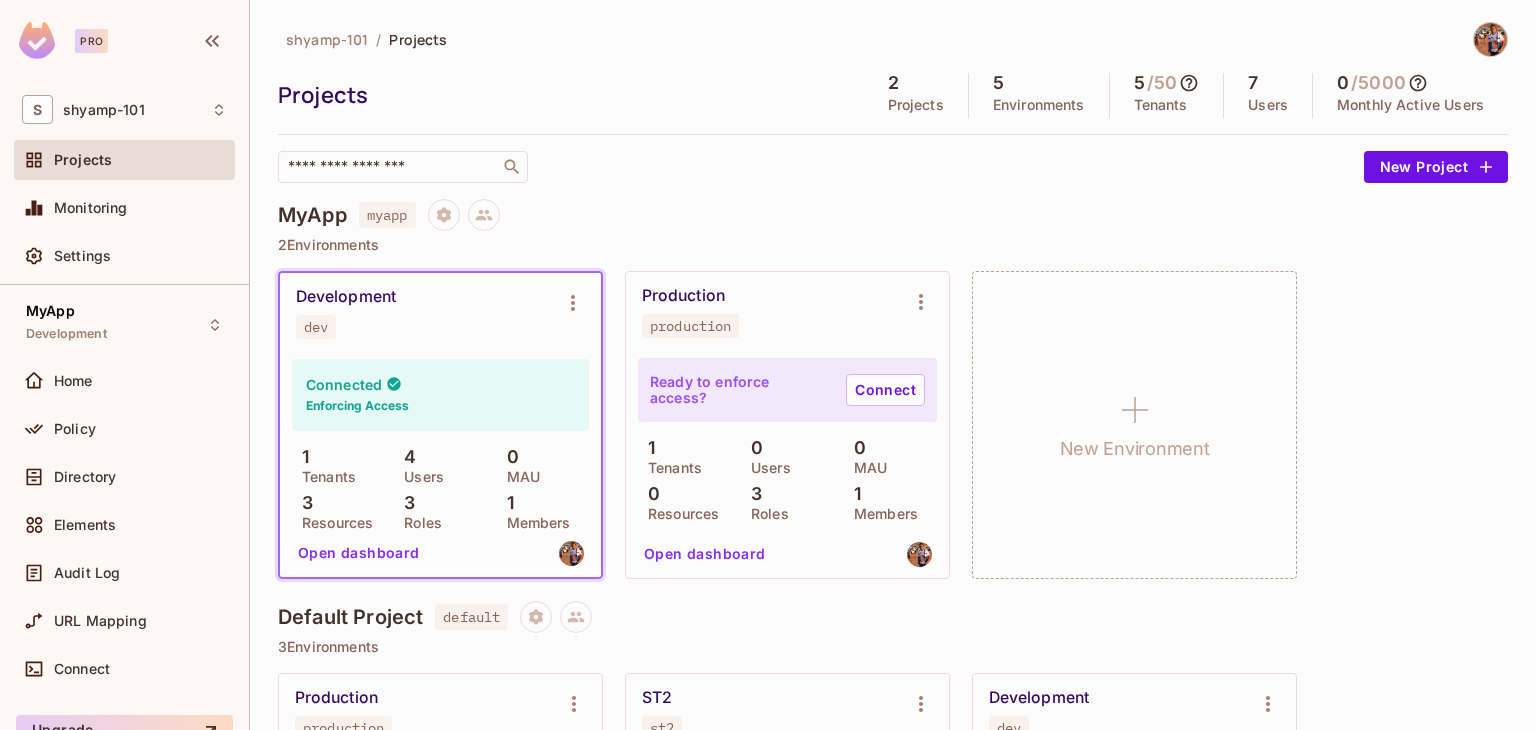 scroll, scrollTop: 0, scrollLeft: 0, axis: both 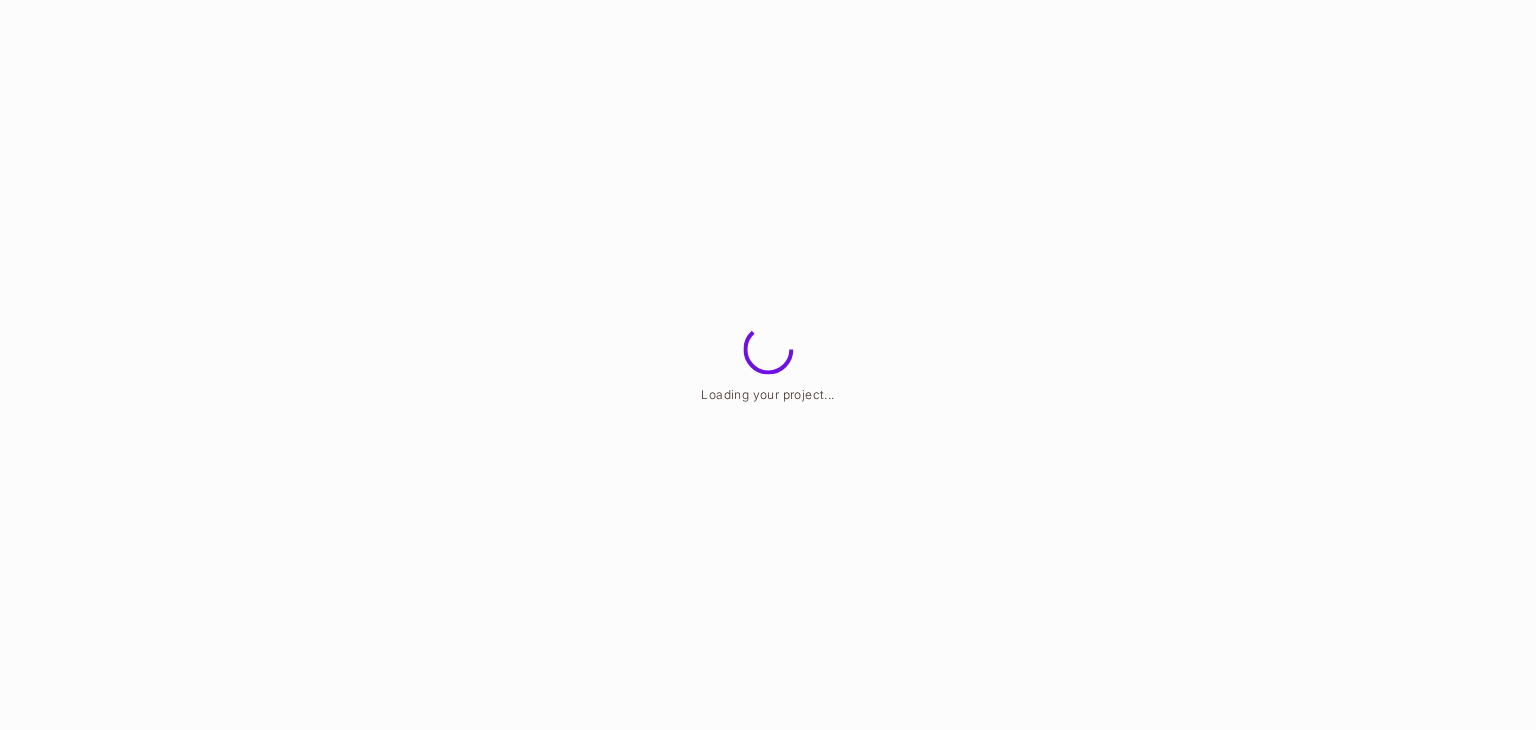 click on "Loading your project..." at bounding box center [768, 0] 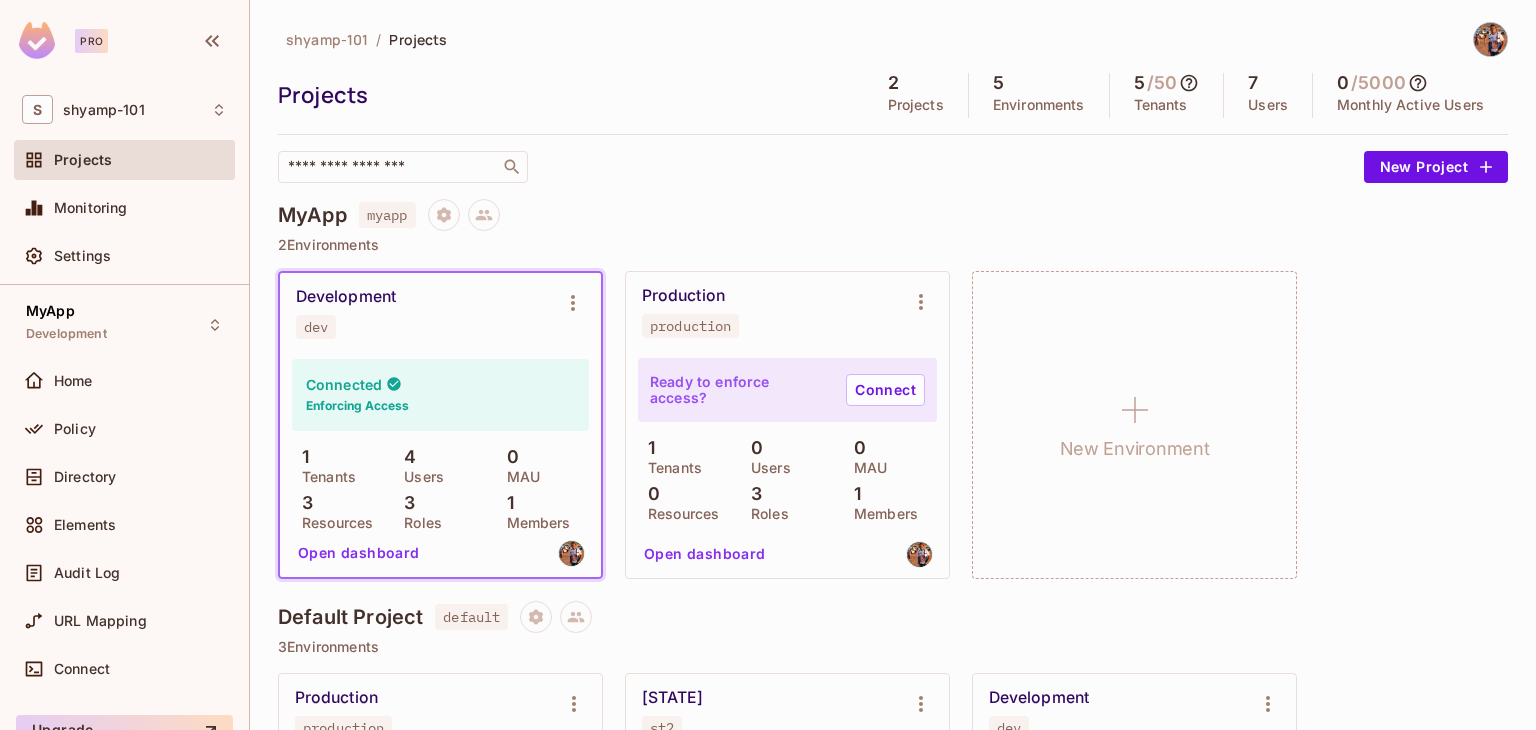 click on "Default Project" at bounding box center [350, 617] 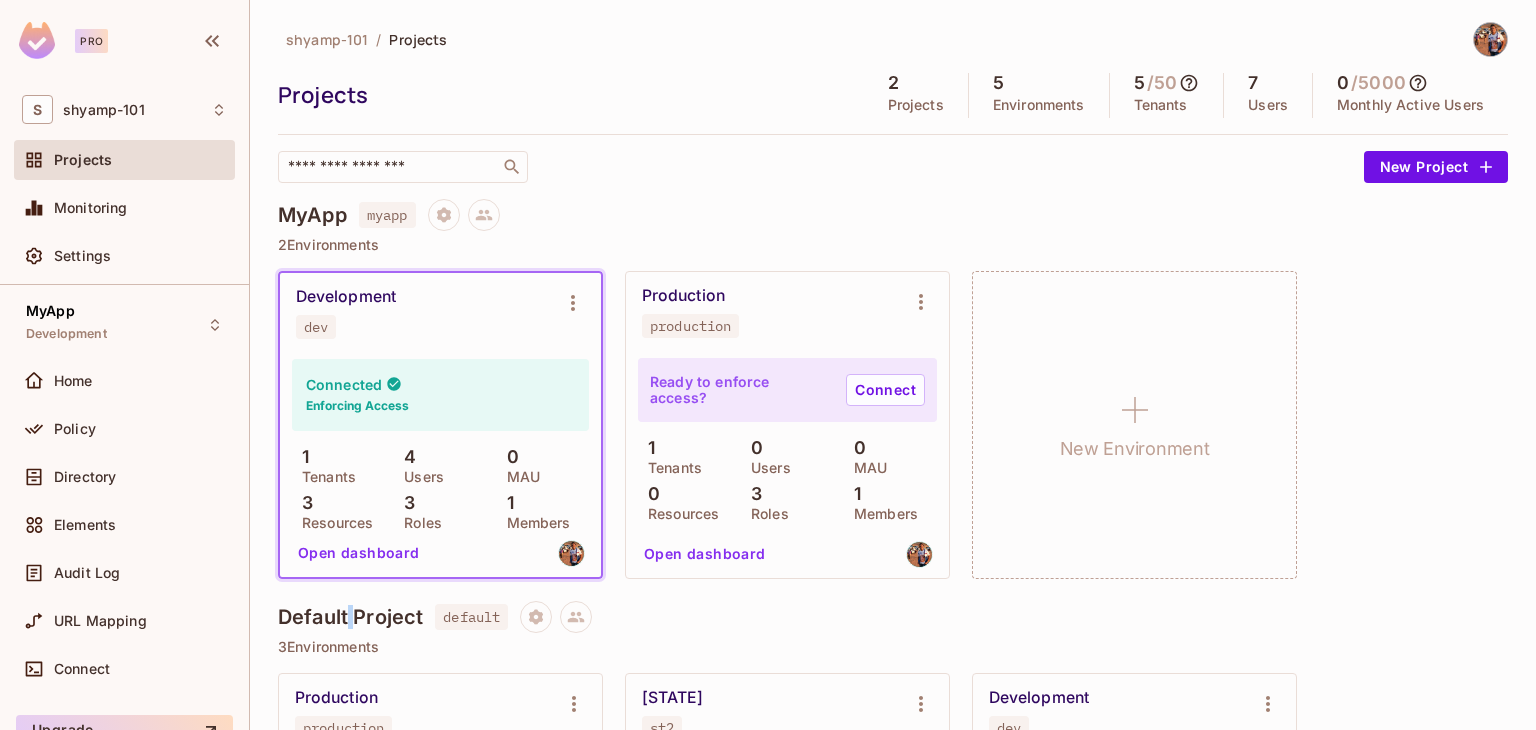 click on "Default Project" at bounding box center (350, 617) 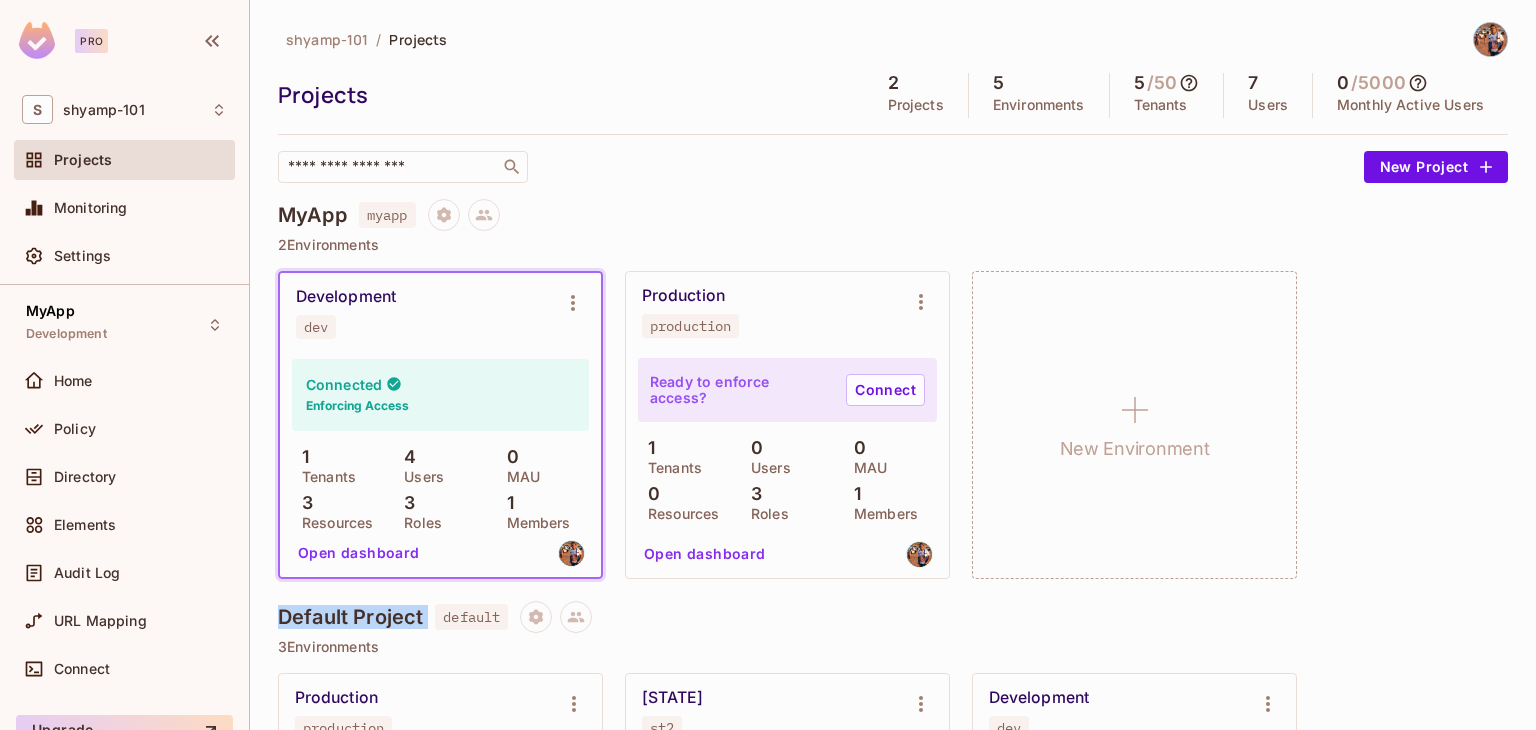 click on "Default Project" at bounding box center (350, 617) 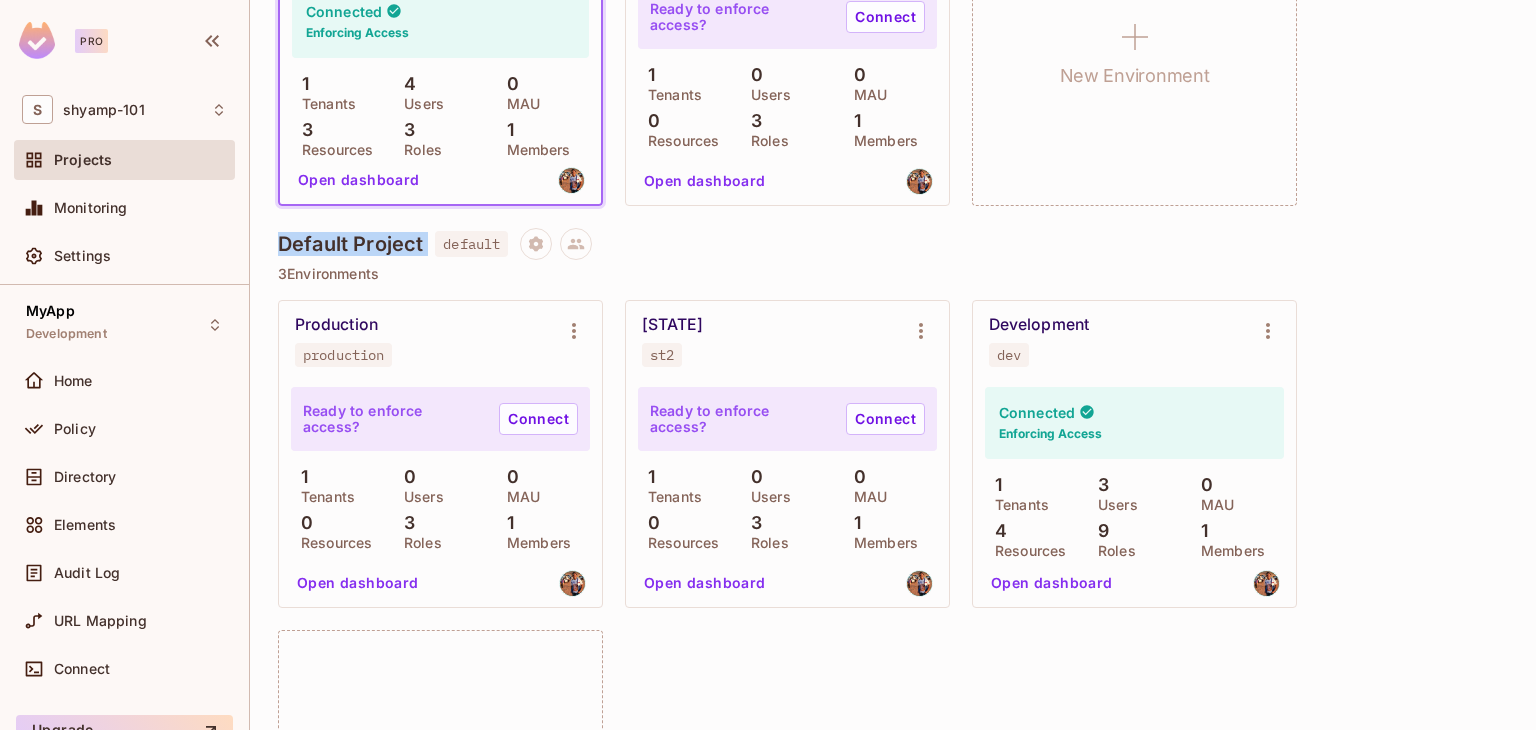 scroll, scrollTop: 361, scrollLeft: 0, axis: vertical 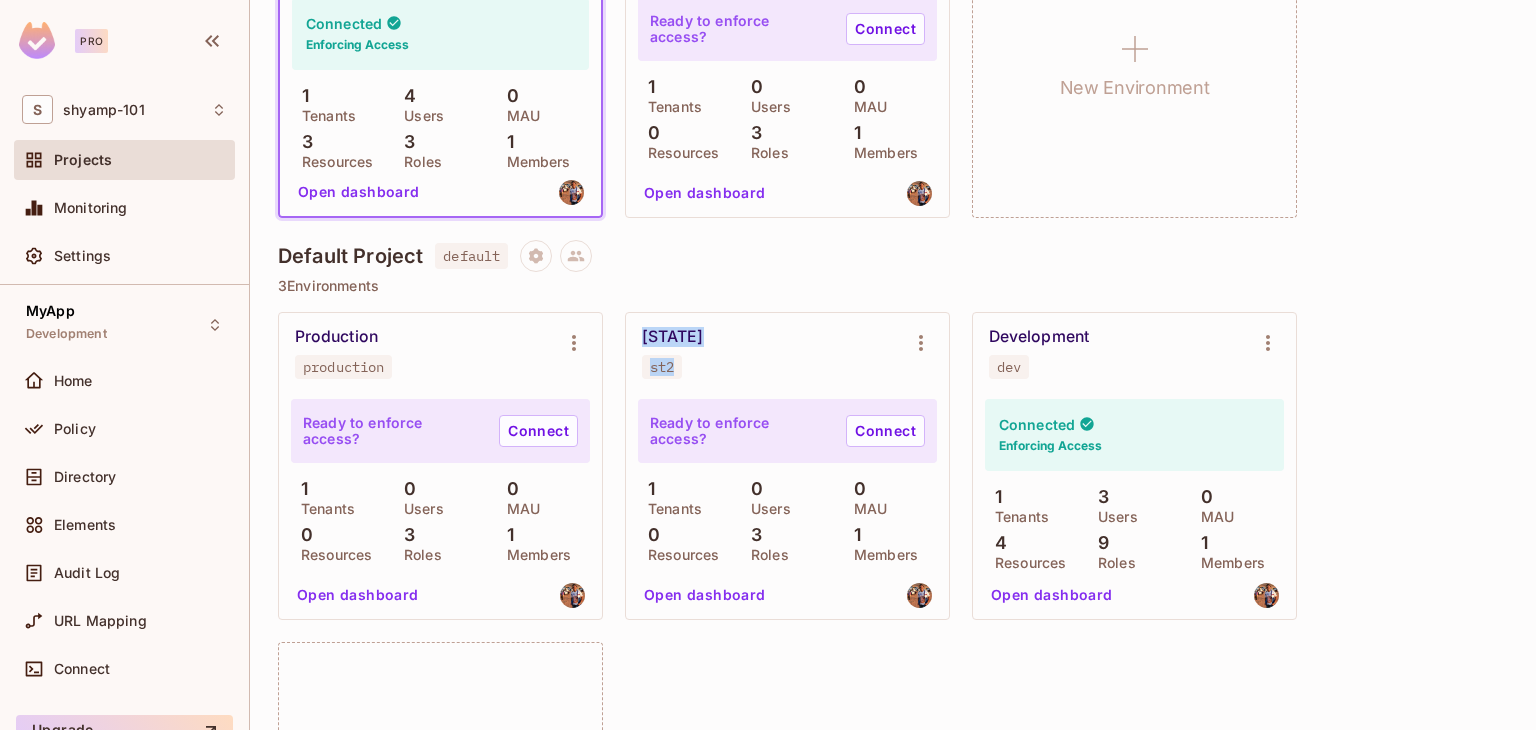 drag, startPoint x: 636, startPoint y: 329, endPoint x: 740, endPoint y: 333, distance: 104.0769 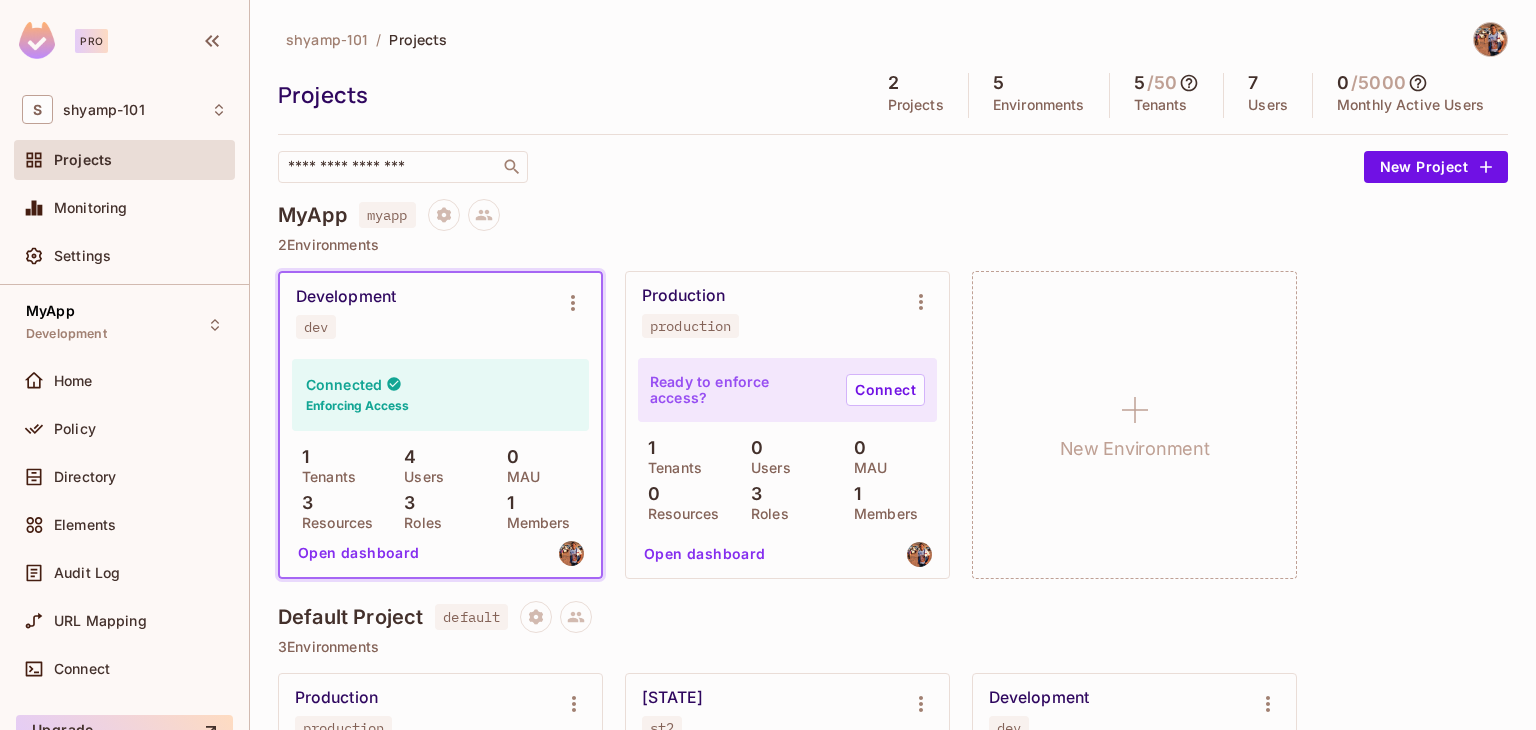 click on "Development" at bounding box center (346, 297) 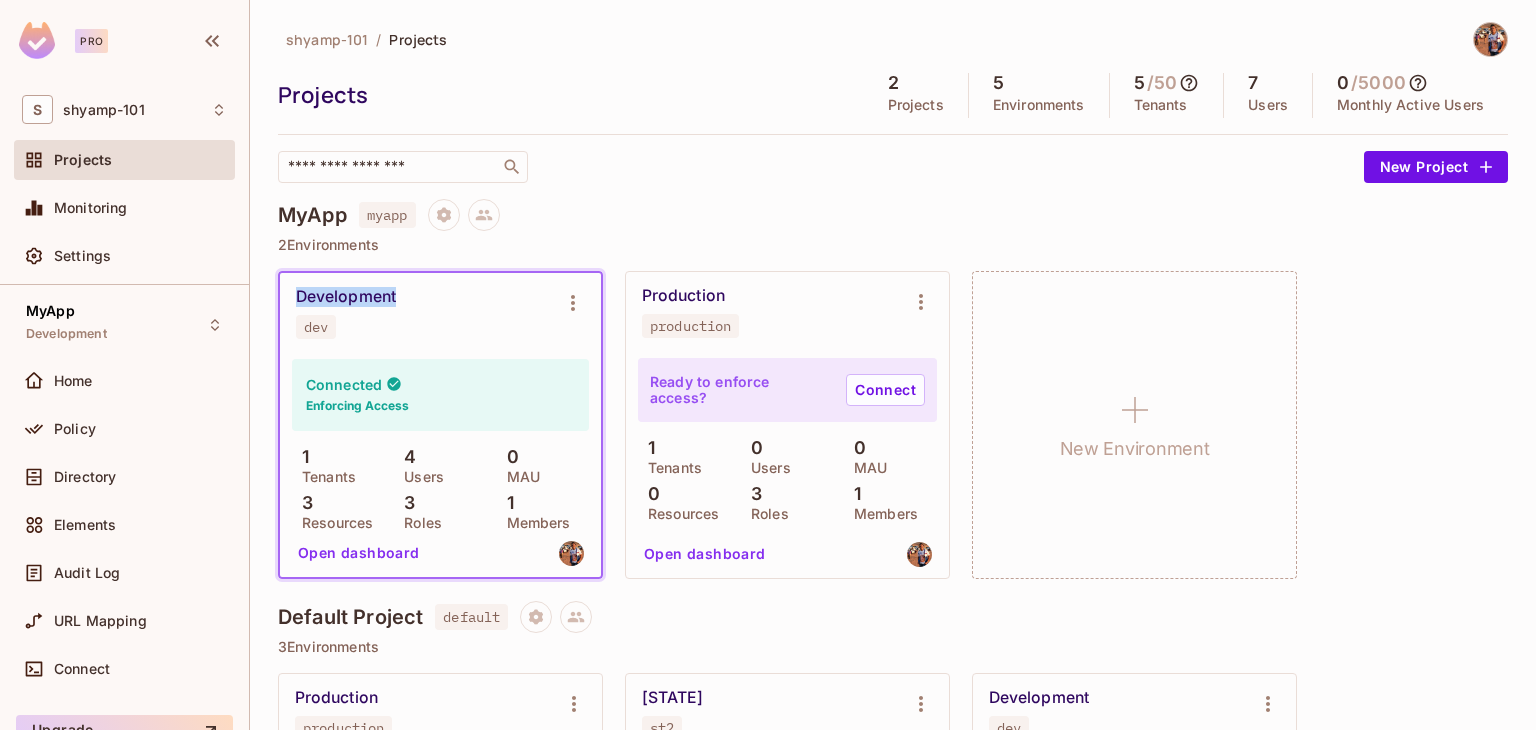 click on "Development" at bounding box center [346, 297] 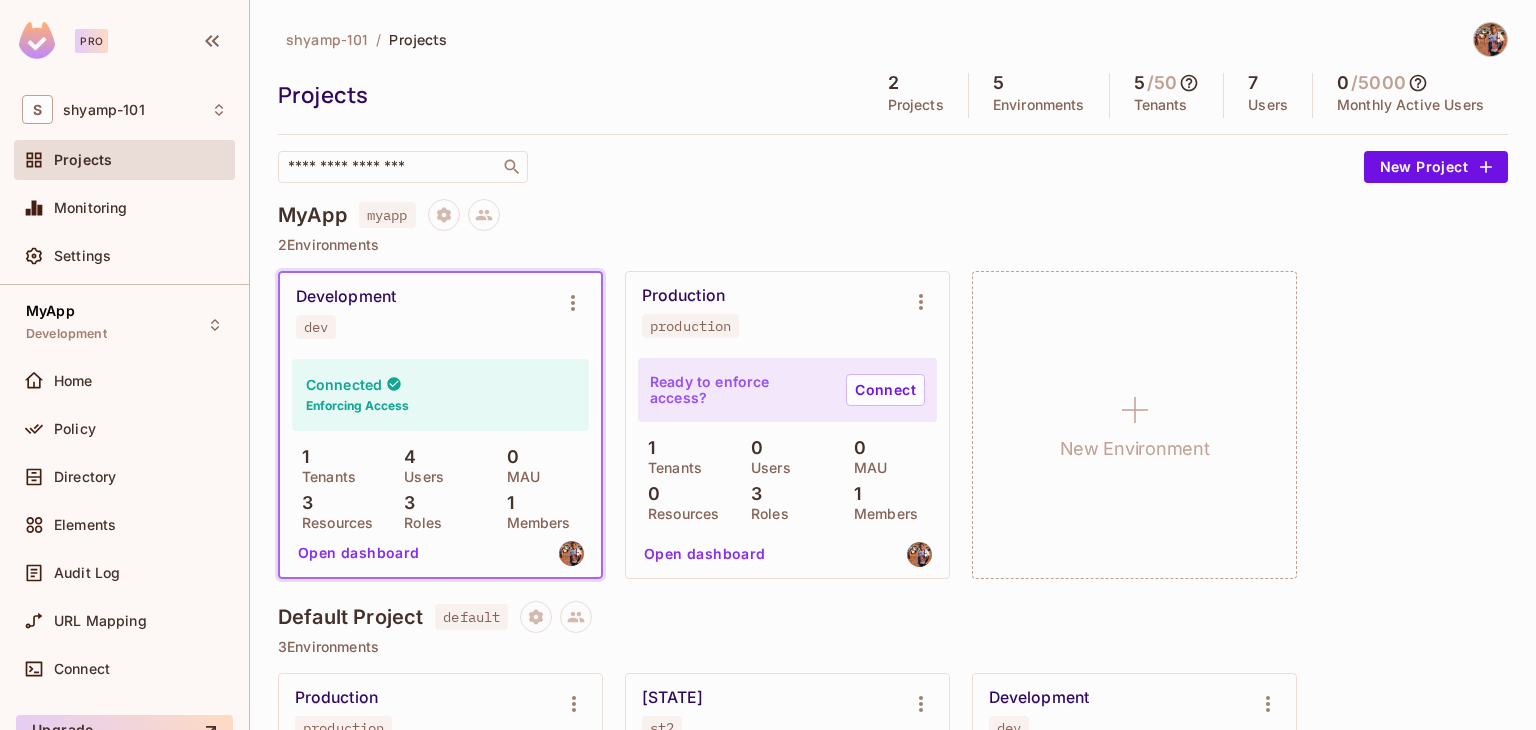 click on "Production" at bounding box center (683, 296) 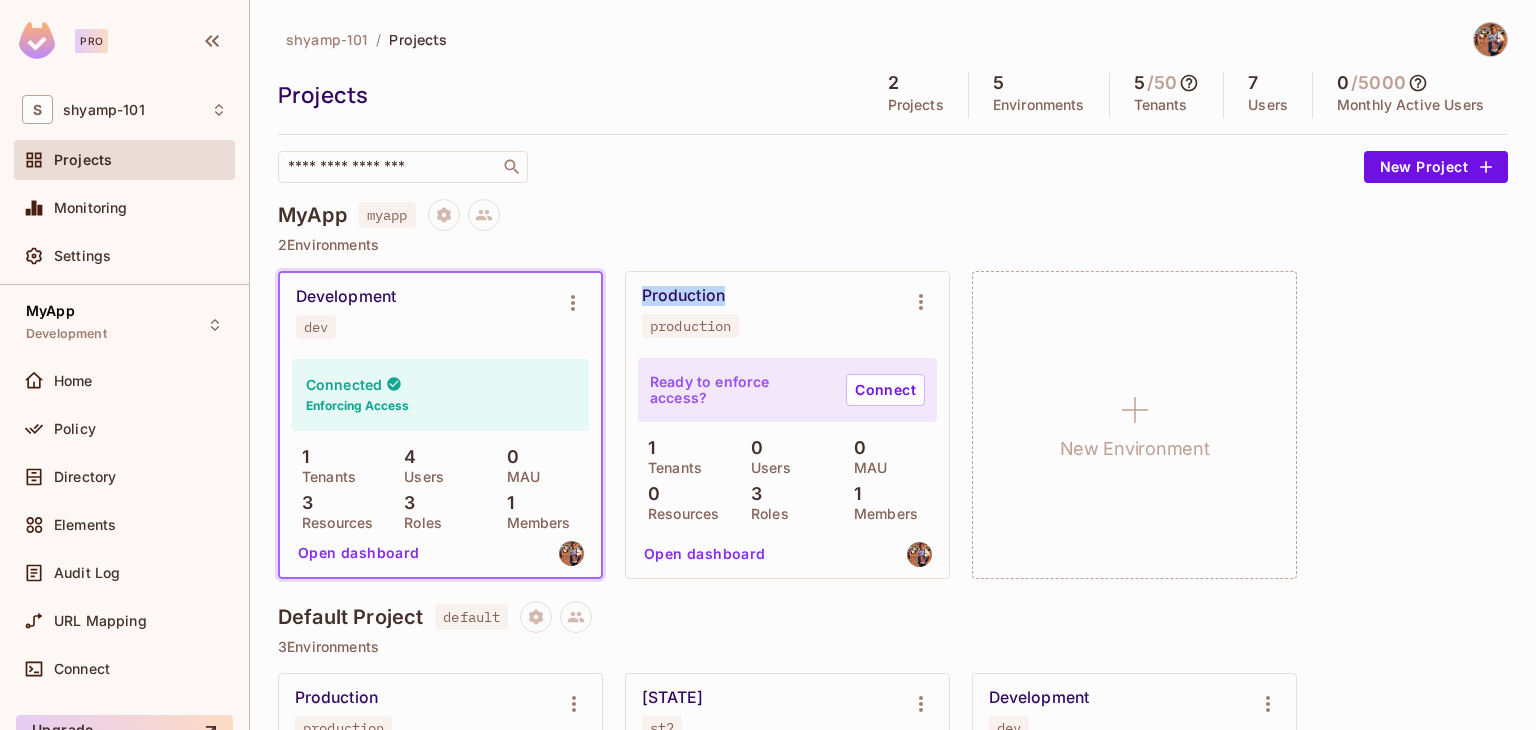 click on "Production" at bounding box center (683, 296) 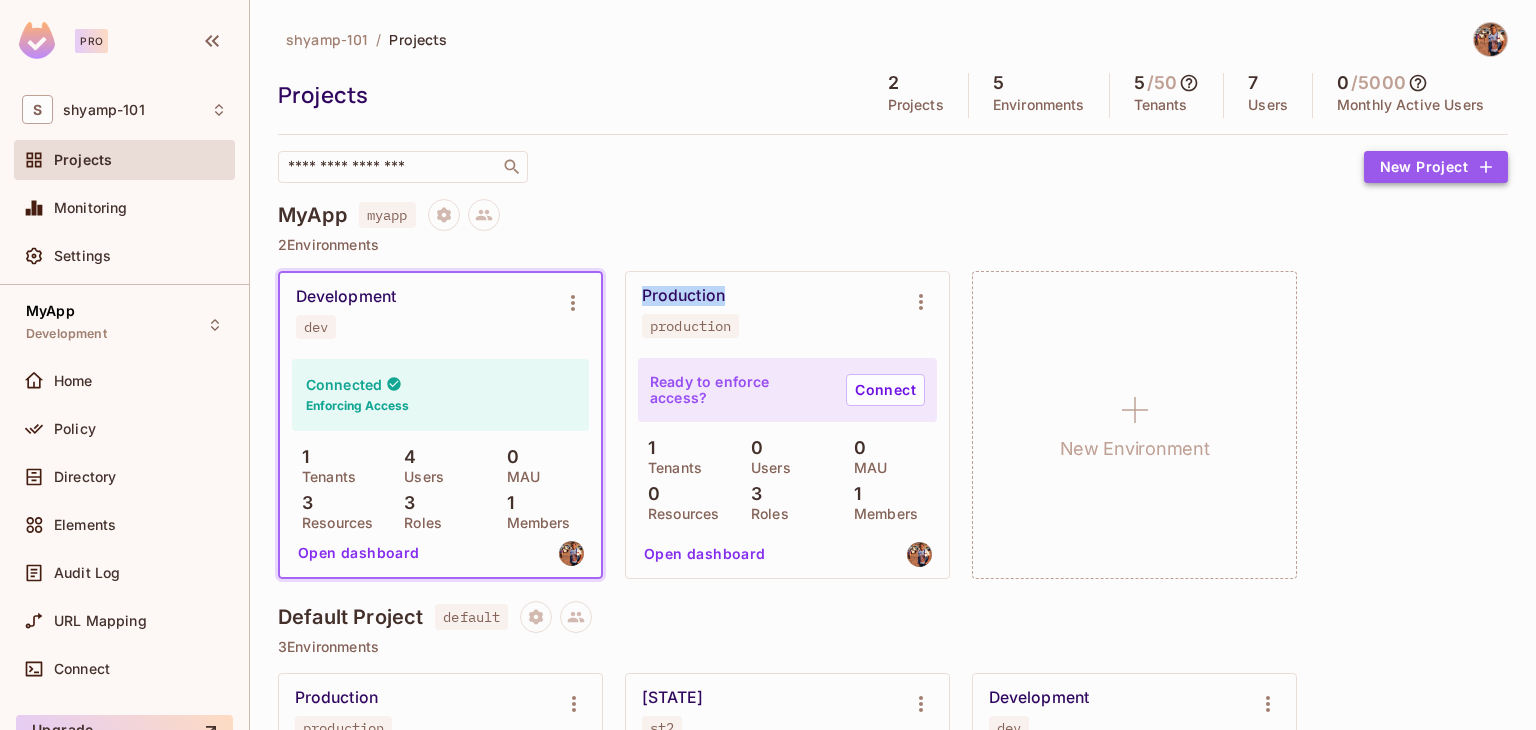 click on "New Project" at bounding box center (1436, 167) 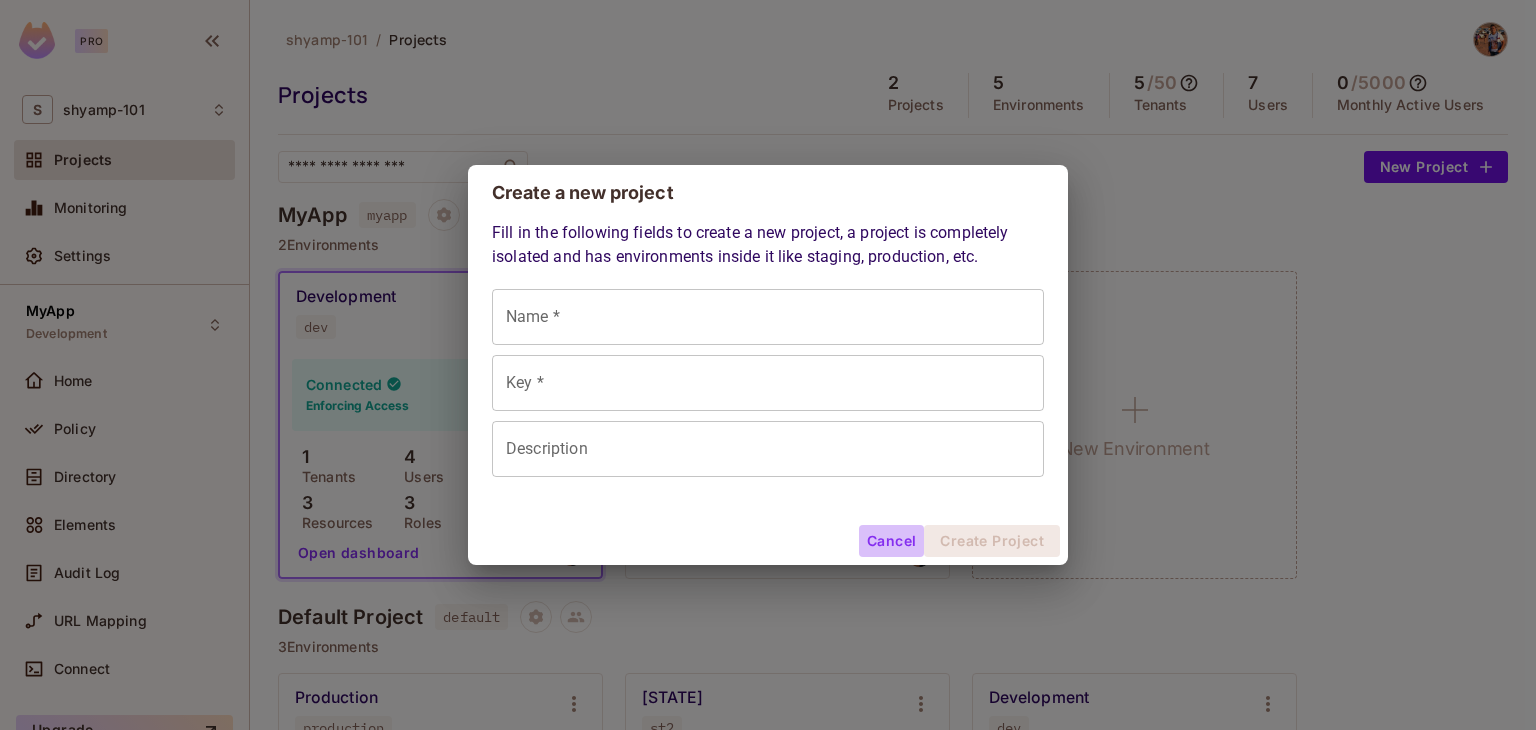 click on "Cancel" at bounding box center (891, 541) 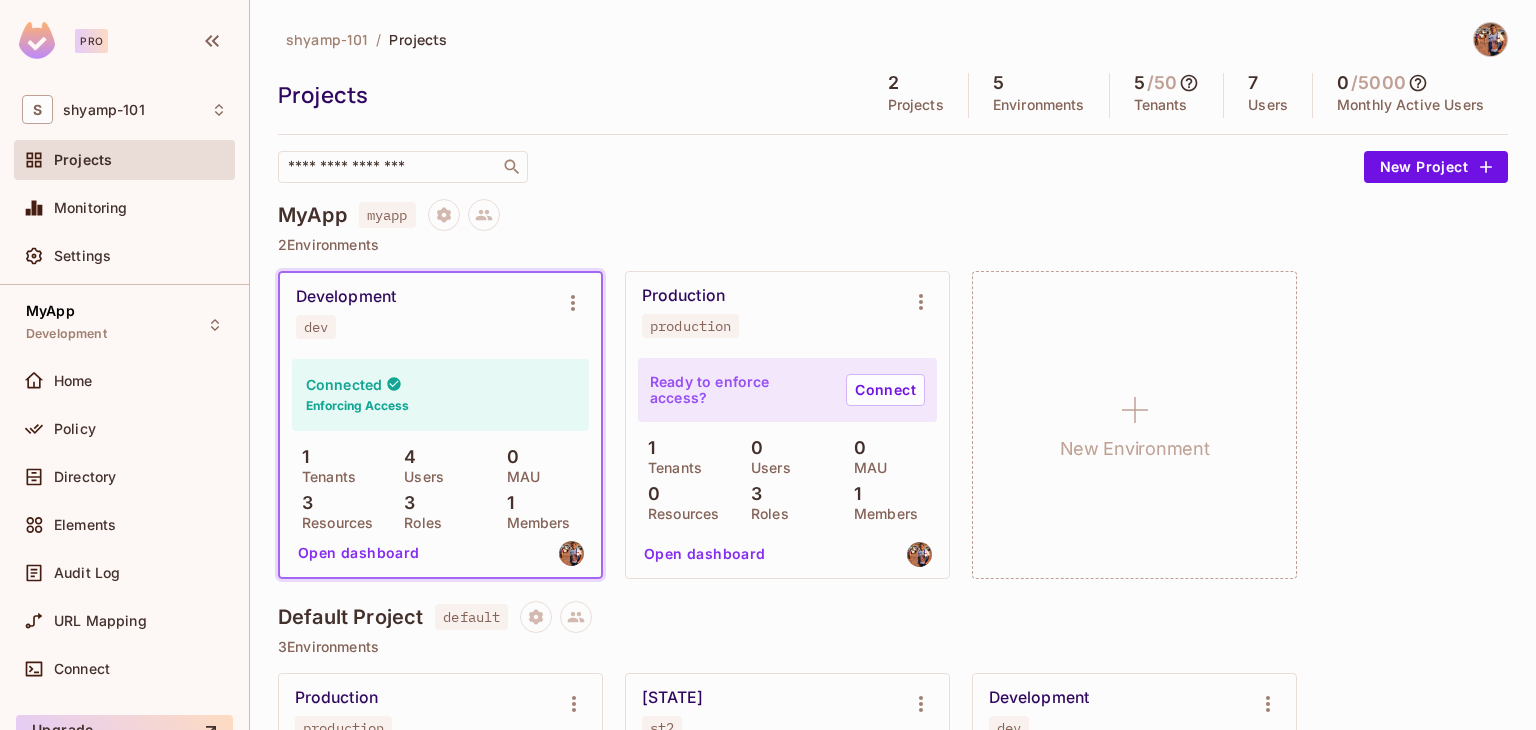 click on "​" at bounding box center (816, 167) 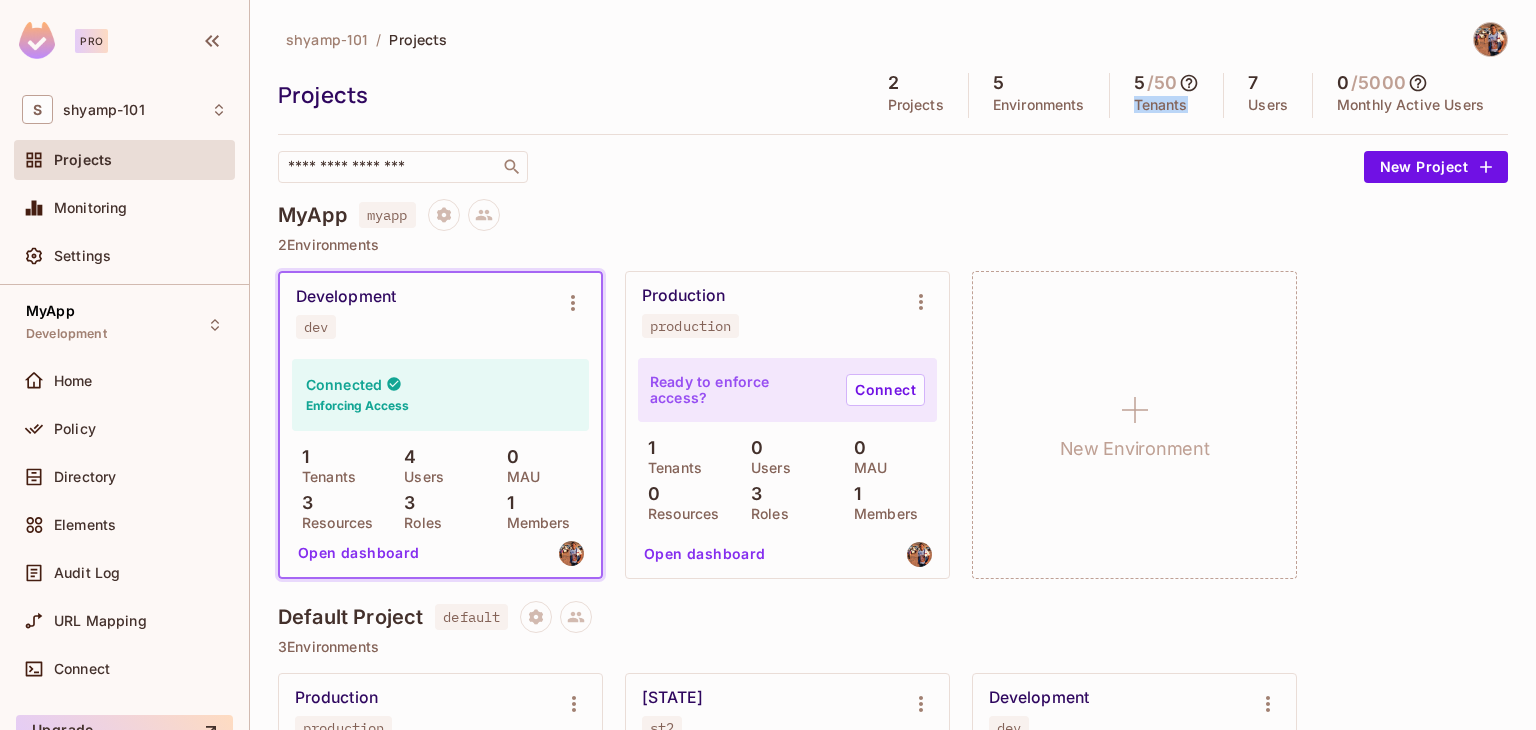 click on "Tenants" at bounding box center [1161, 105] 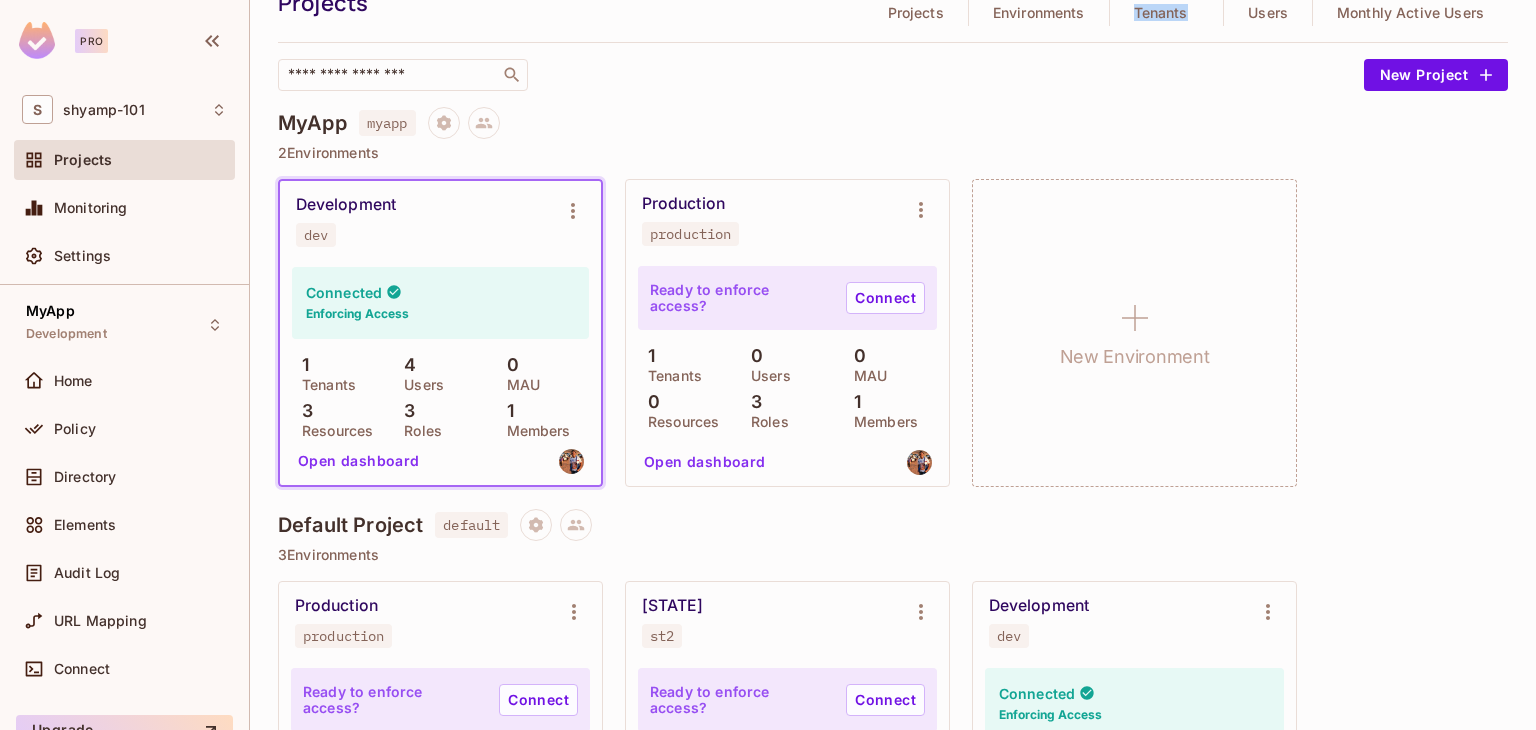 scroll, scrollTop: 0, scrollLeft: 0, axis: both 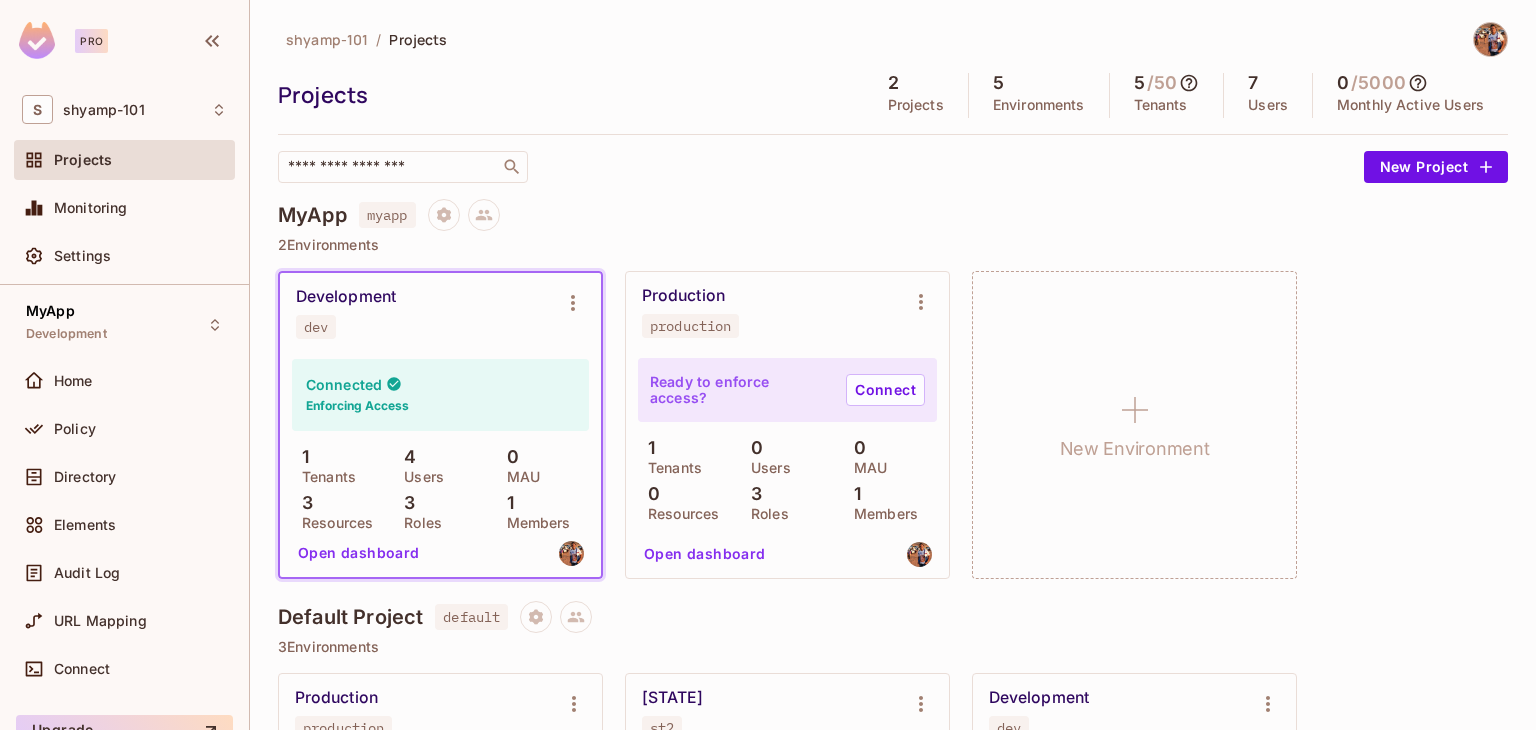 click on "5" at bounding box center (998, 83) 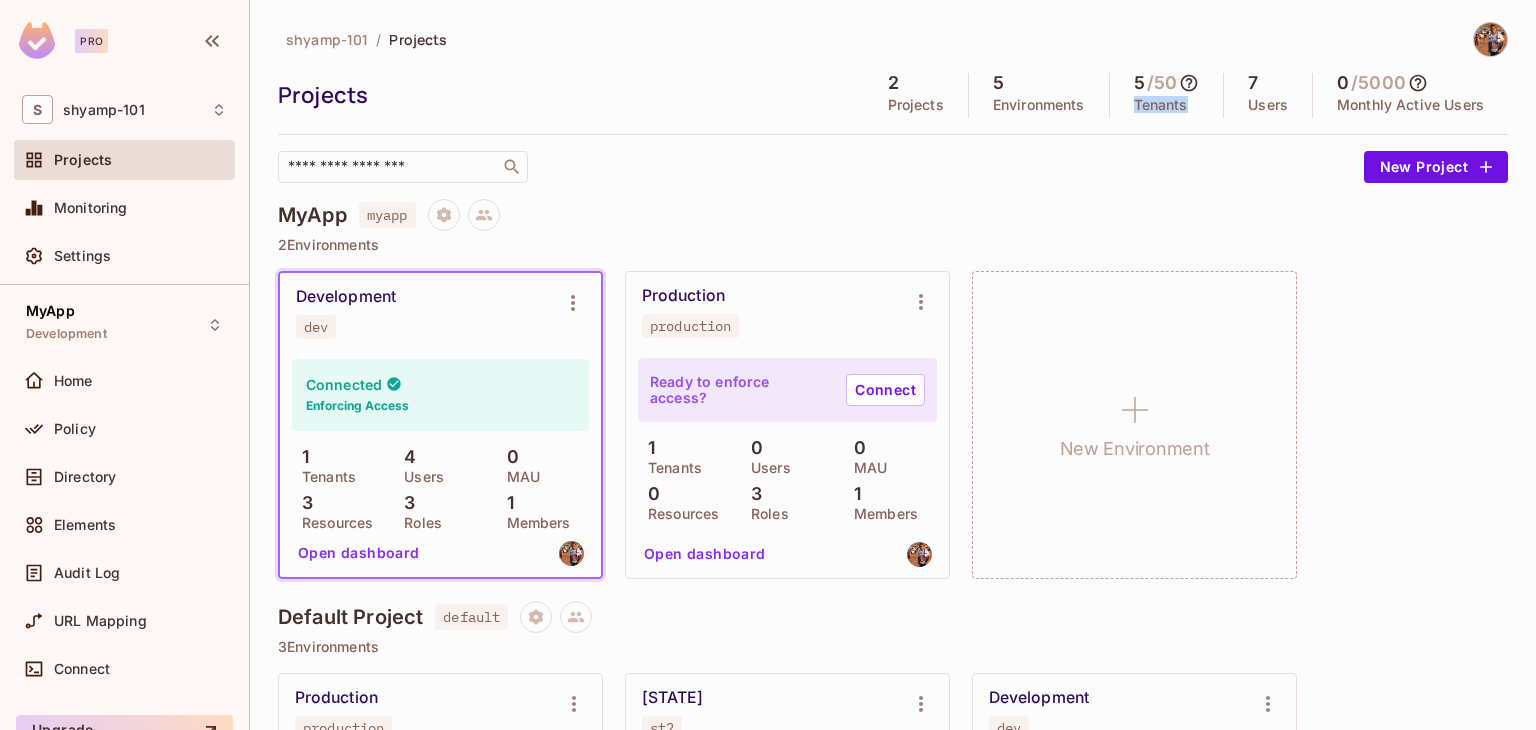 click on "5 /  50 Tenants" at bounding box center [1167, 95] 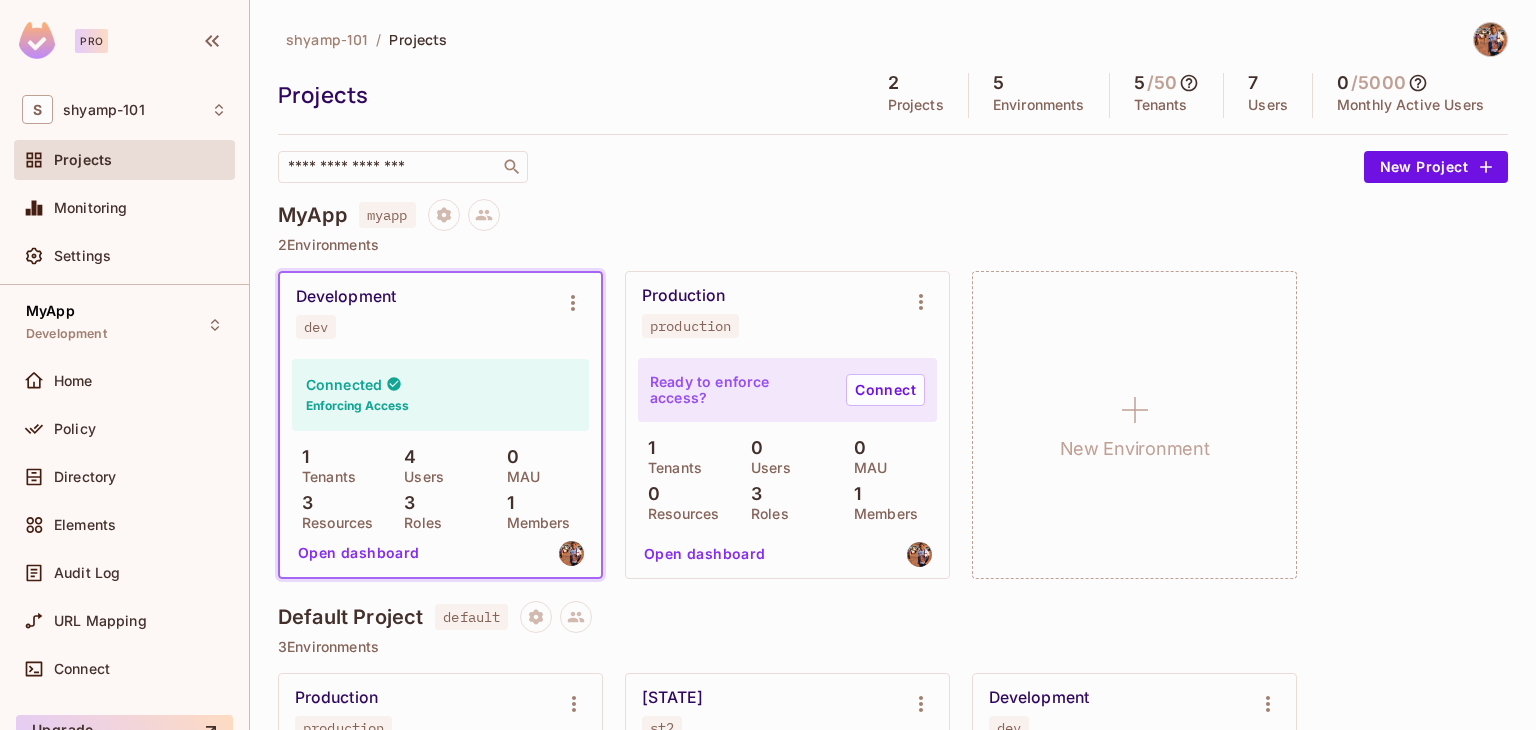 click on "Environments" at bounding box center (1039, 105) 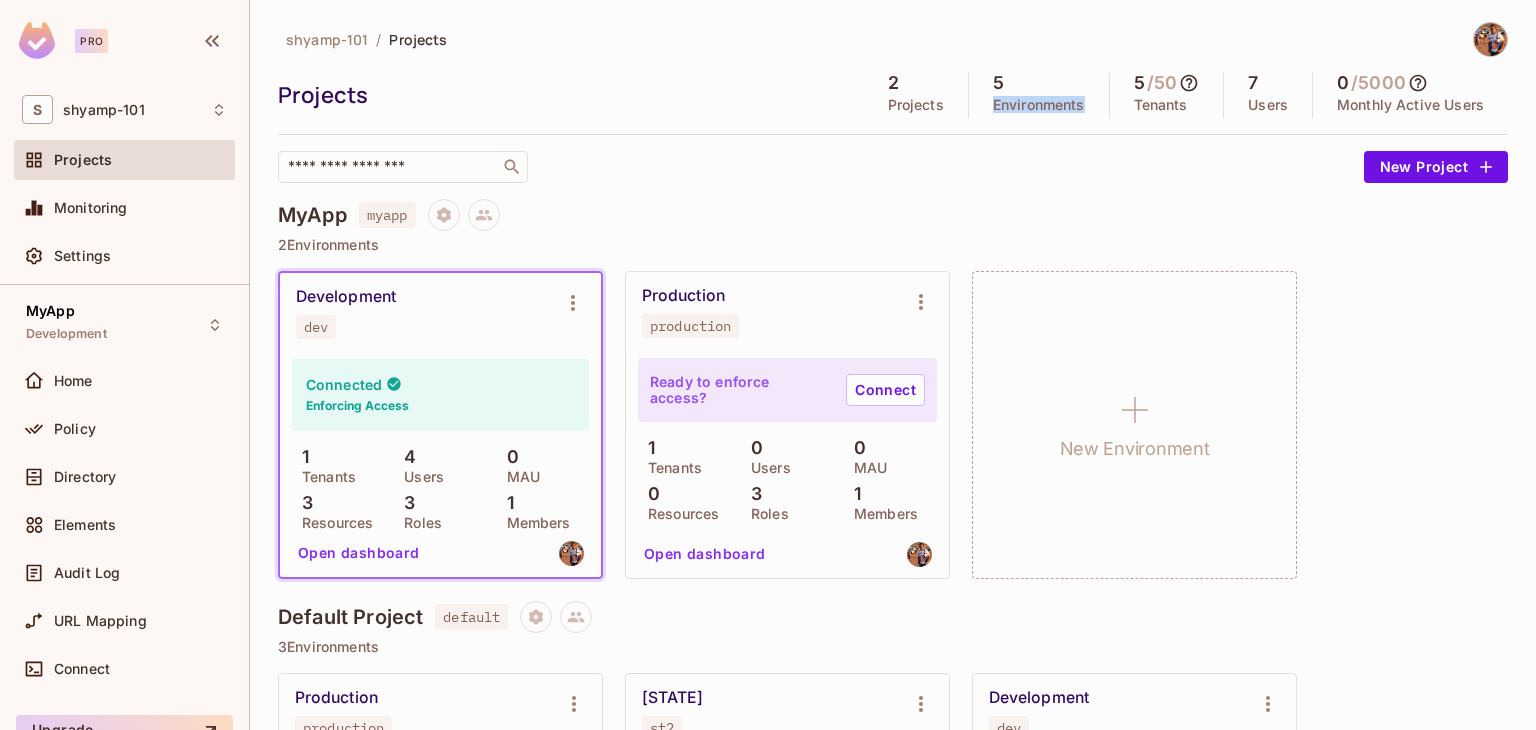click on "Environments" at bounding box center (1039, 105) 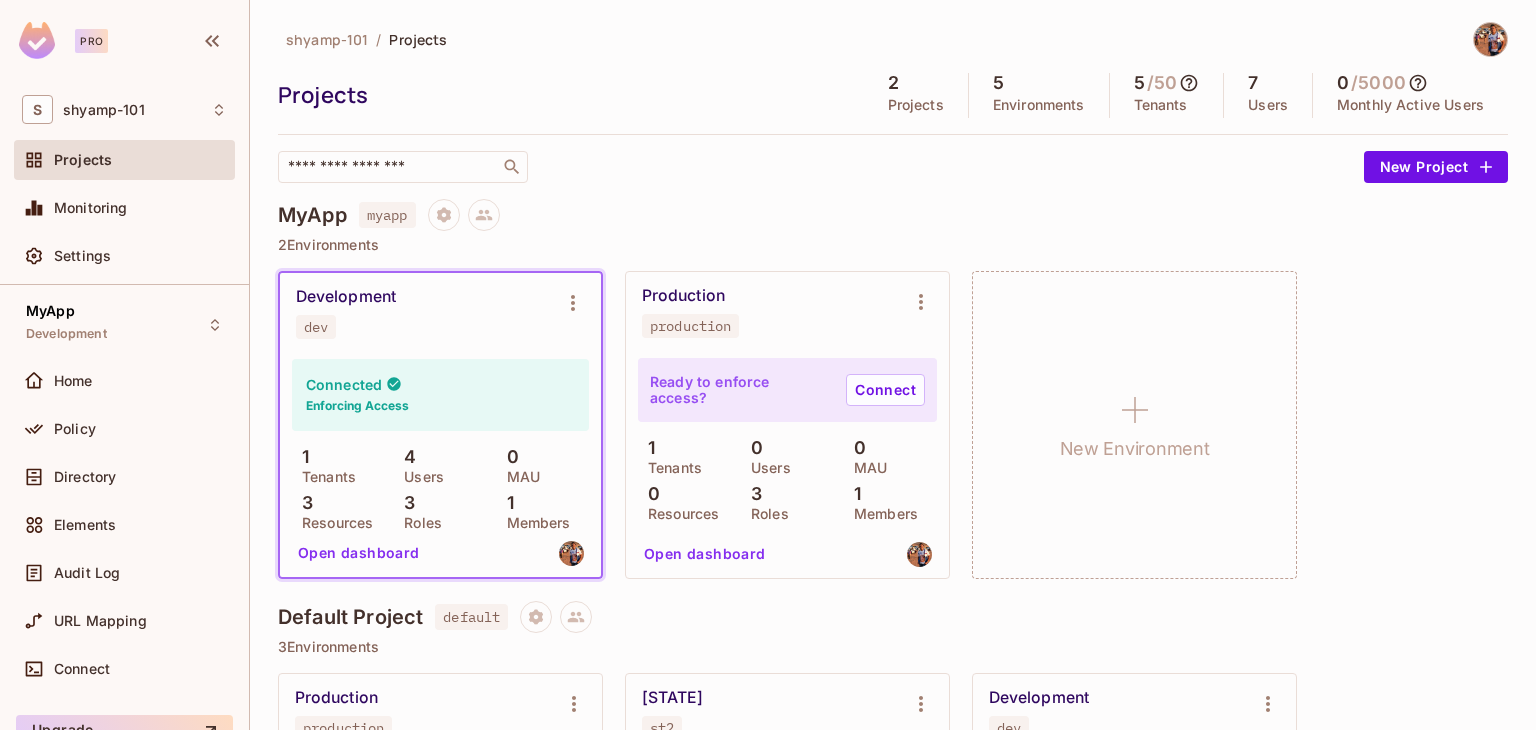 click on "Tenants" at bounding box center [1161, 105] 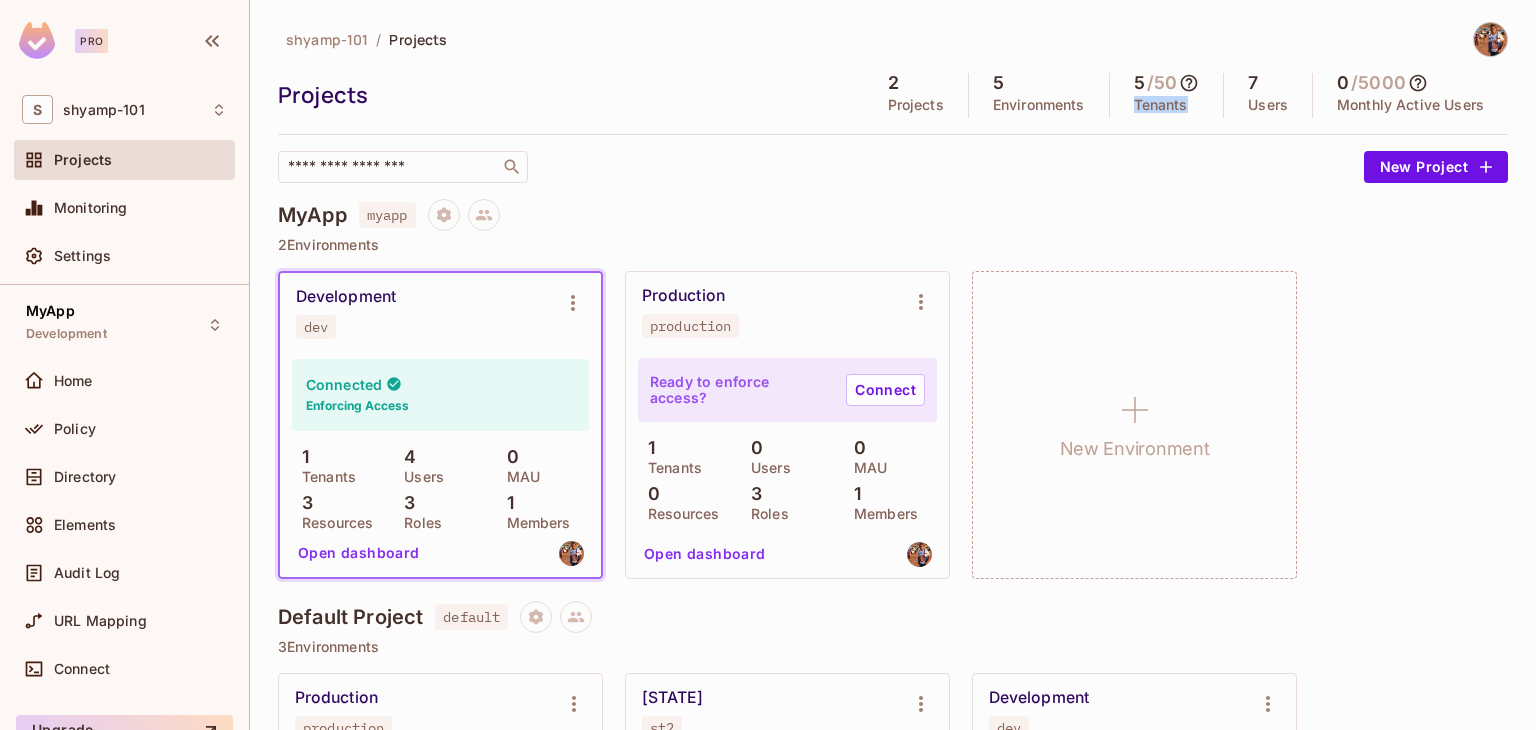 click on "Tenants" at bounding box center [1161, 105] 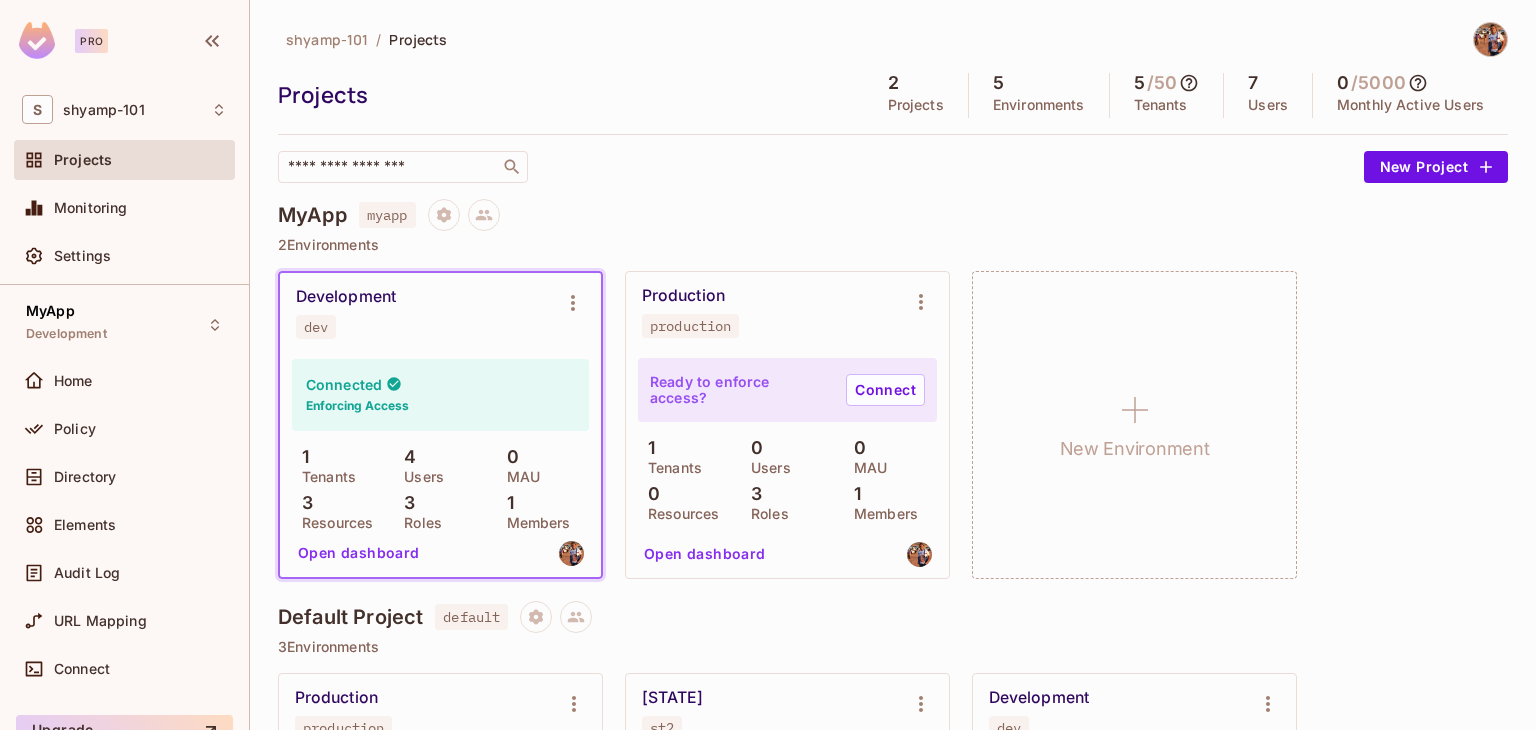 click on "Environments" at bounding box center (1039, 105) 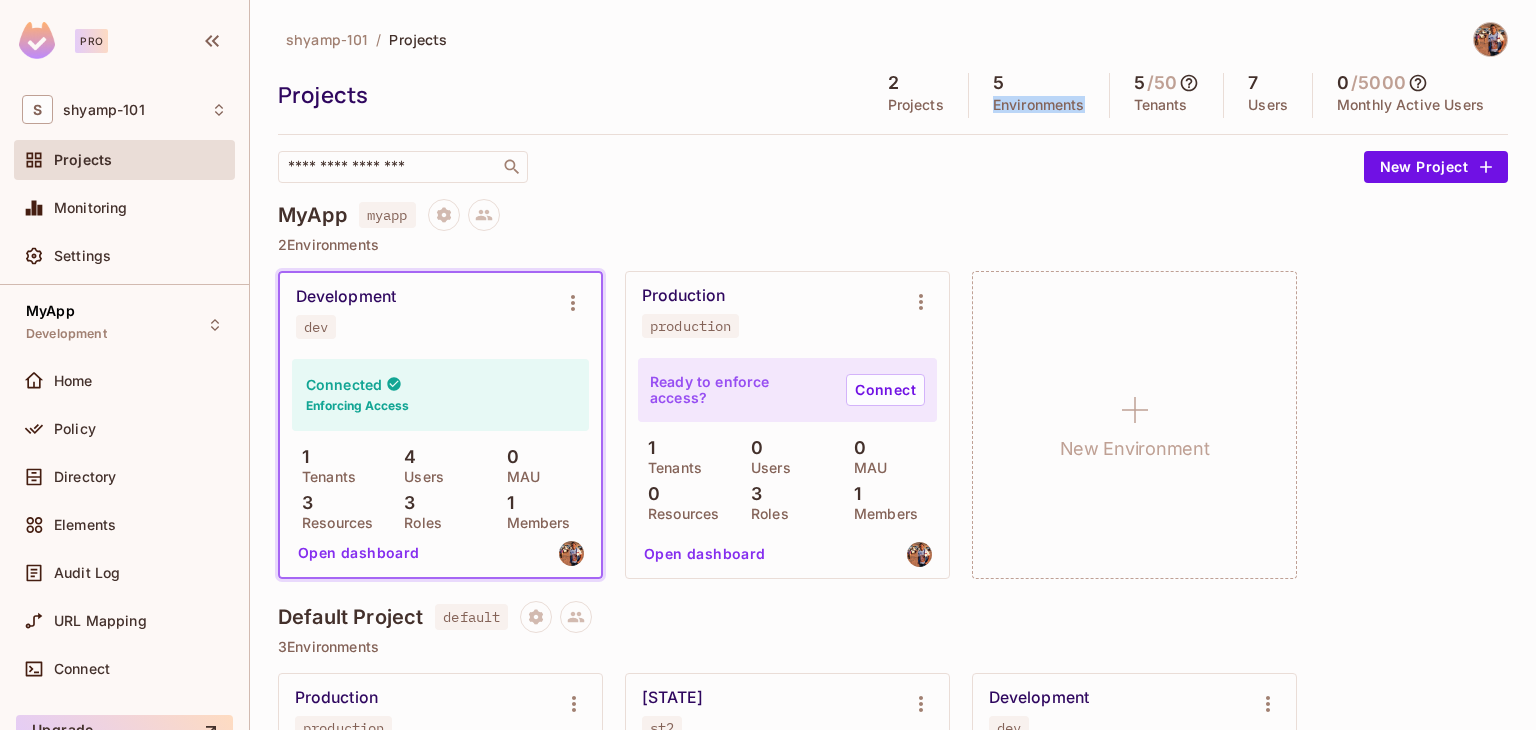click on "Environments" at bounding box center [1039, 105] 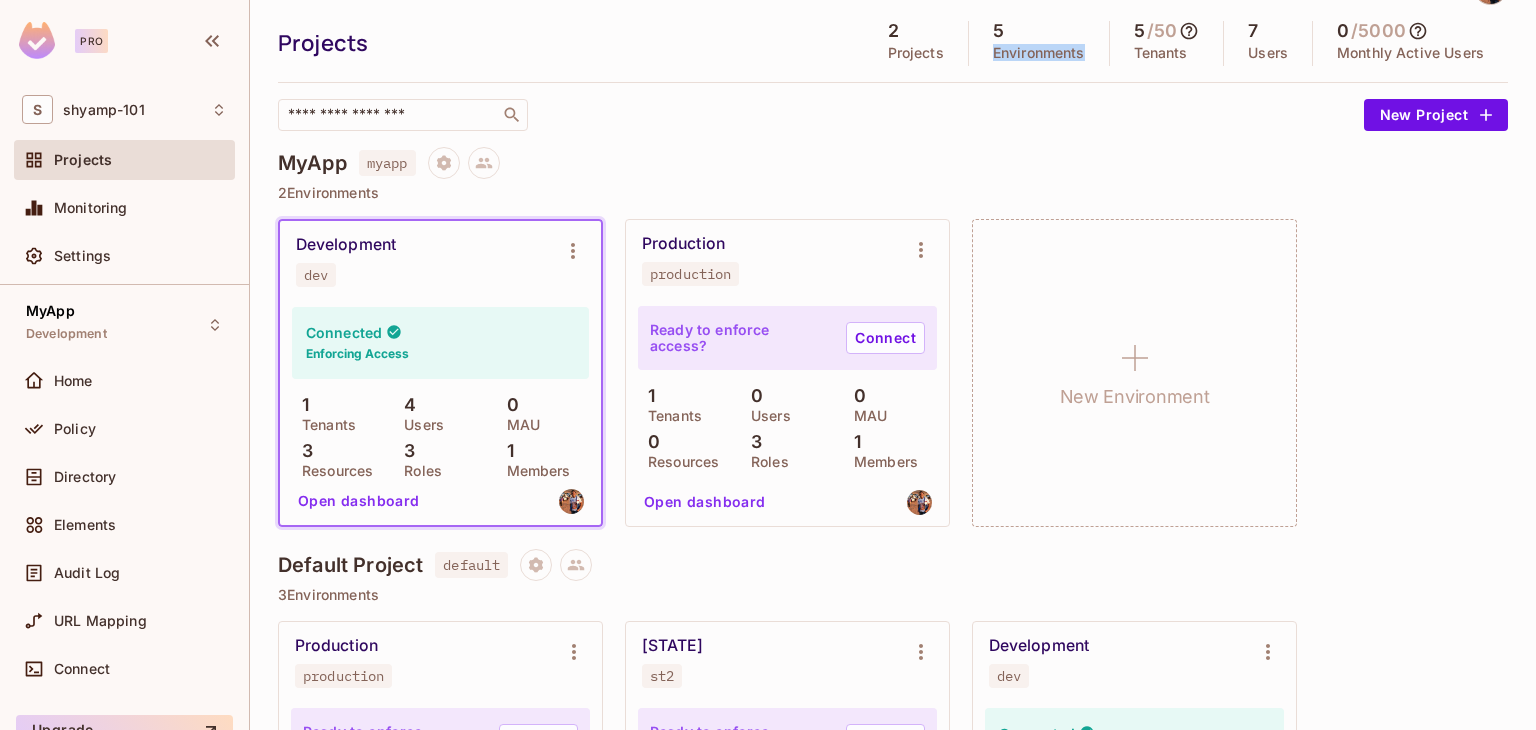 scroll, scrollTop: 2, scrollLeft: 0, axis: vertical 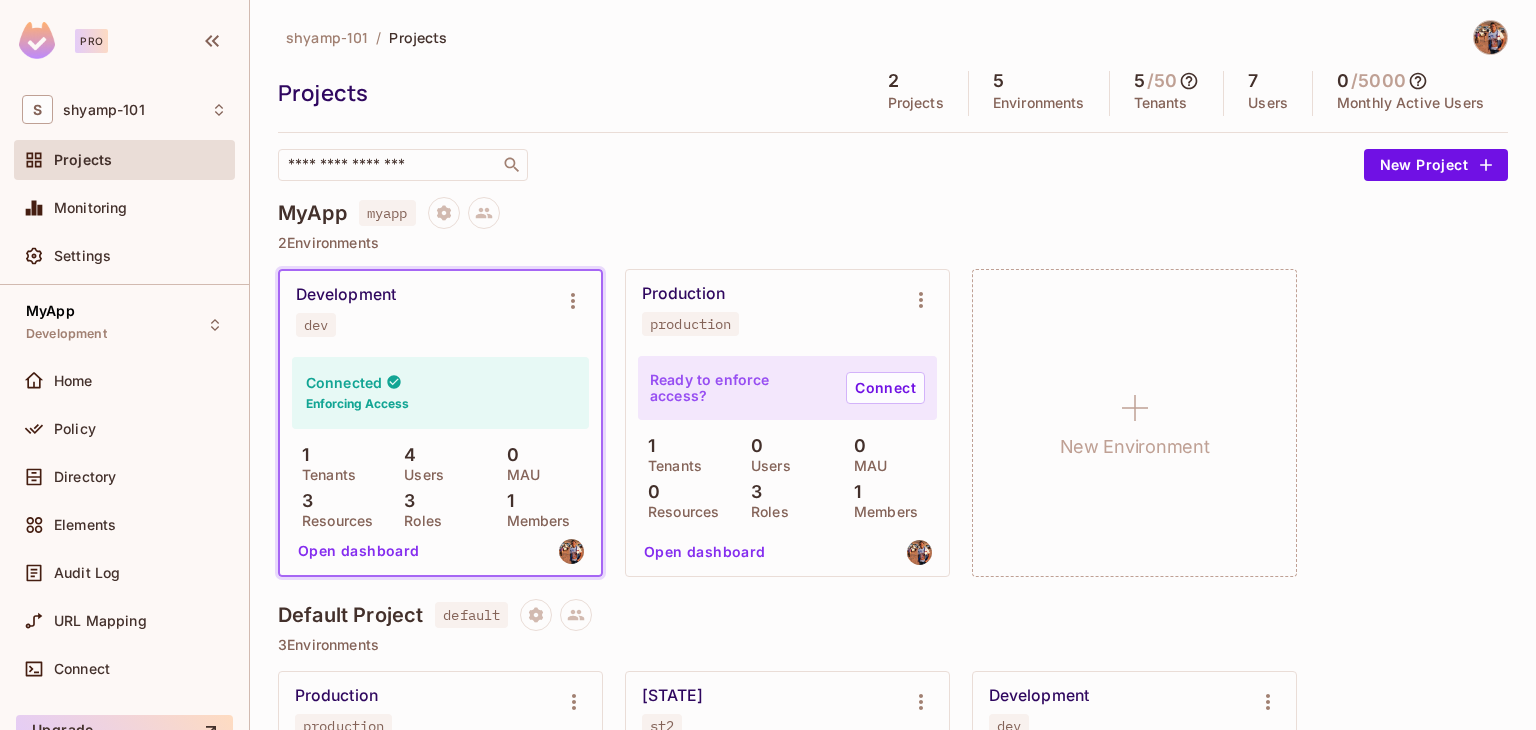 click on "MyApp myapp" at bounding box center (893, 213) 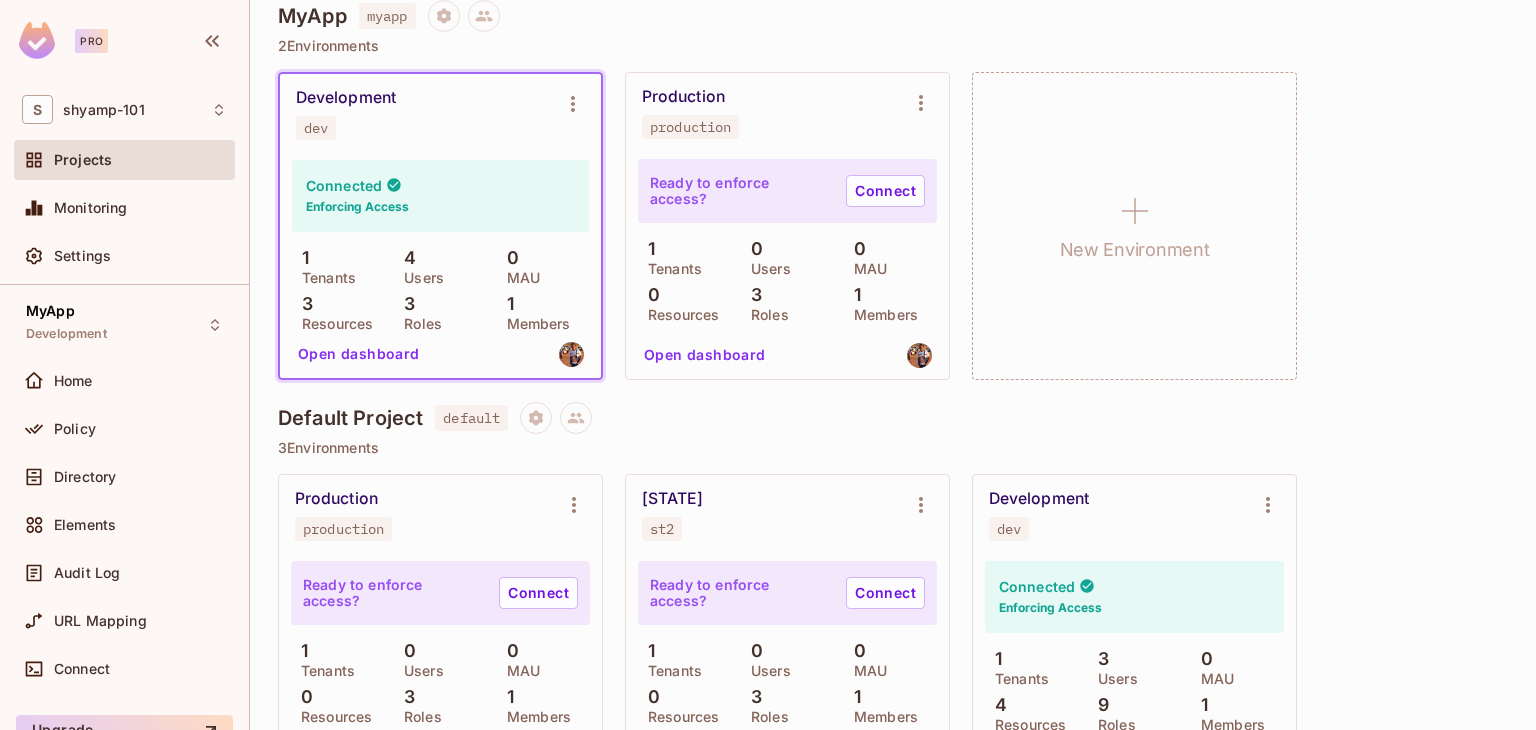 scroll, scrollTop: 59, scrollLeft: 0, axis: vertical 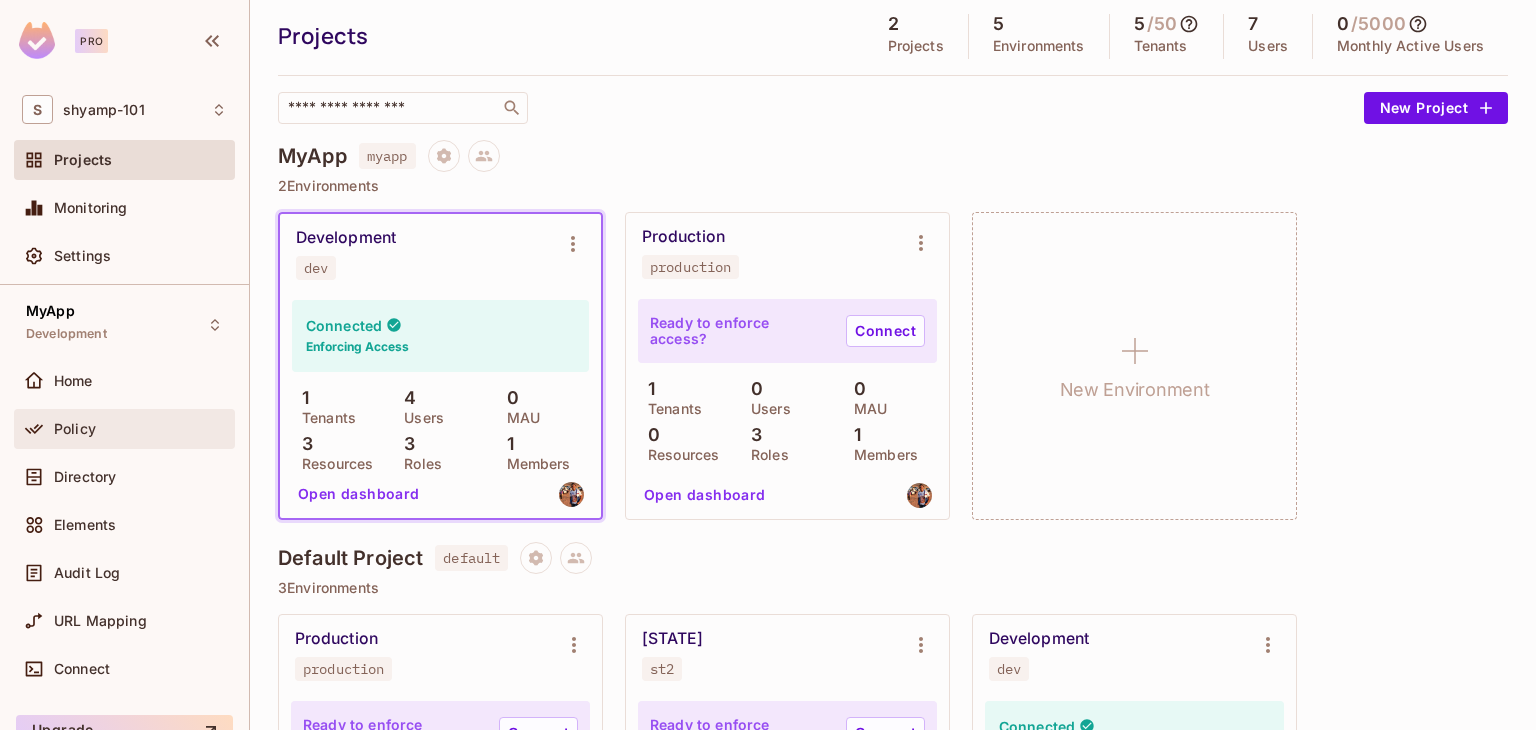 click on "Policy" at bounding box center [75, 429] 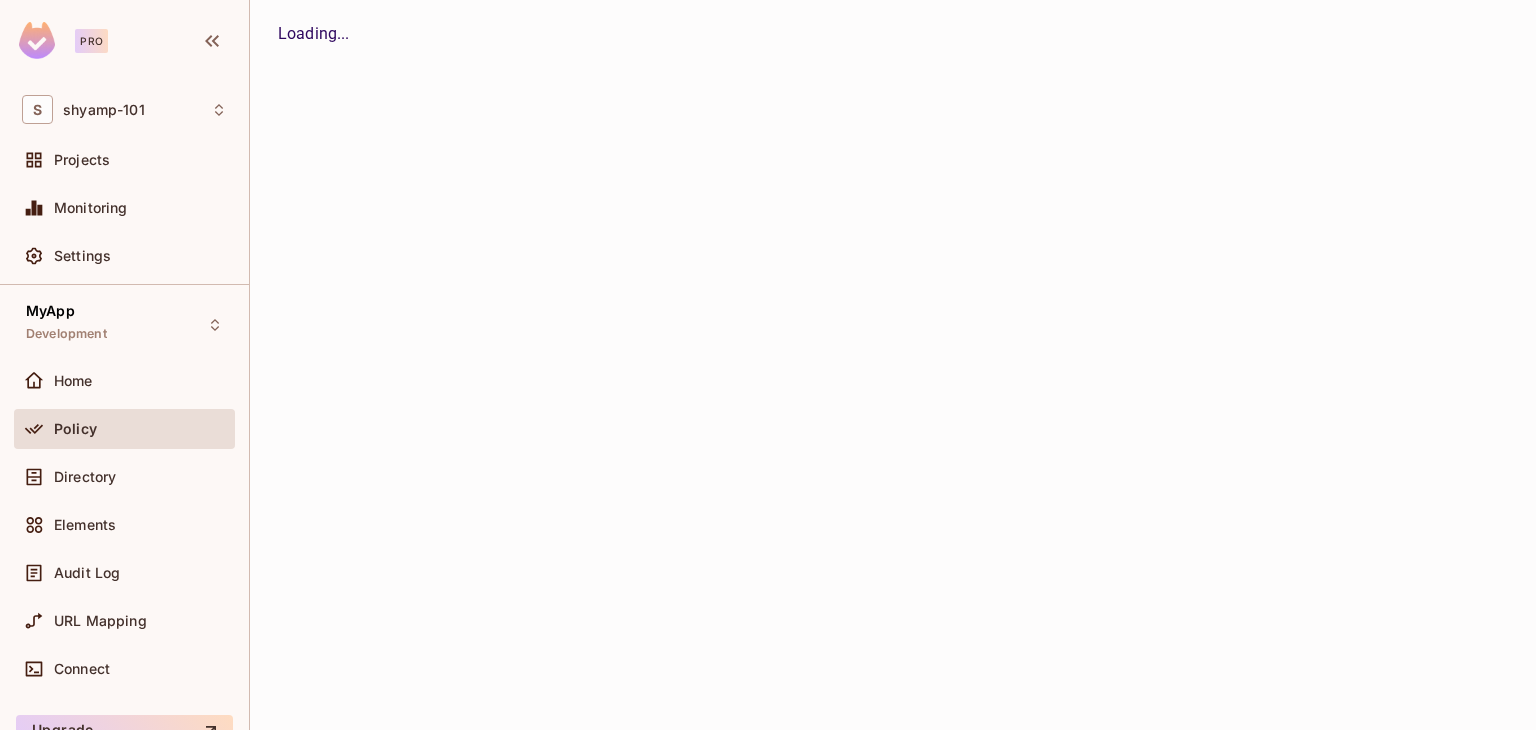 scroll, scrollTop: 0, scrollLeft: 0, axis: both 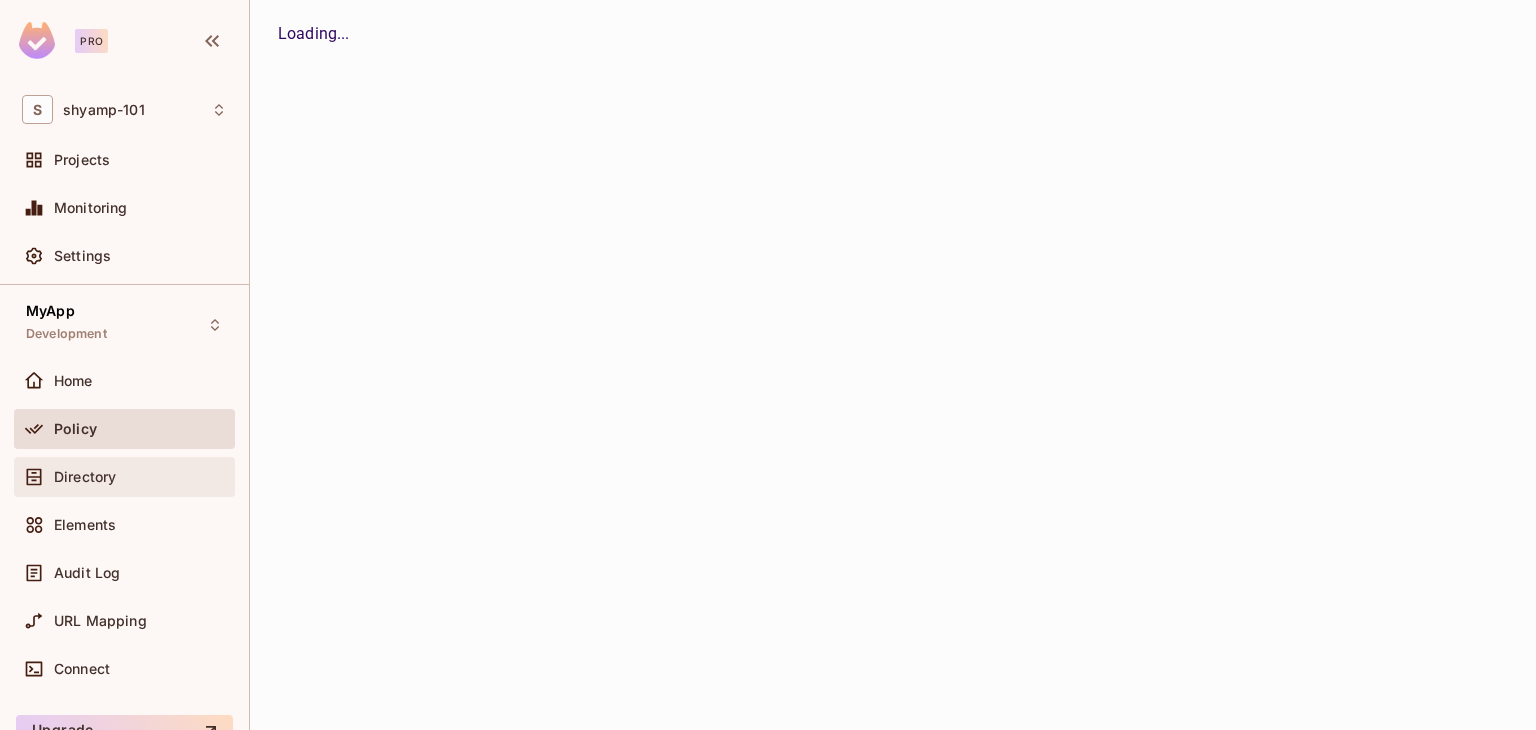 click on "Directory" at bounding box center [85, 477] 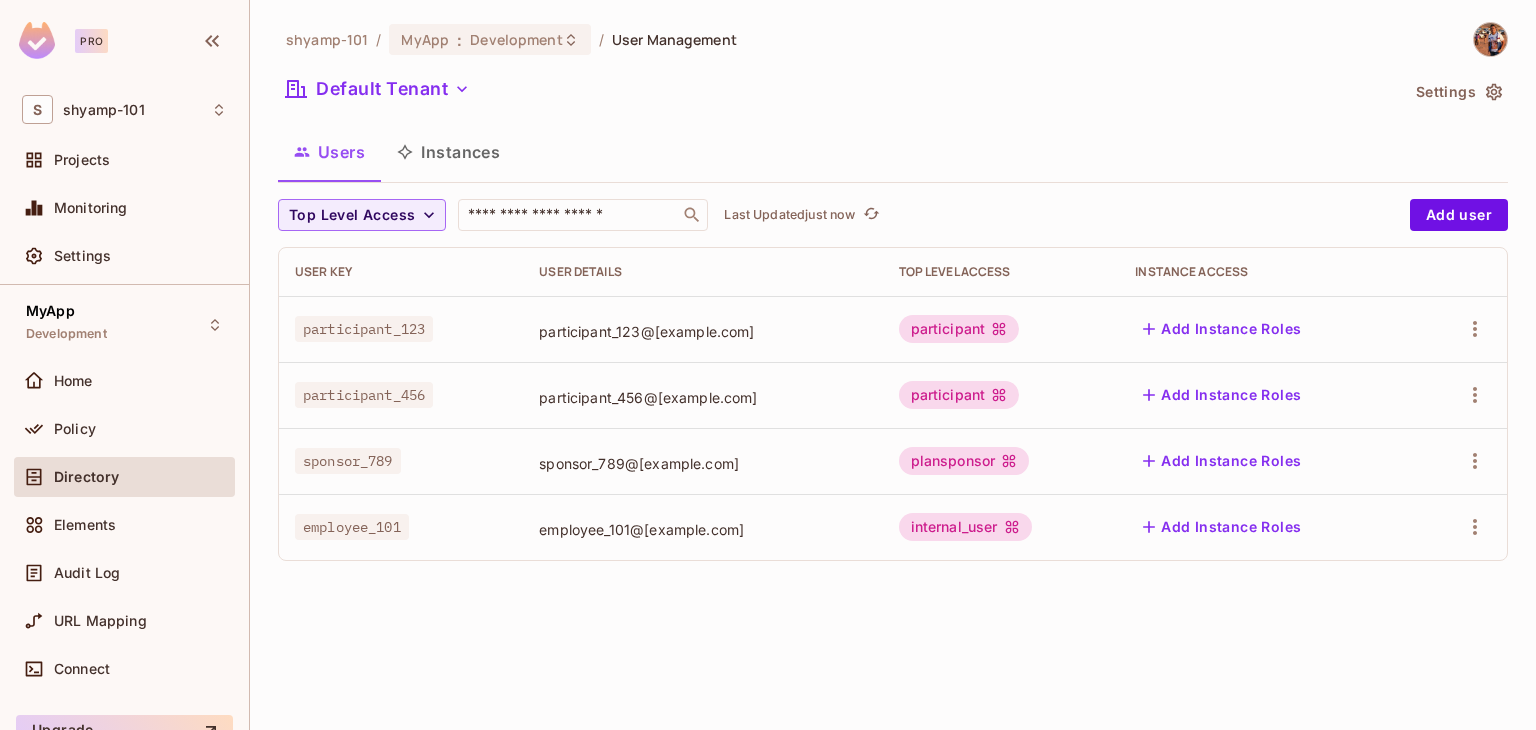click on "Users" at bounding box center (329, 152) 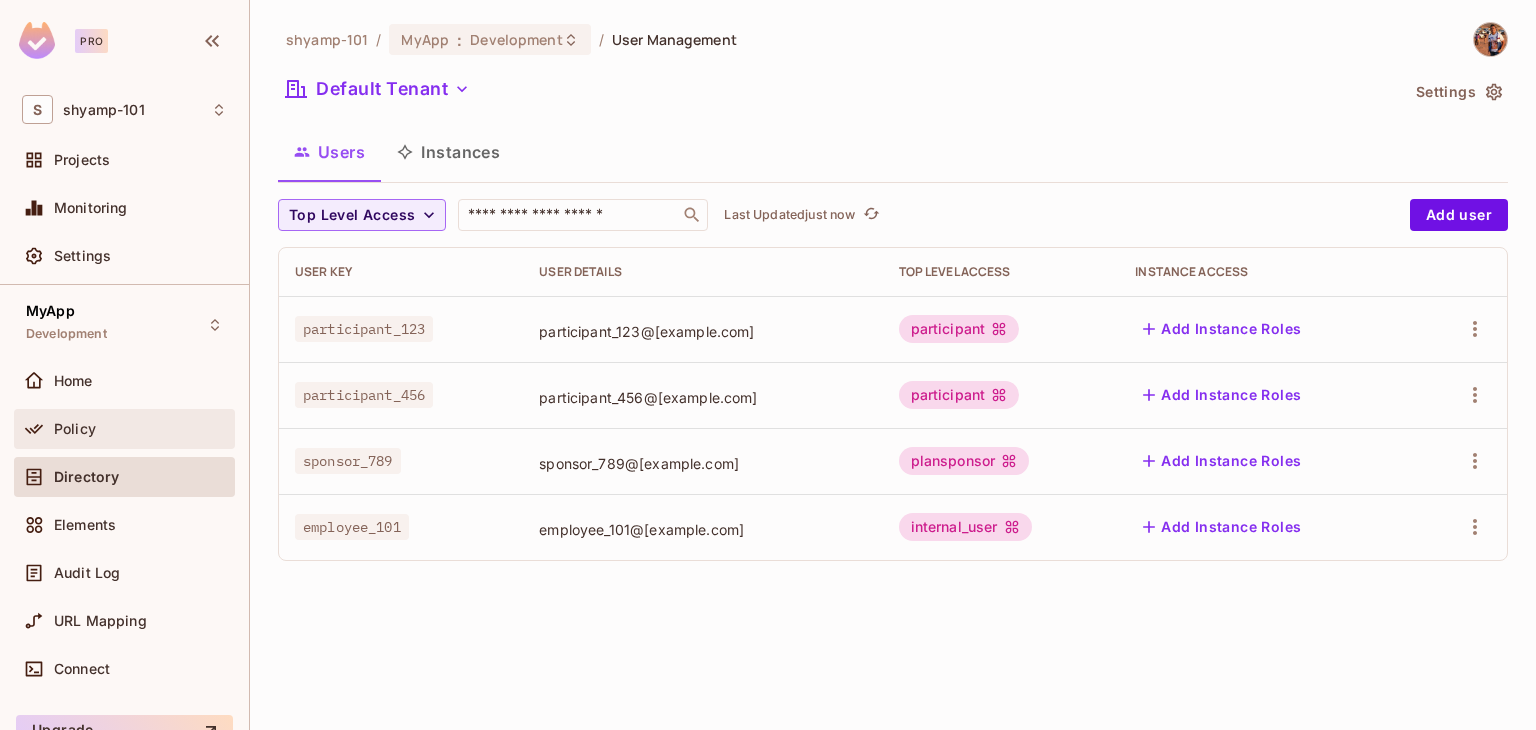 click on "Policy" at bounding box center (75, 429) 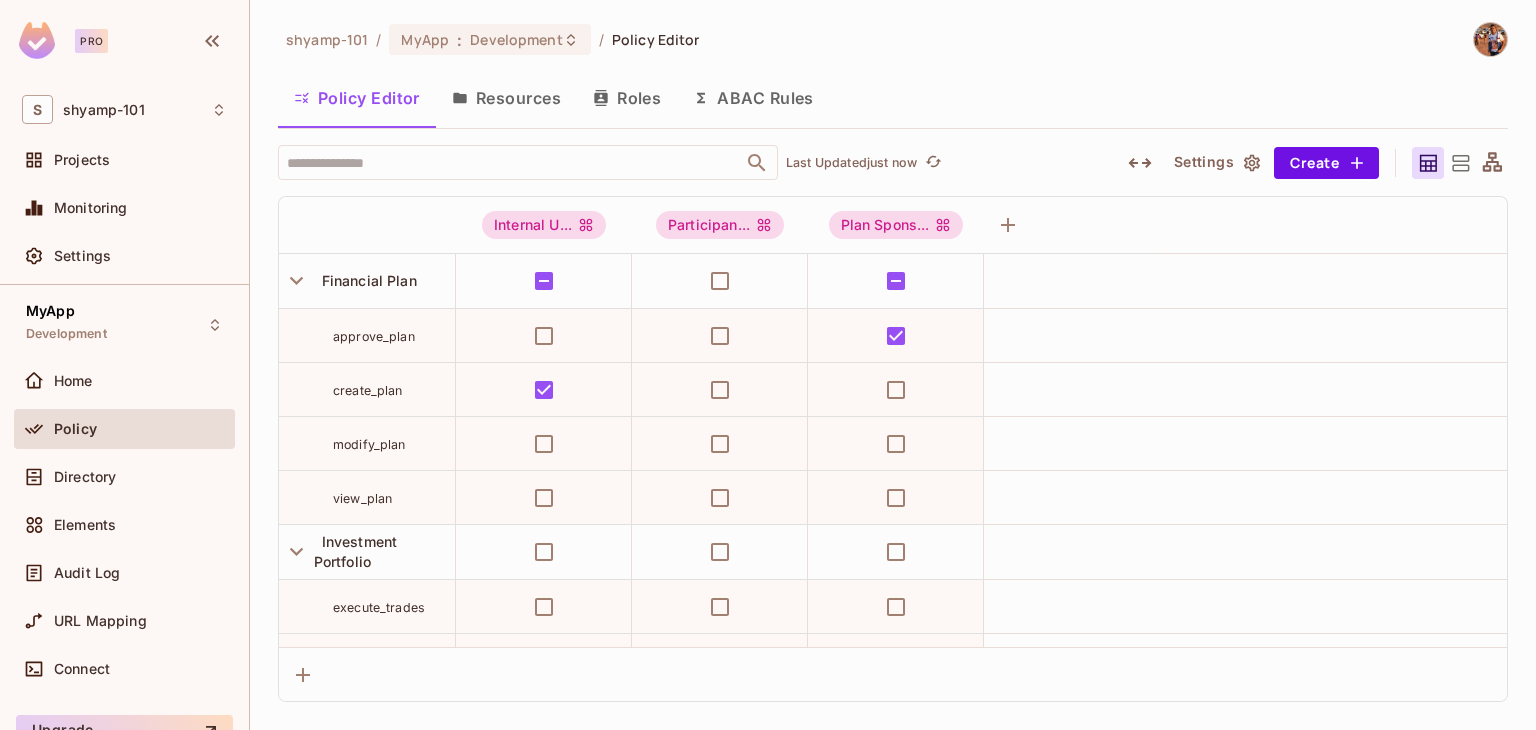 click on "Resources" at bounding box center [506, 98] 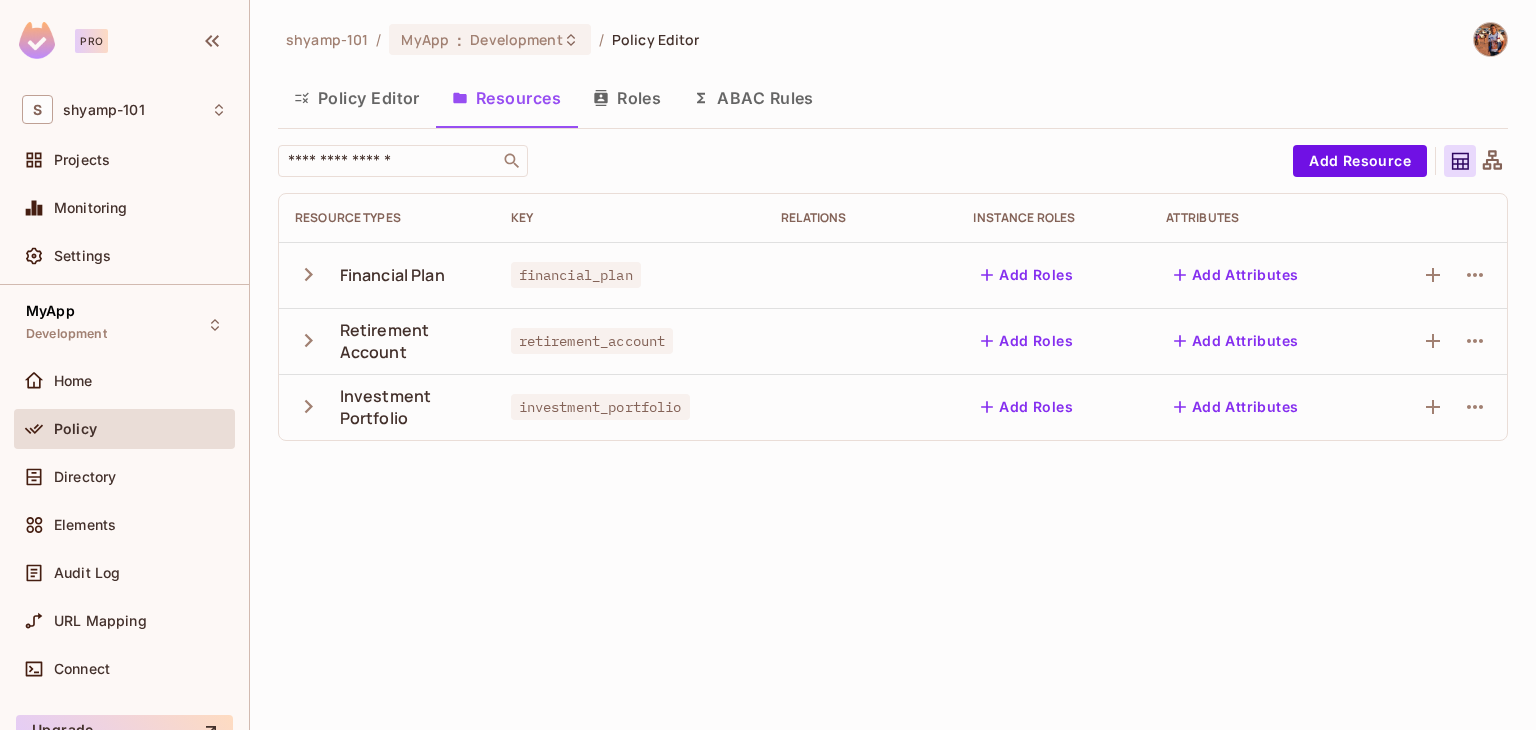 click 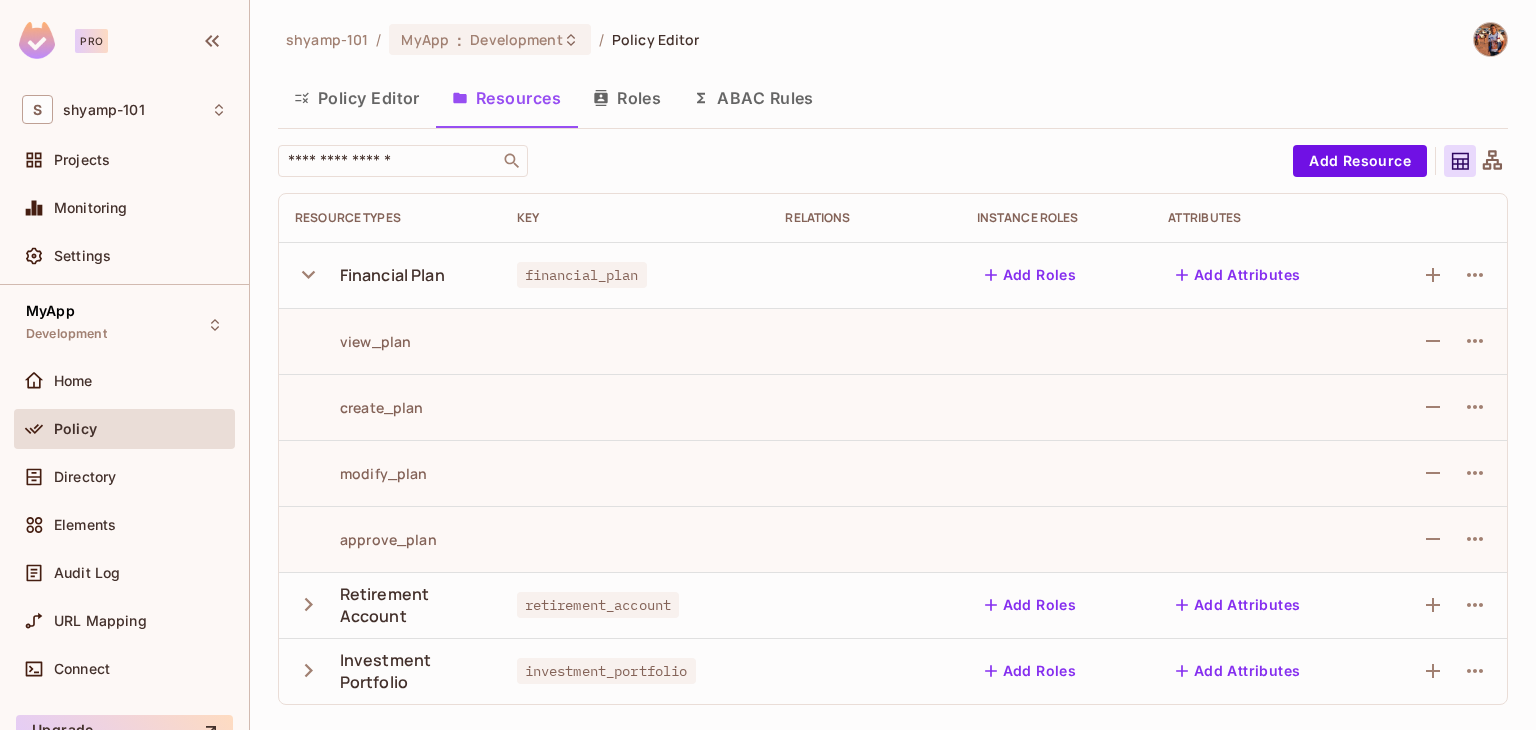 click 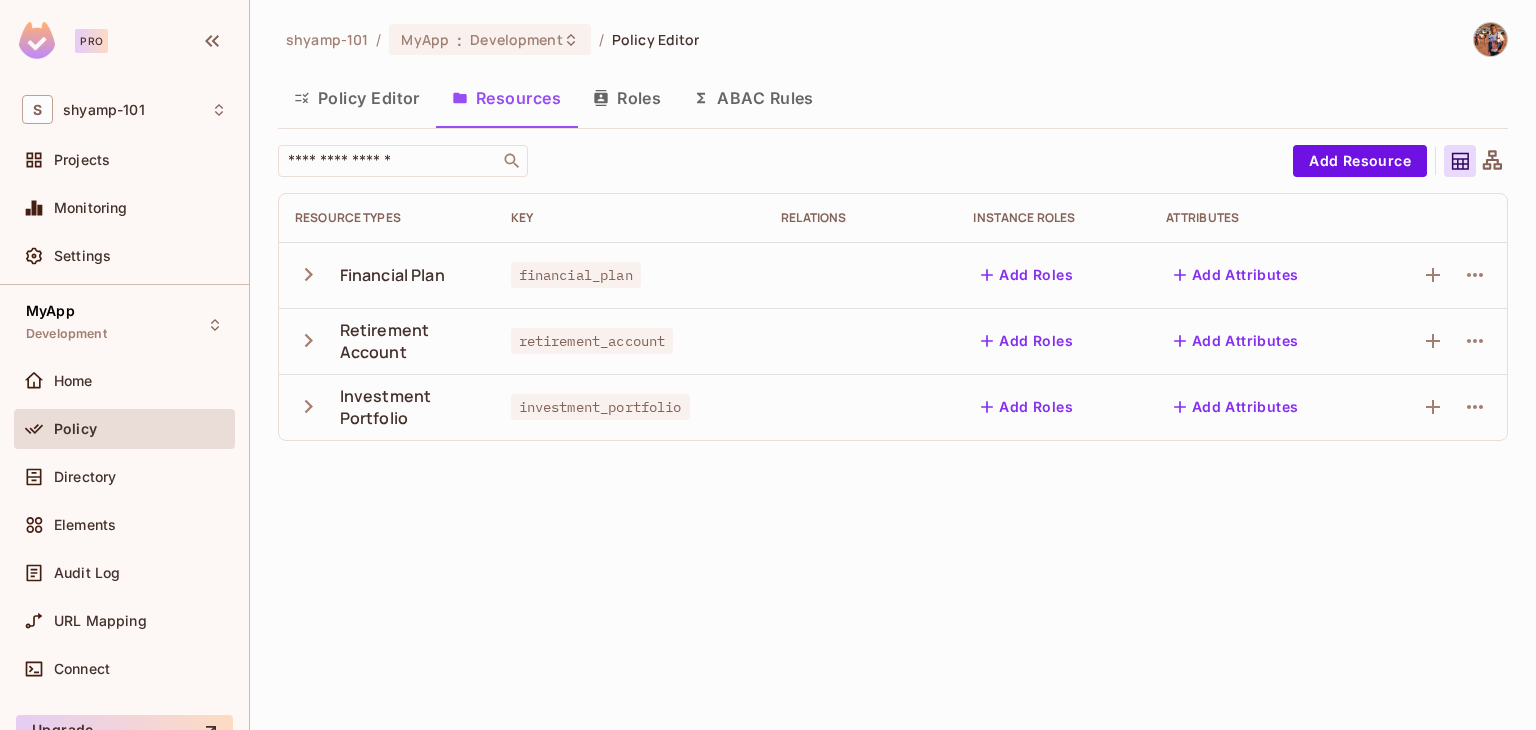 click 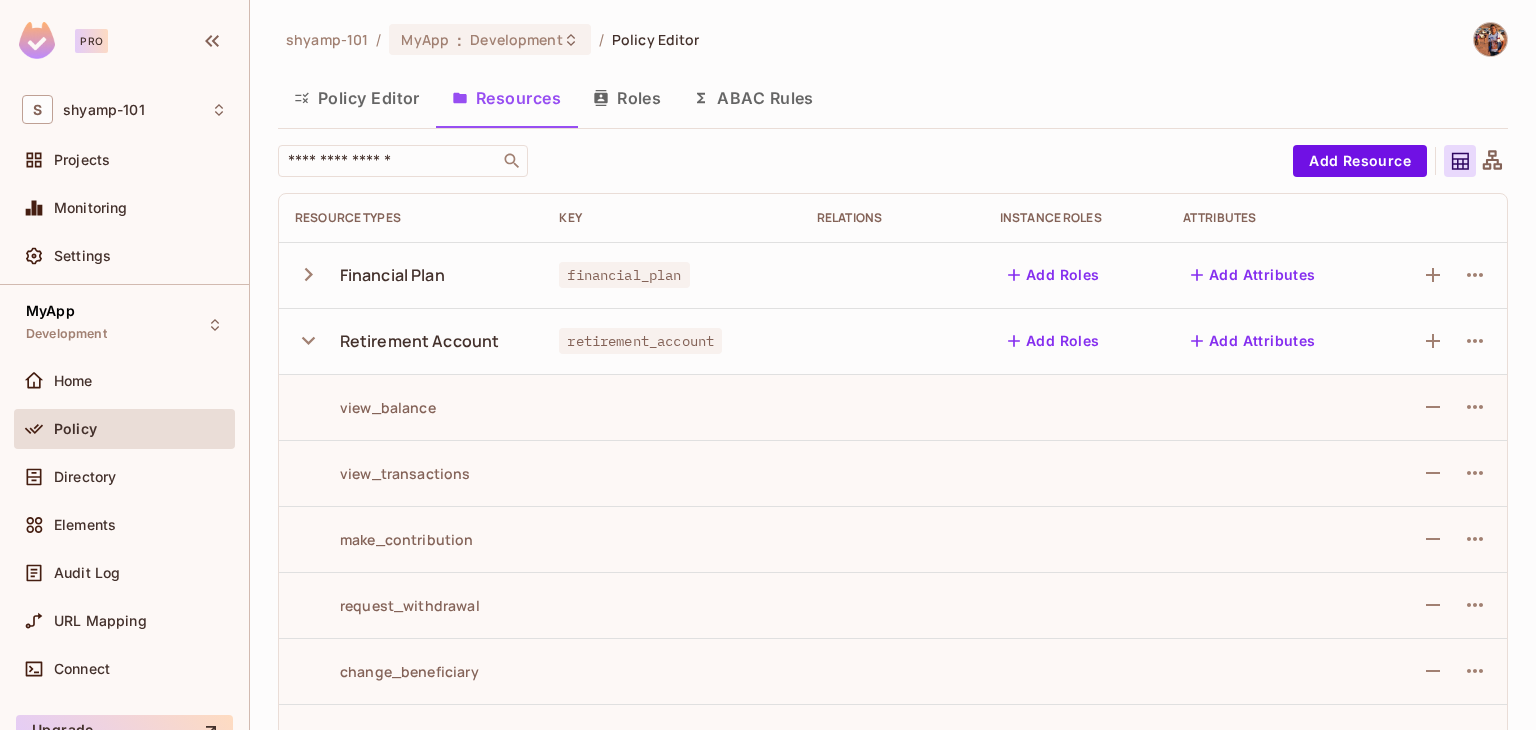 click 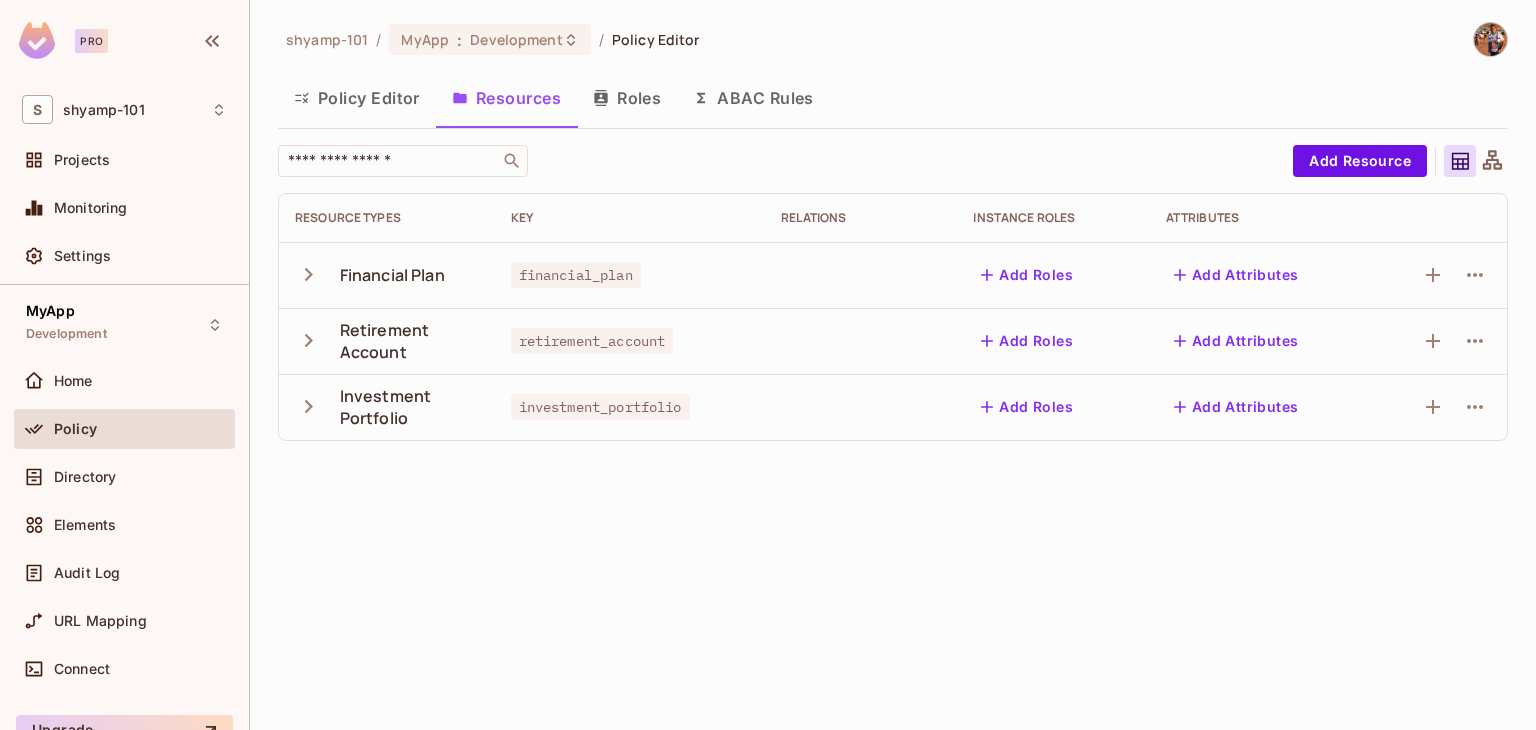 click 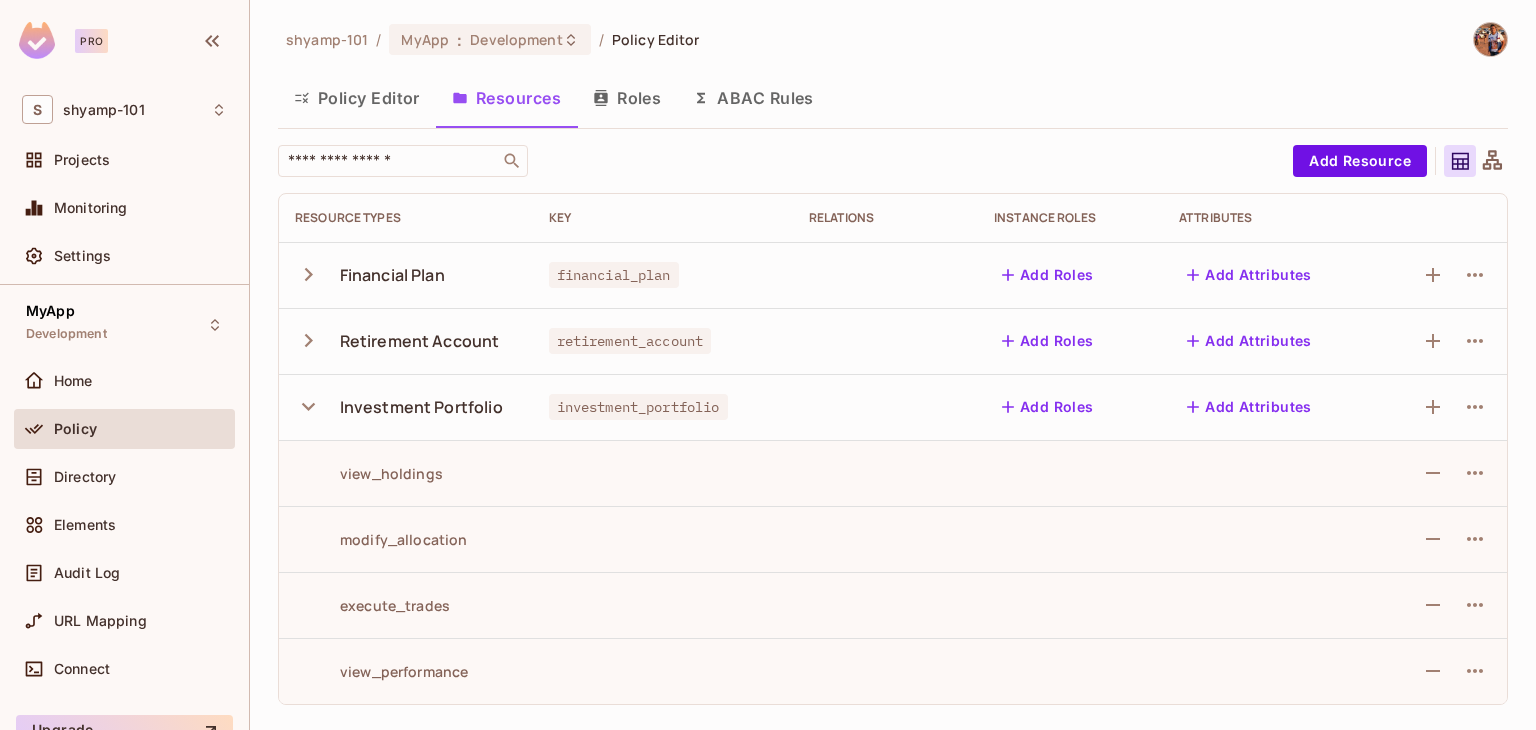 click 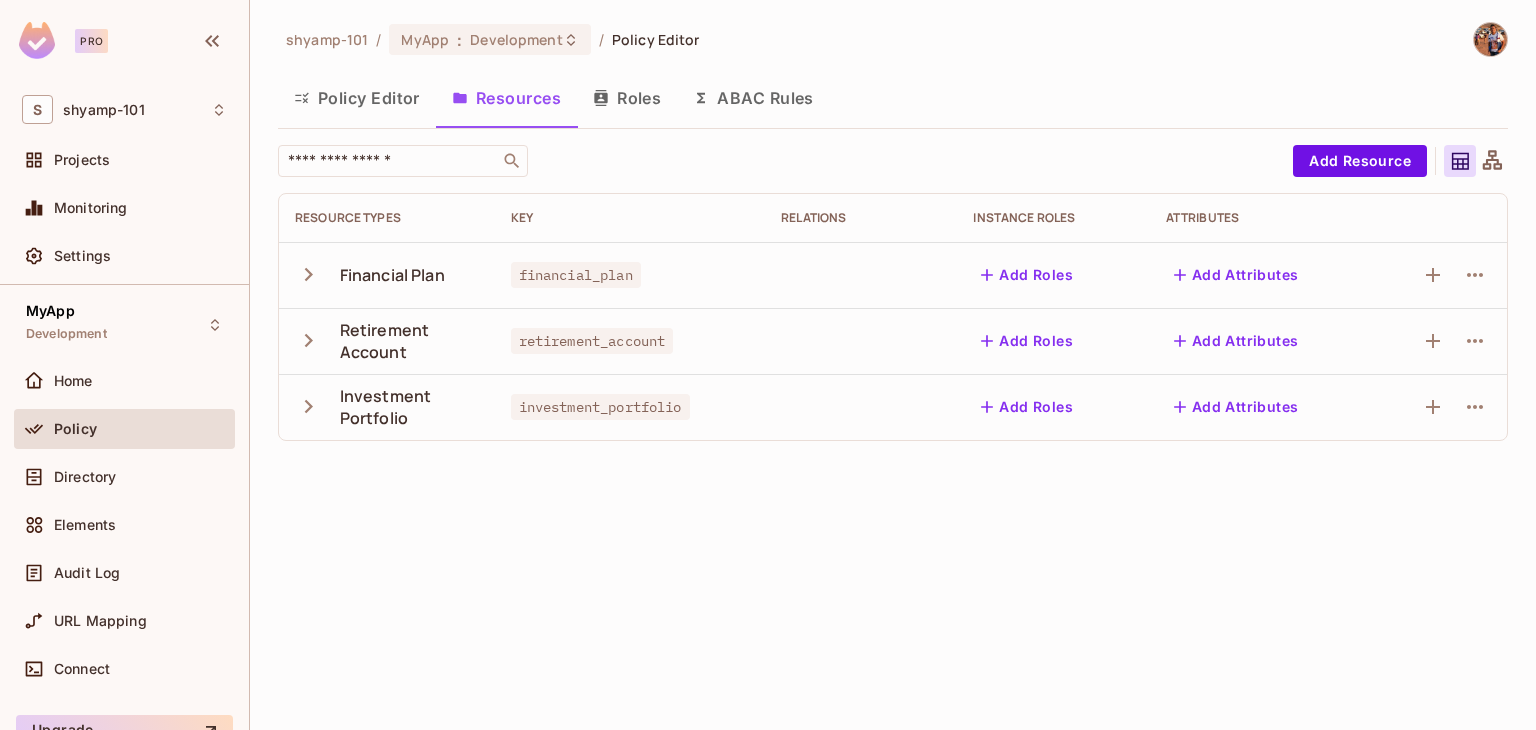 click 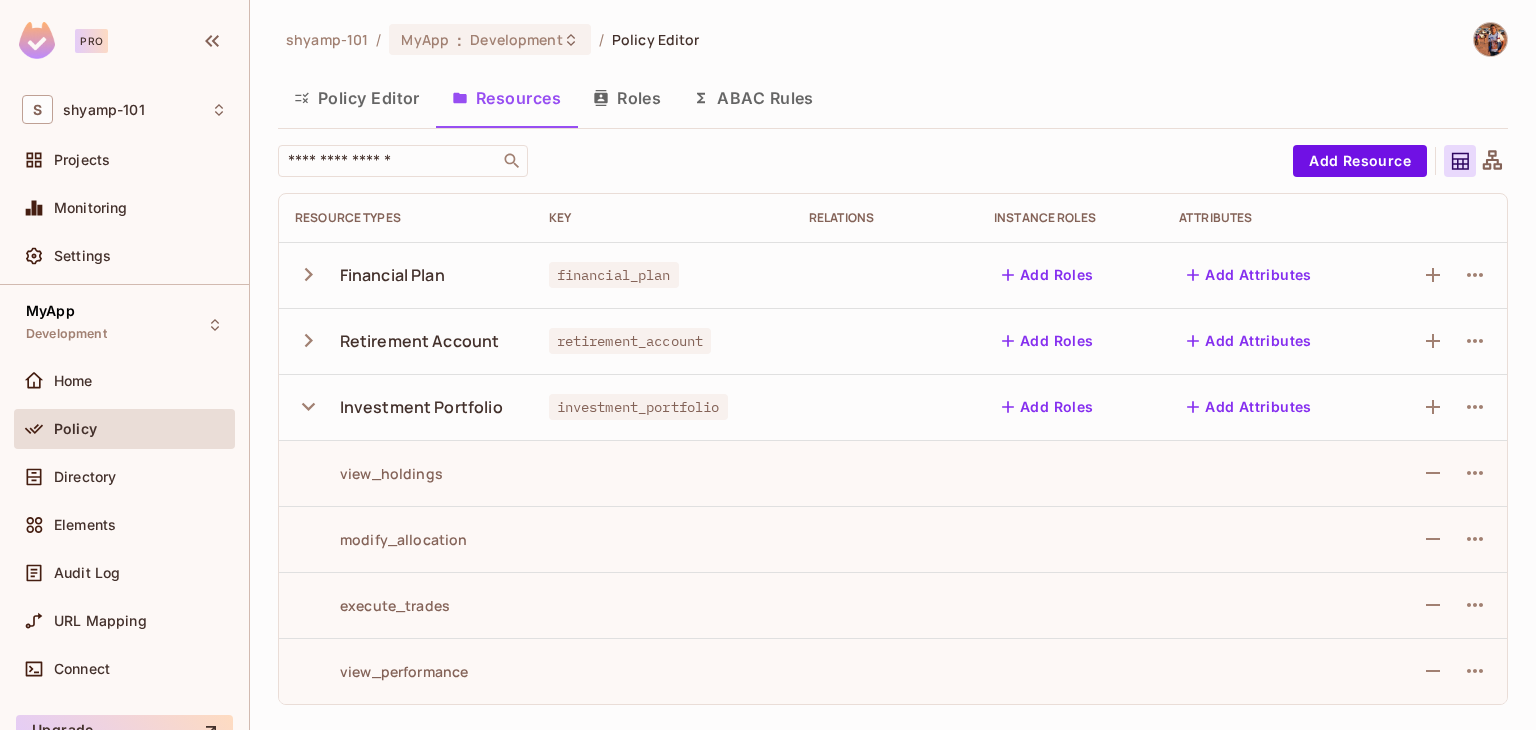 click on "view_holdings" at bounding box center [406, 473] 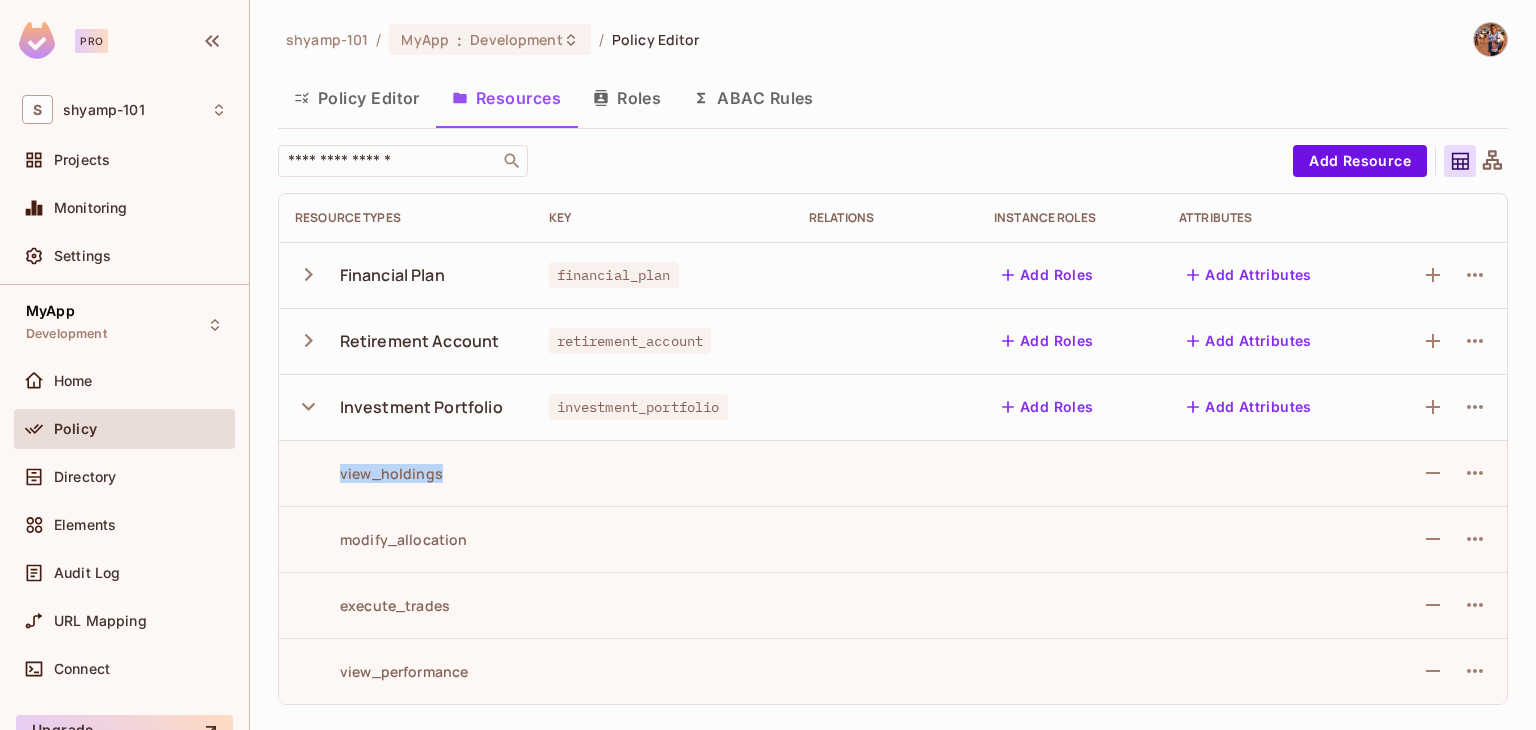 click on "view_holdings" at bounding box center (406, 473) 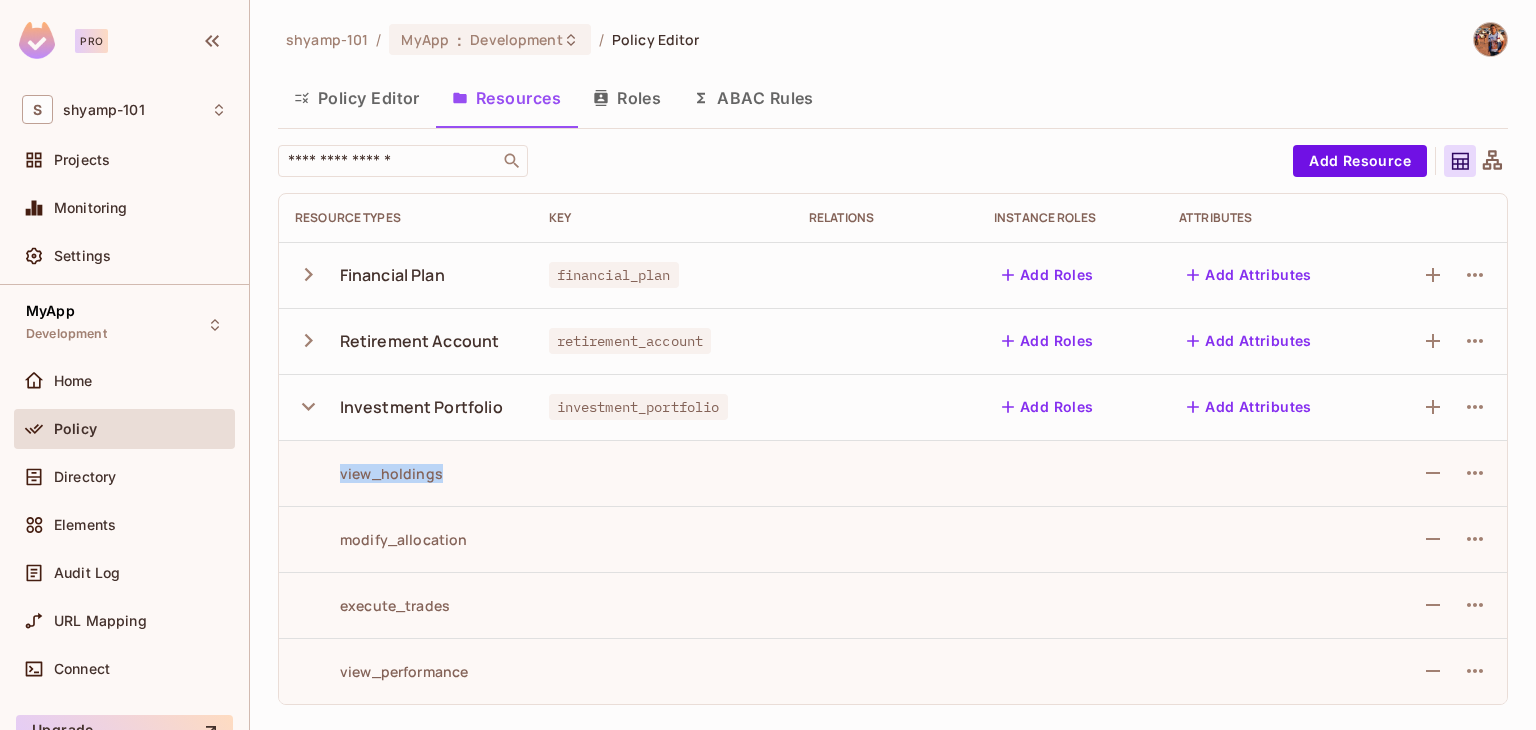 click 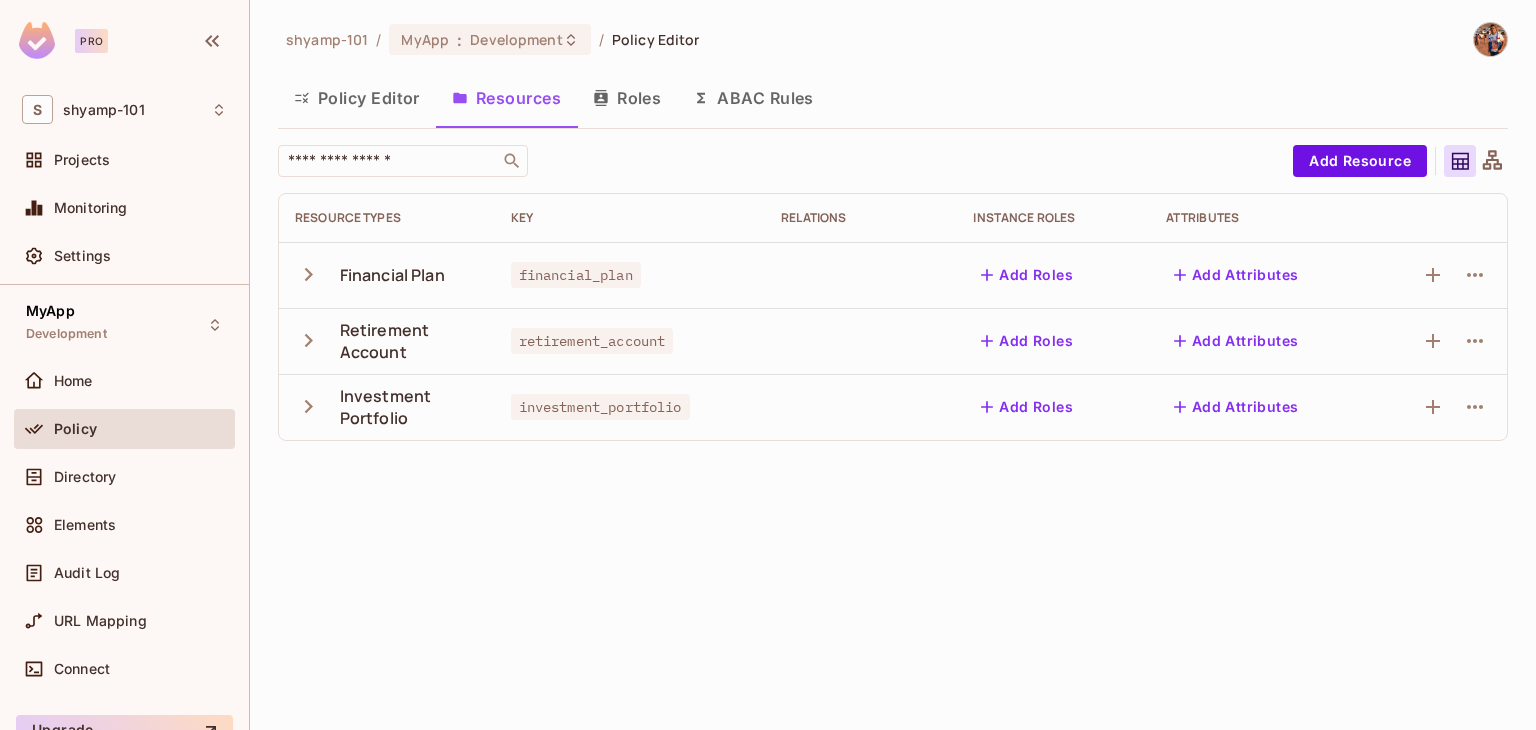 click 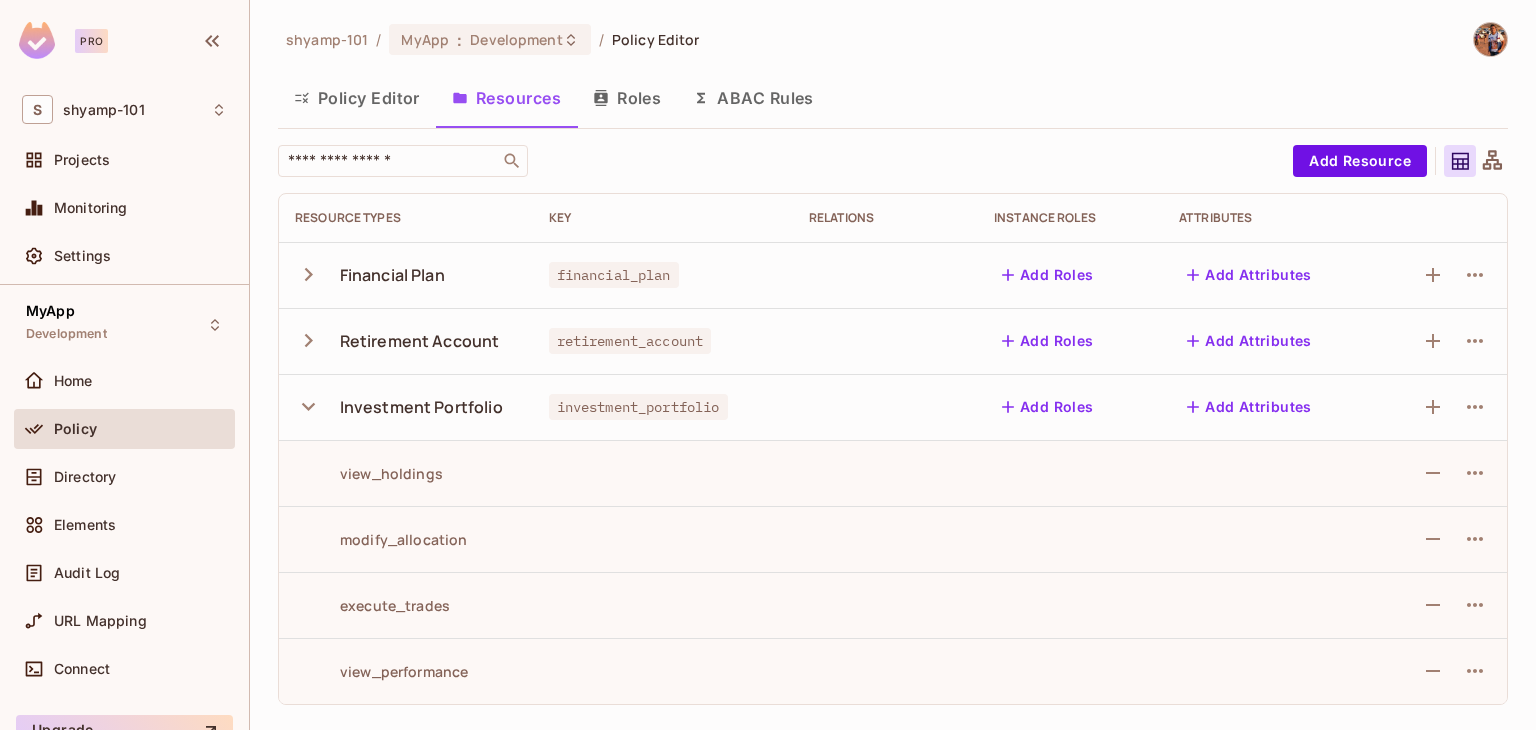 click 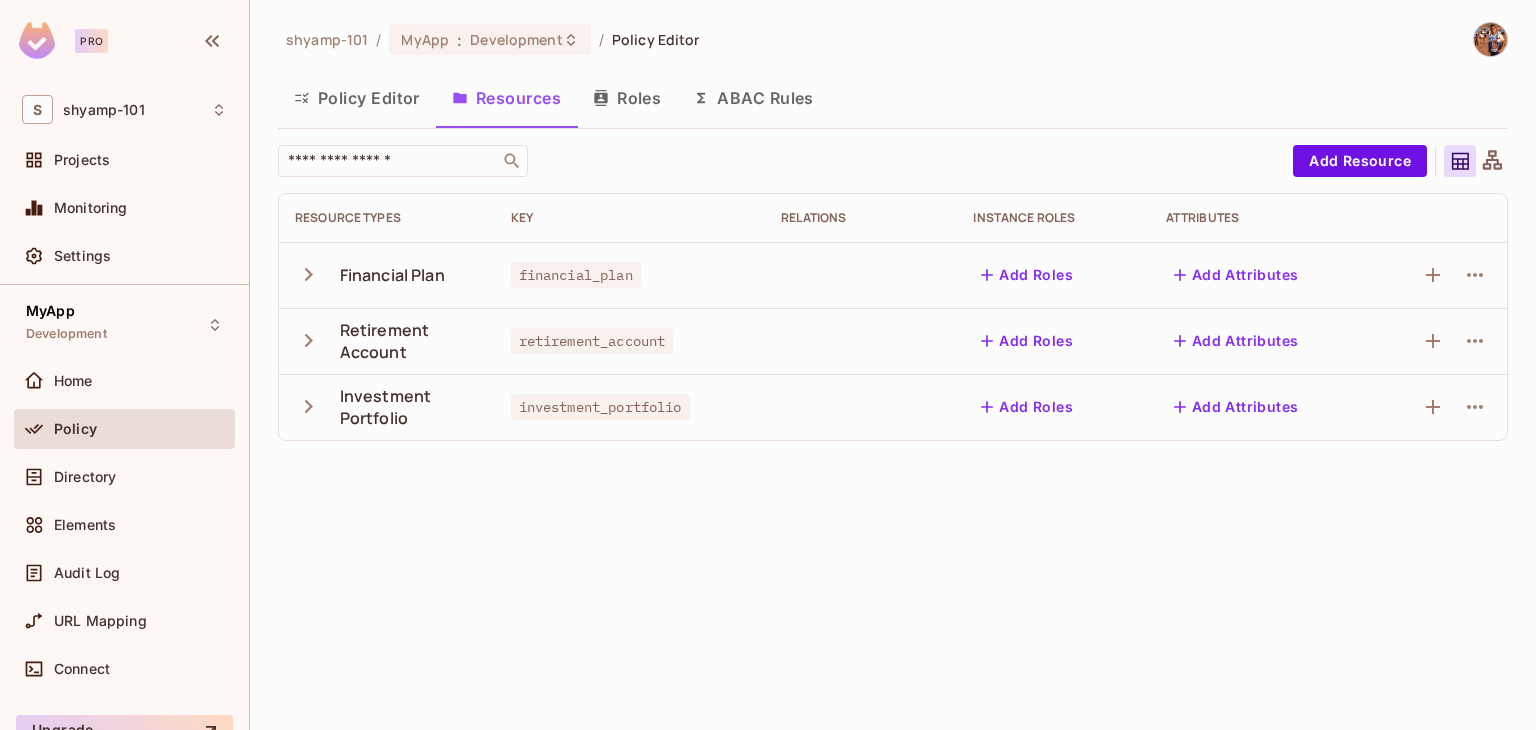 click 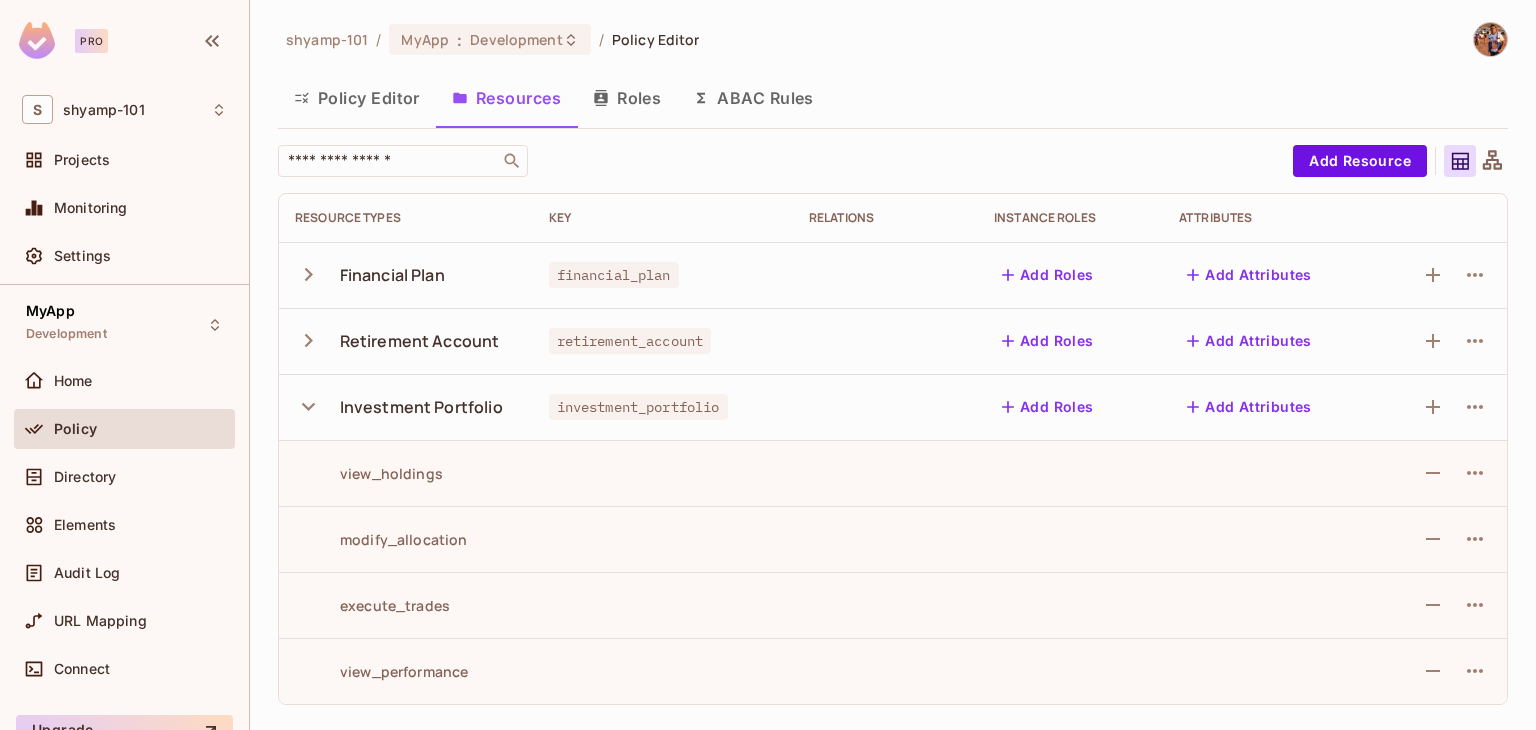 click on "view_holdings" at bounding box center (369, 473) 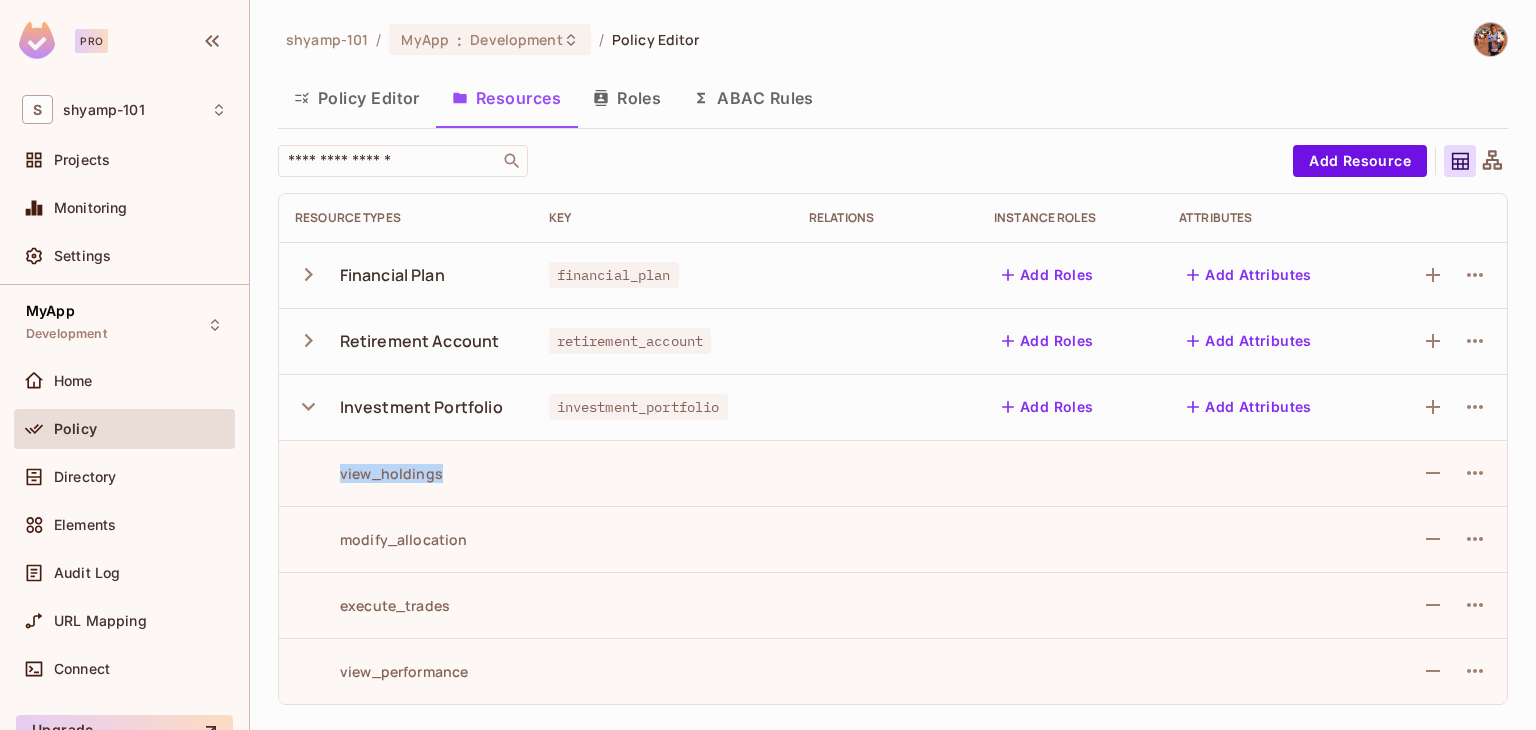 click on "view_holdings" at bounding box center [369, 473] 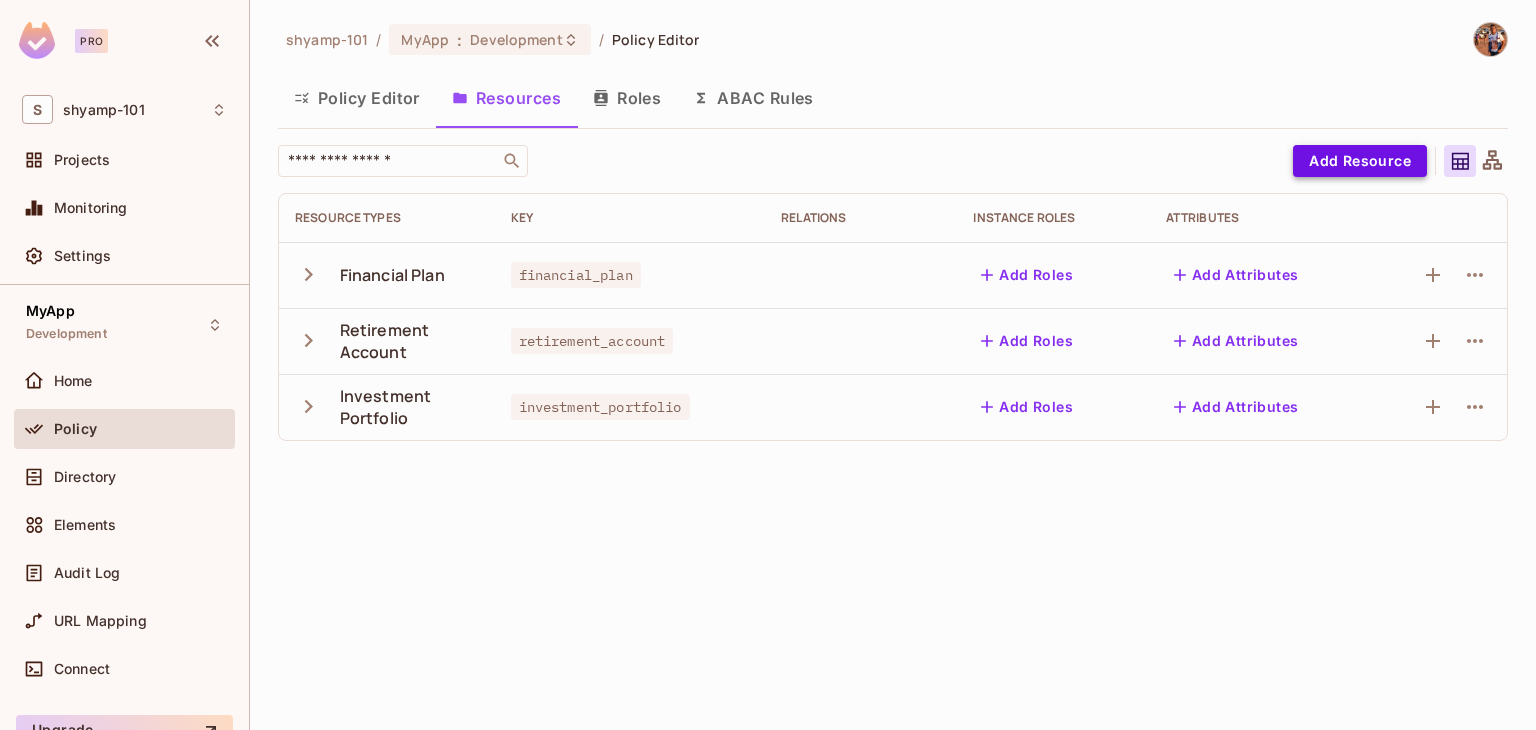 click on "Add Resource" at bounding box center (1360, 161) 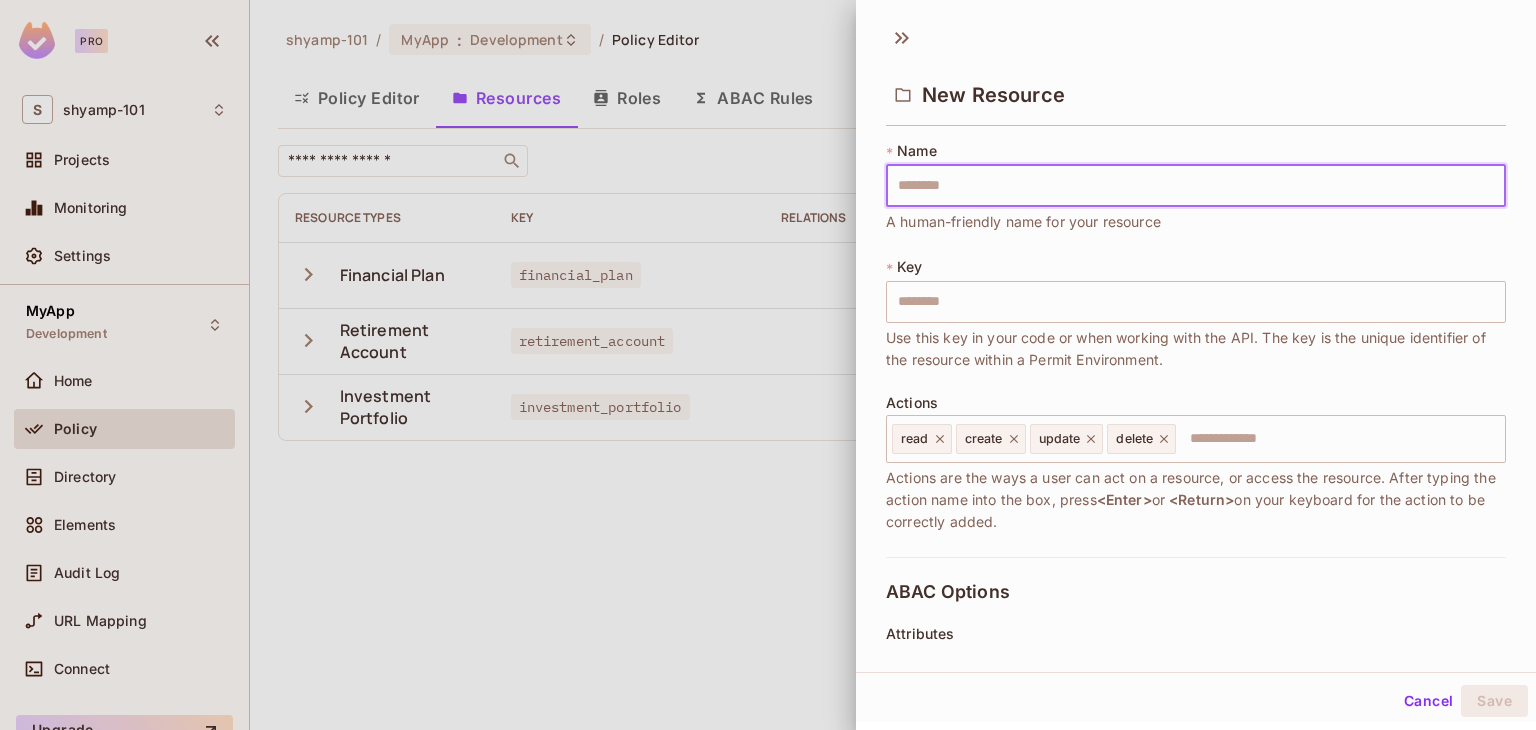 click at bounding box center [1196, 186] 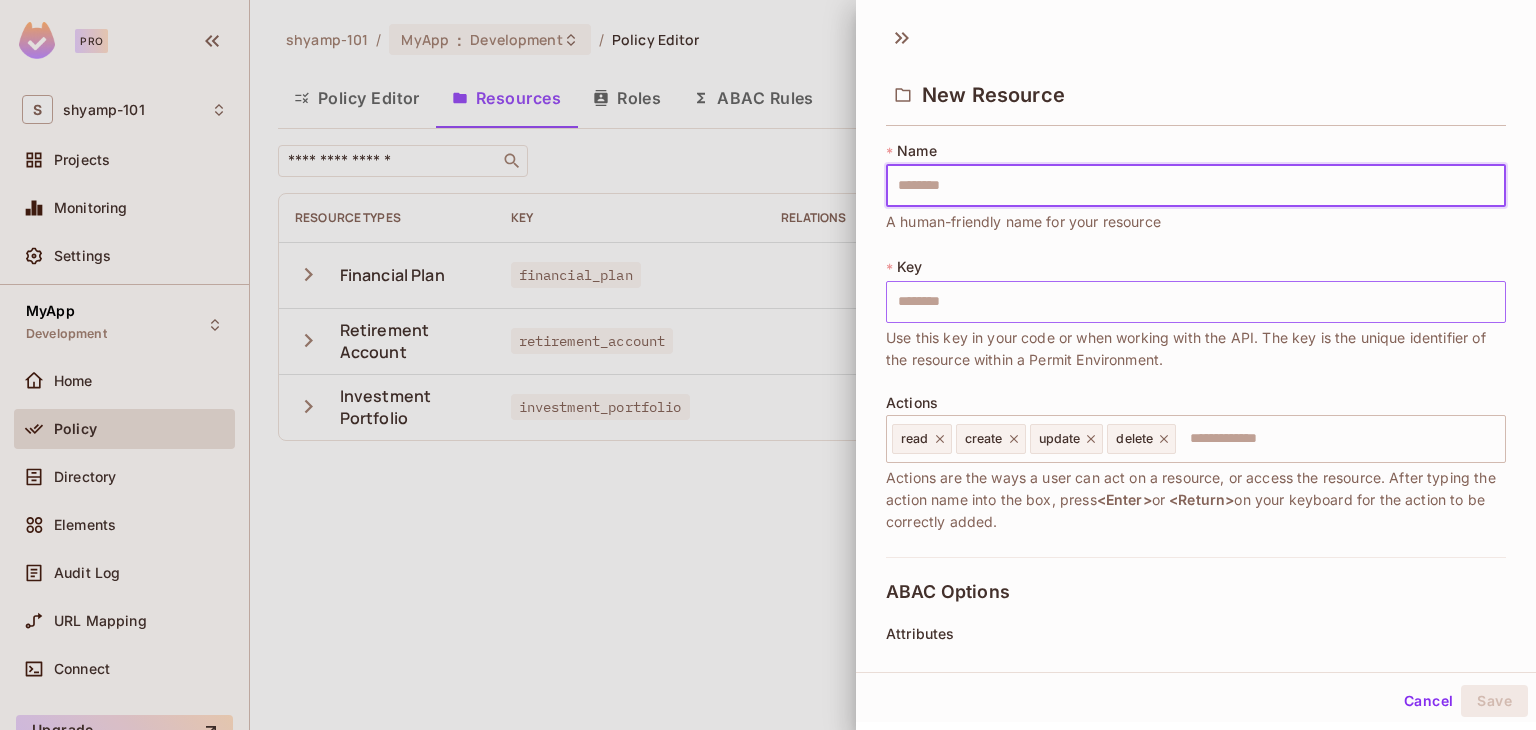 click at bounding box center [1196, 302] 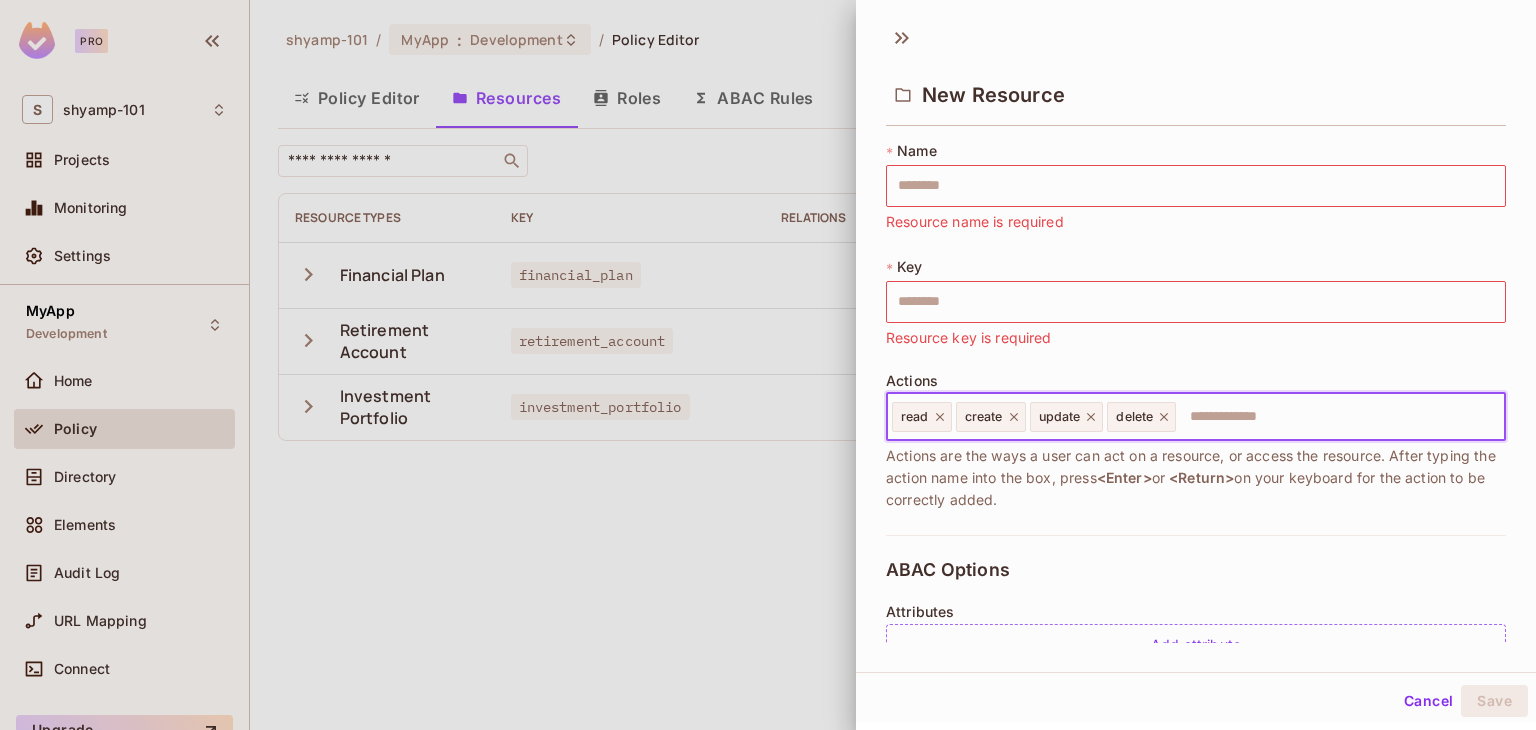 click at bounding box center (1337, 417) 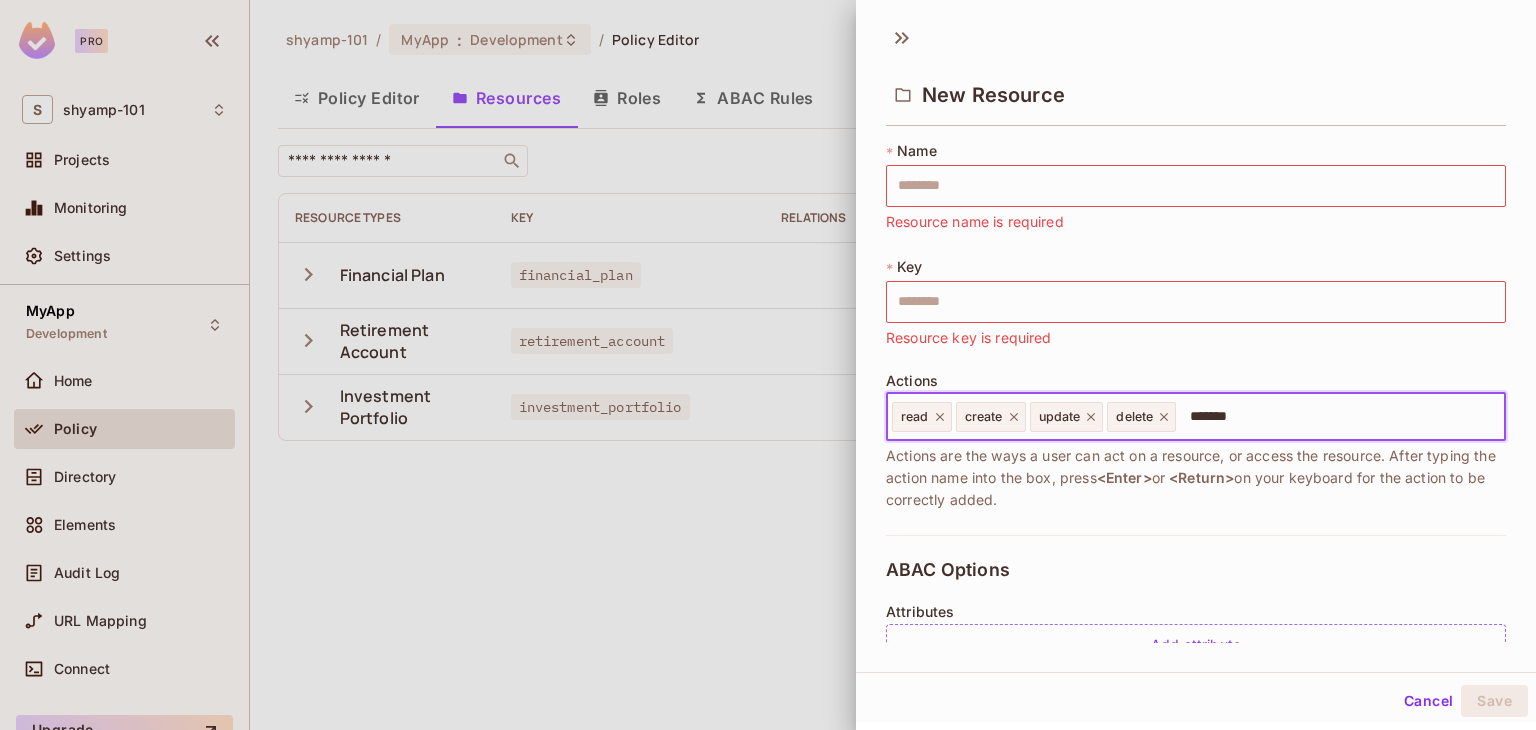 type on "********" 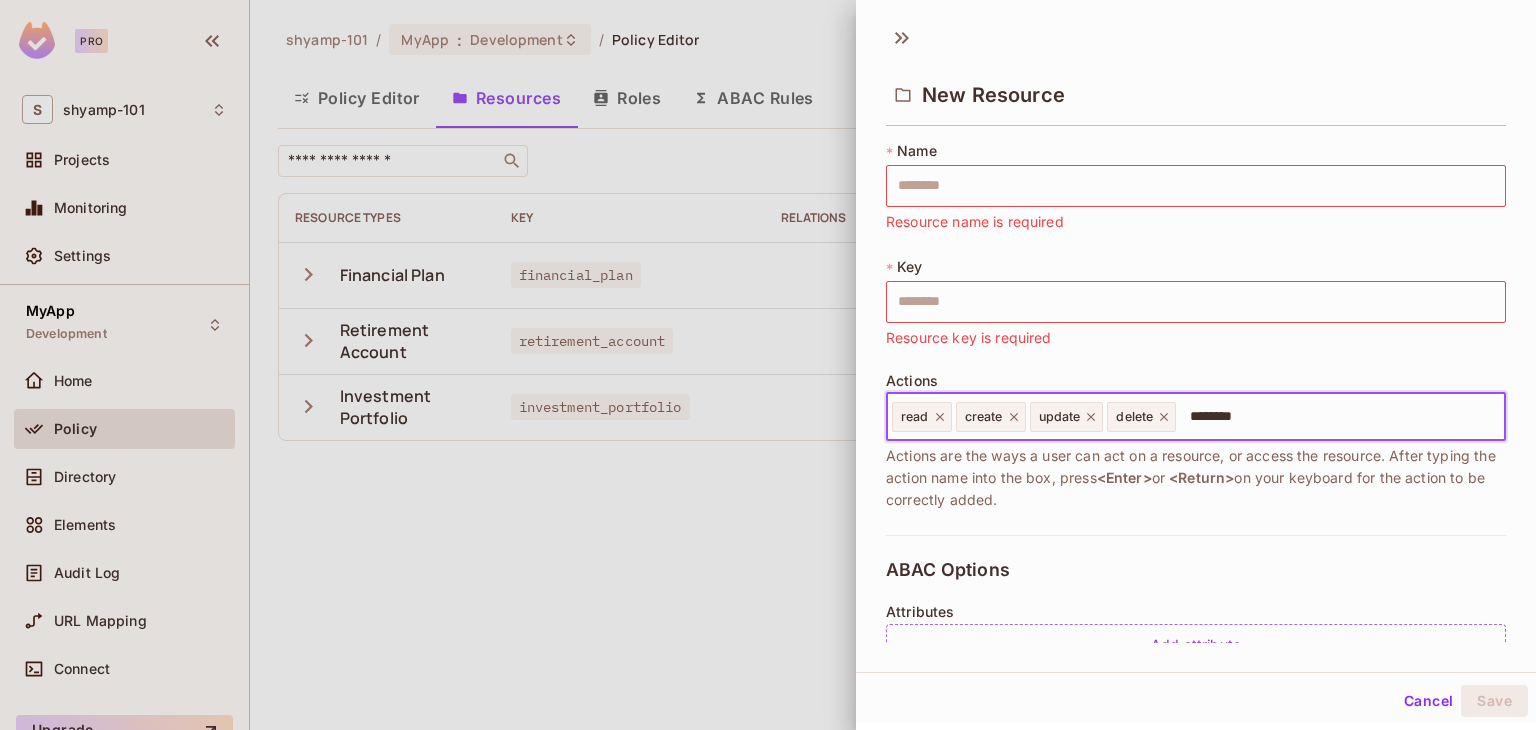 type 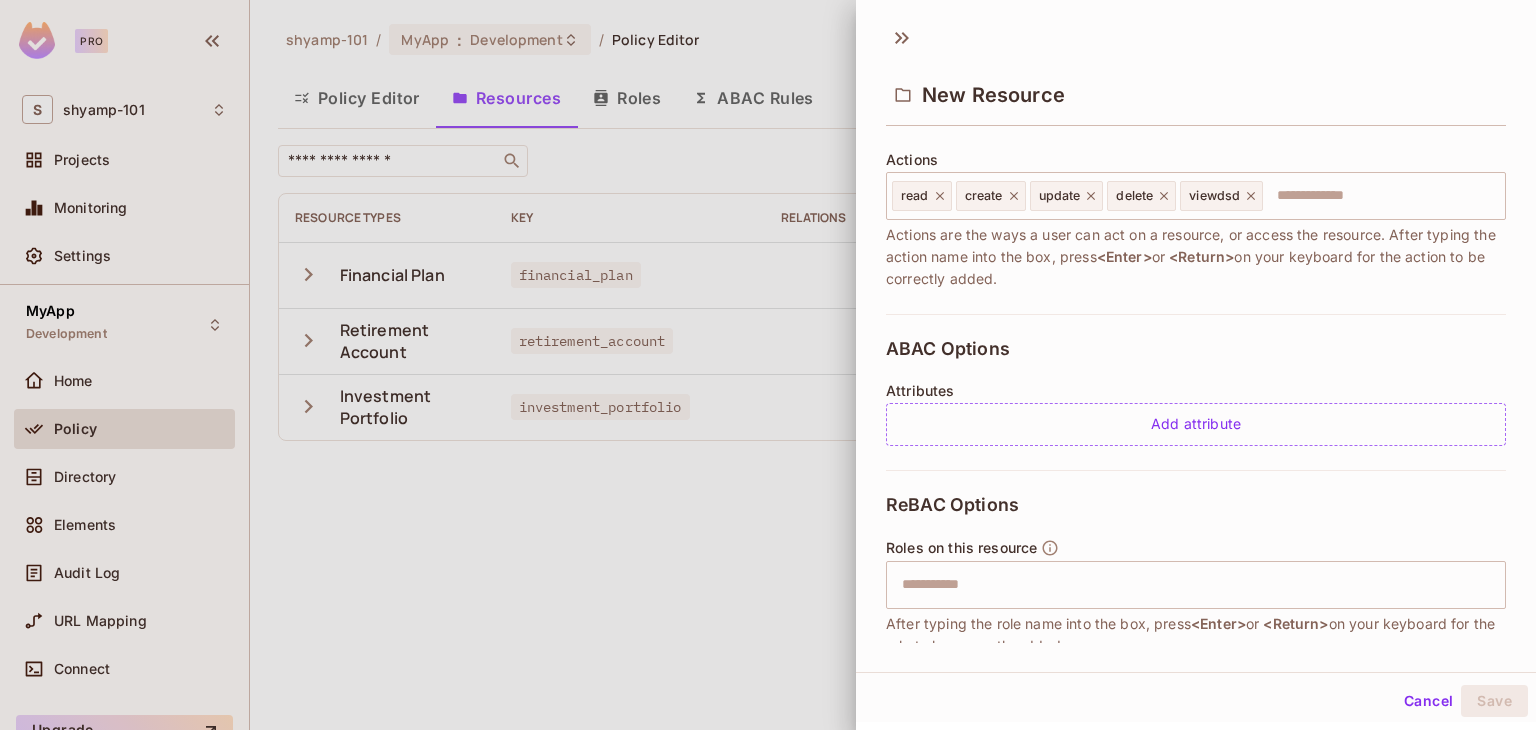 scroll, scrollTop: 243, scrollLeft: 0, axis: vertical 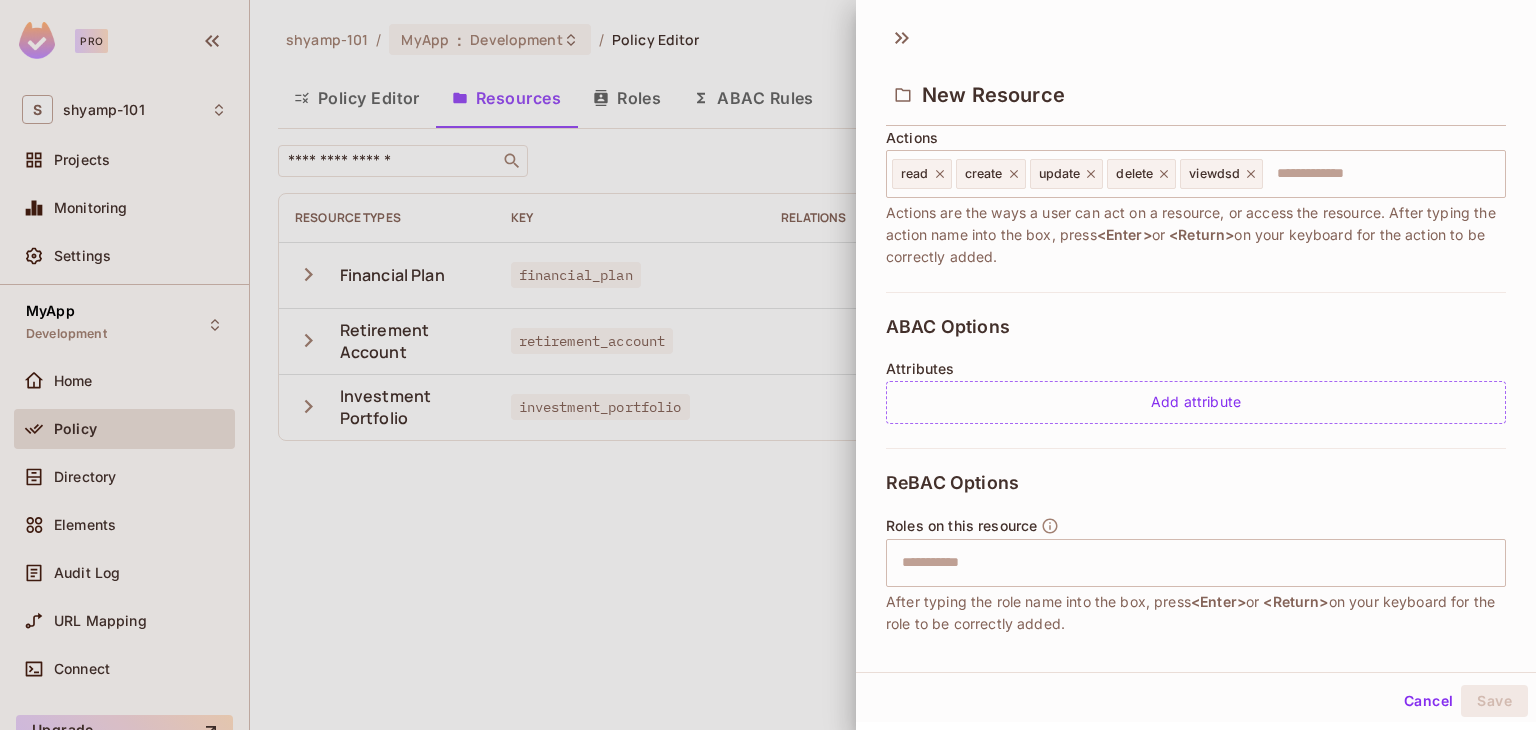 click on "ABAC Options" at bounding box center (948, 327) 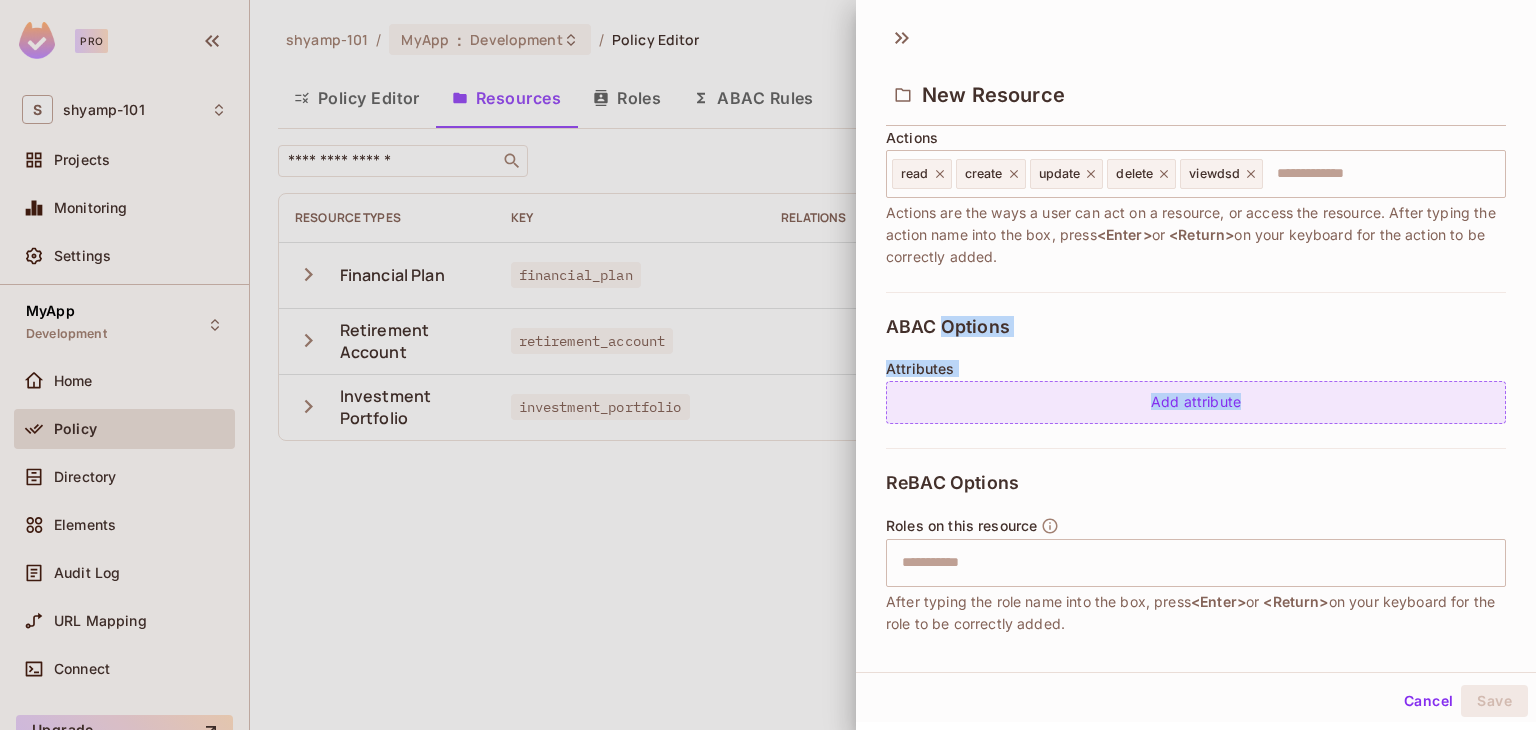drag, startPoint x: 948, startPoint y: 324, endPoint x: 1207, endPoint y: 405, distance: 271.3706 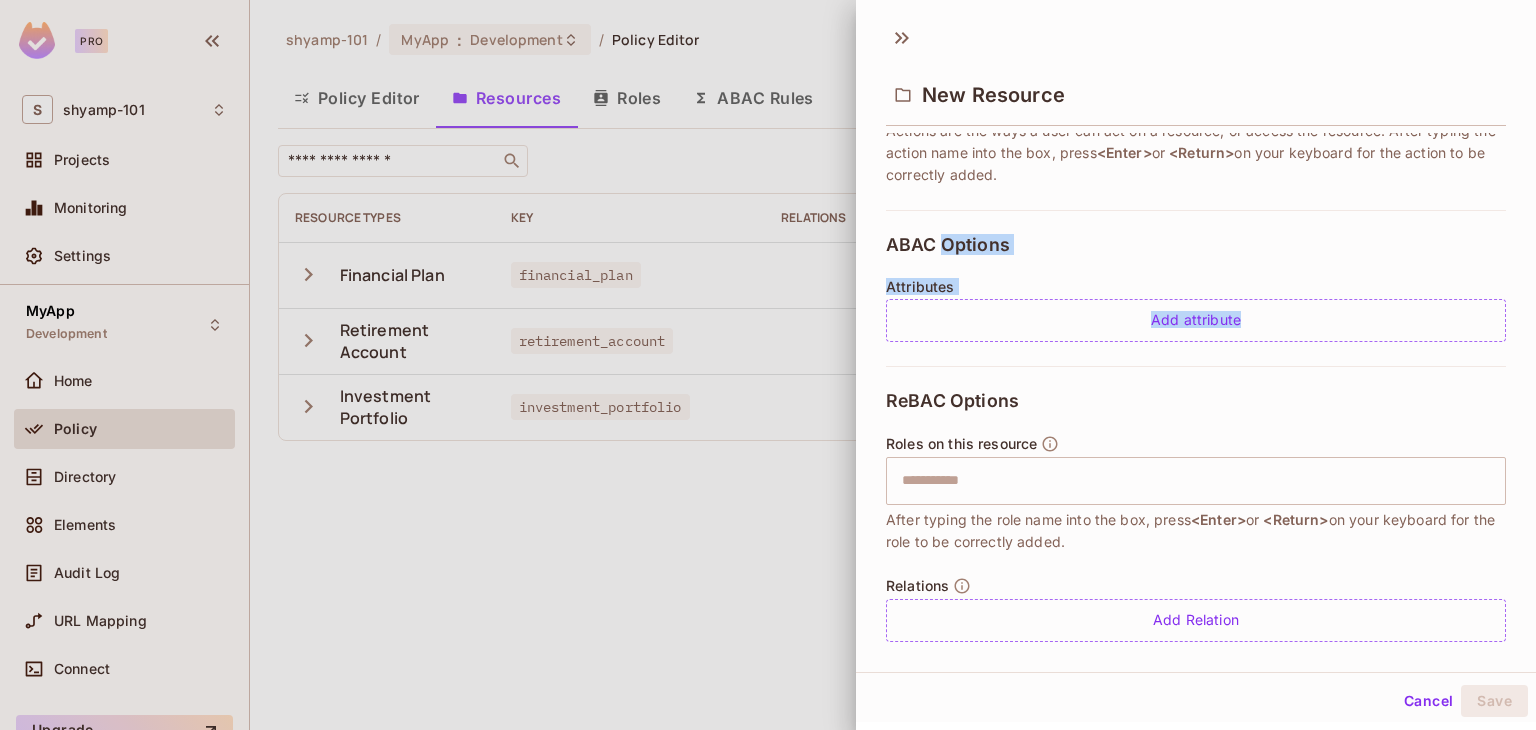 scroll, scrollTop: 348, scrollLeft: 0, axis: vertical 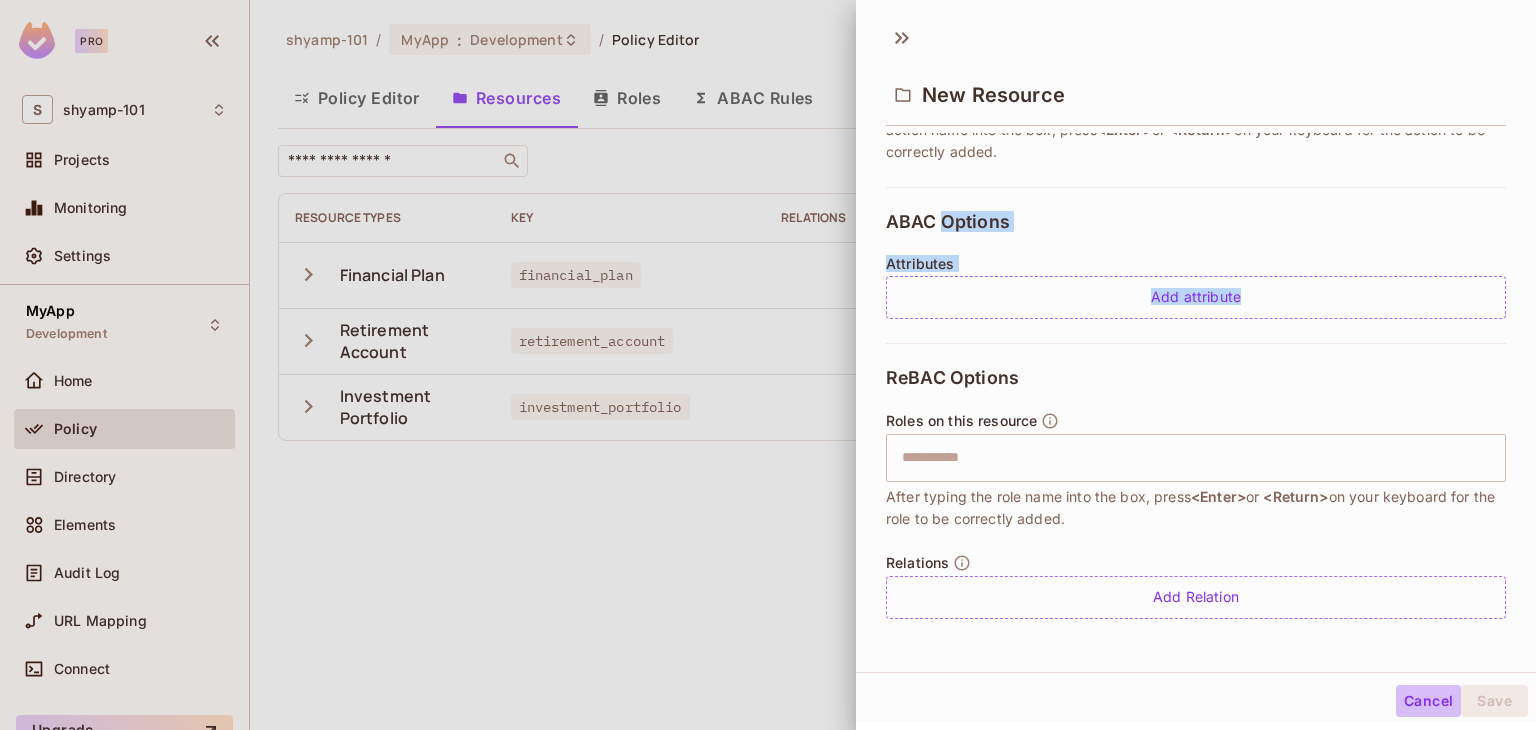 click on "Cancel" at bounding box center (1428, 701) 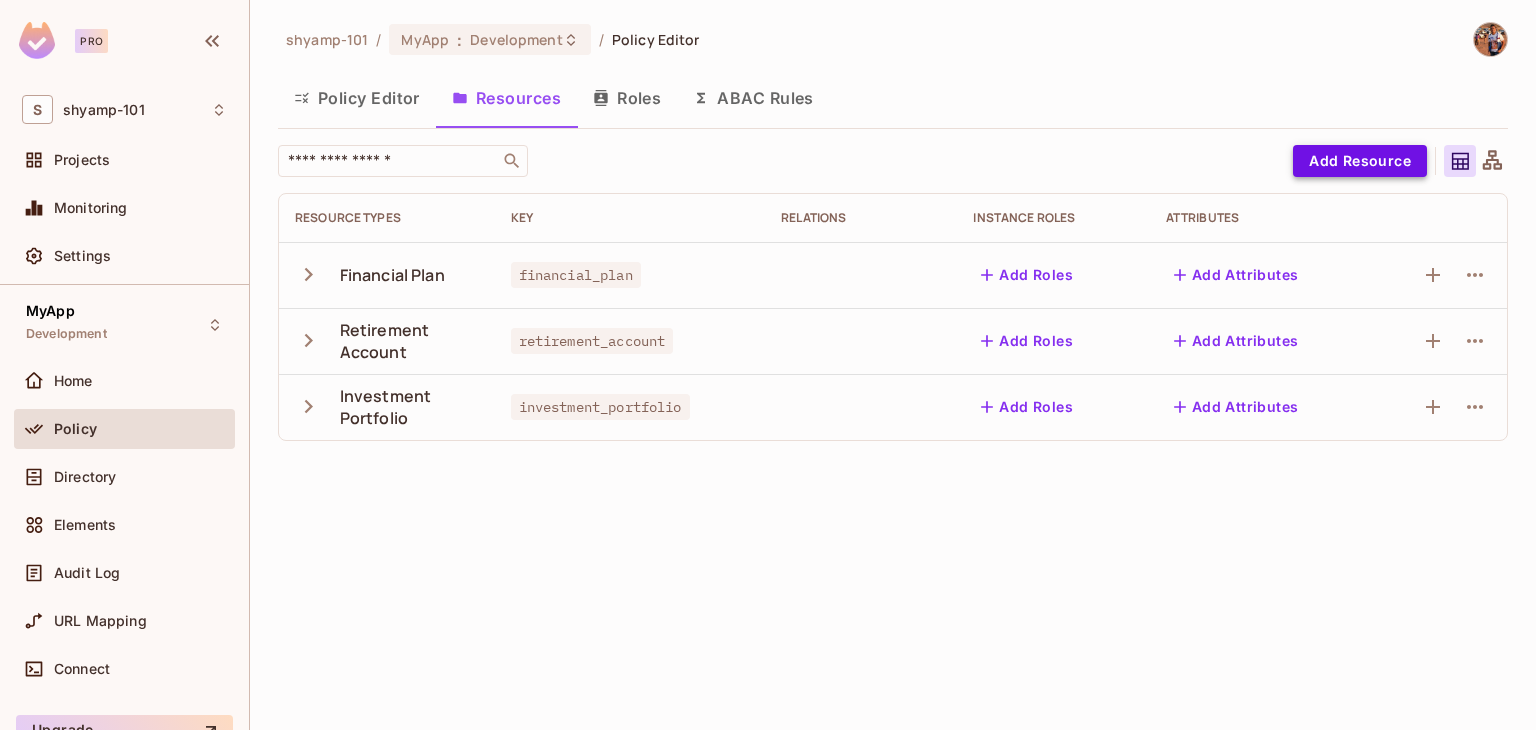 click on "Add Resource" at bounding box center (1360, 161) 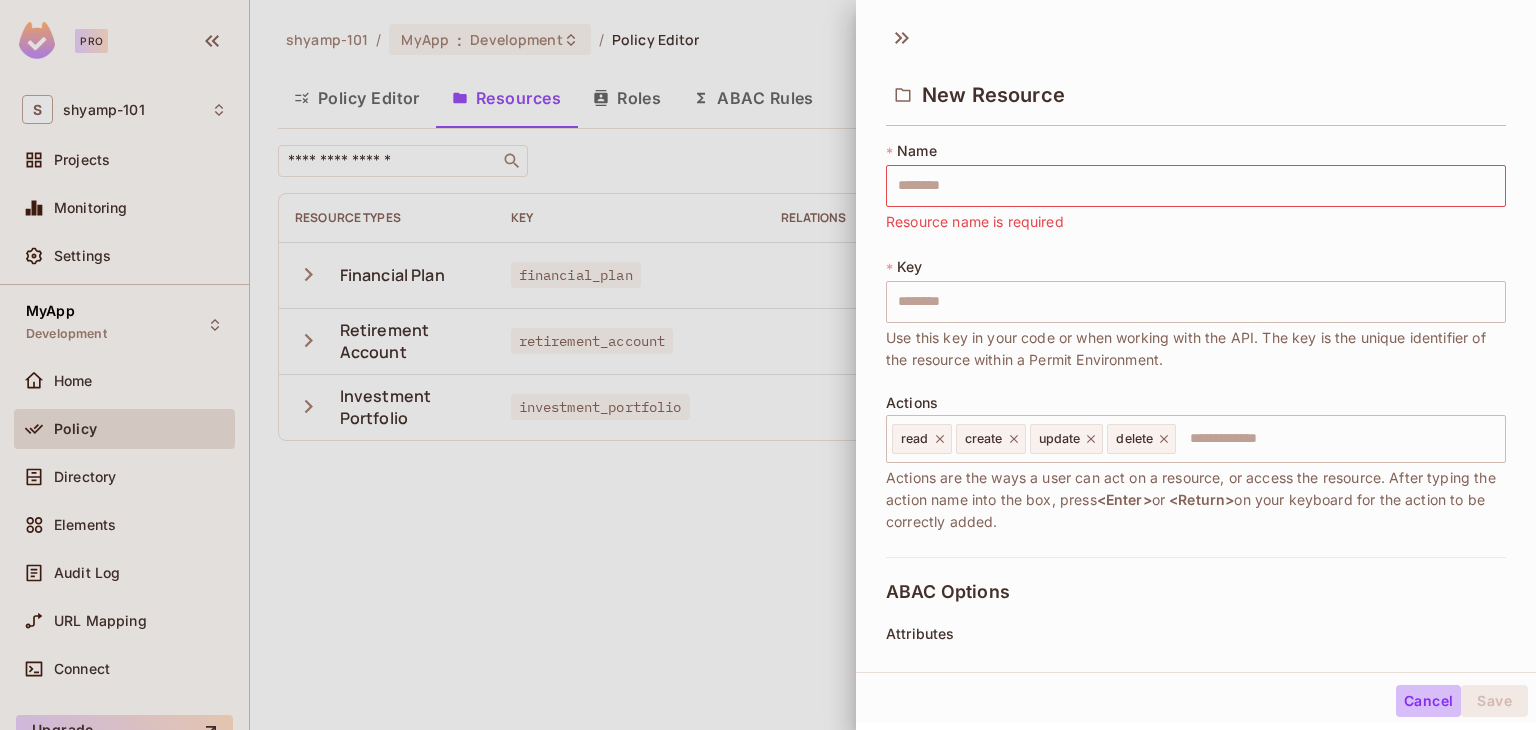 click on "Cancel" at bounding box center (1428, 701) 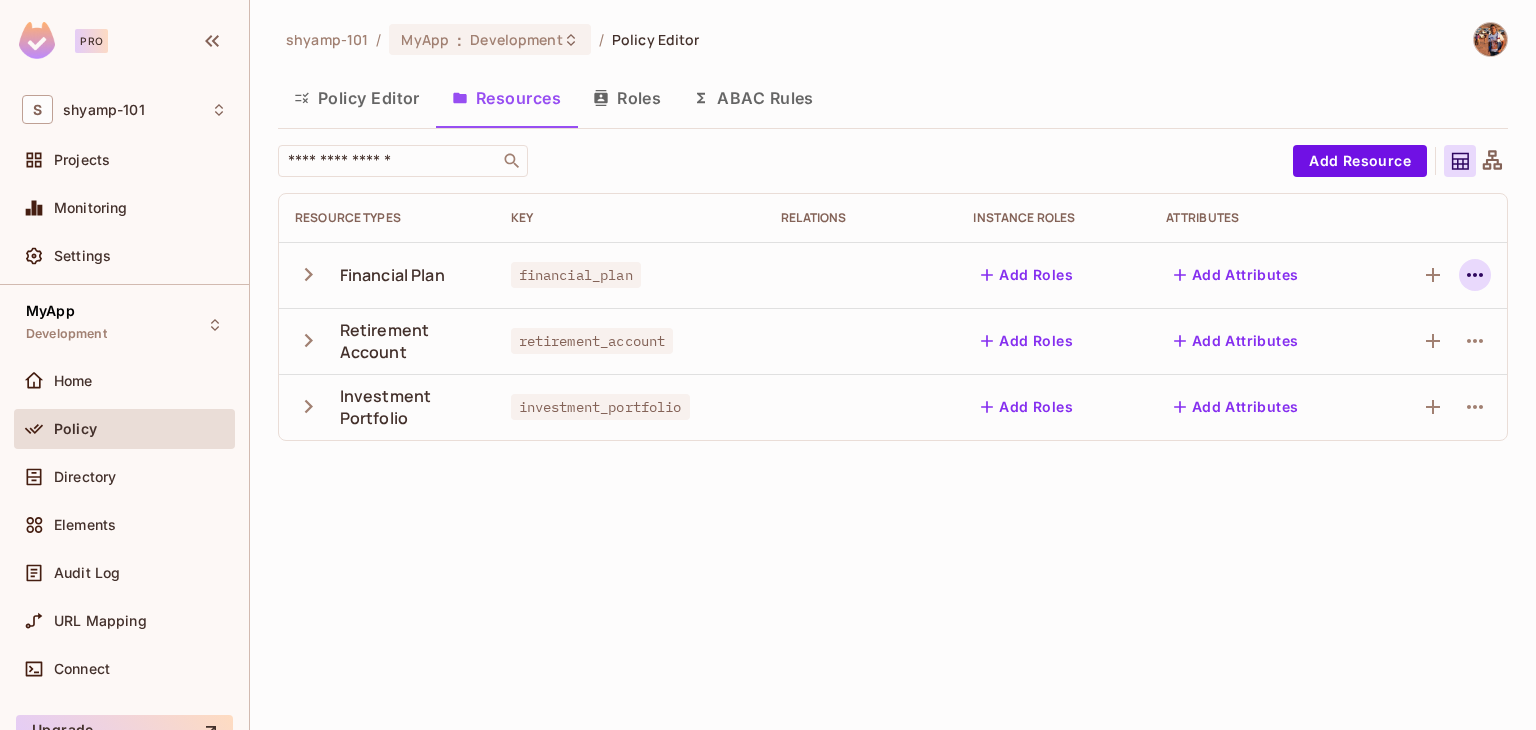 click 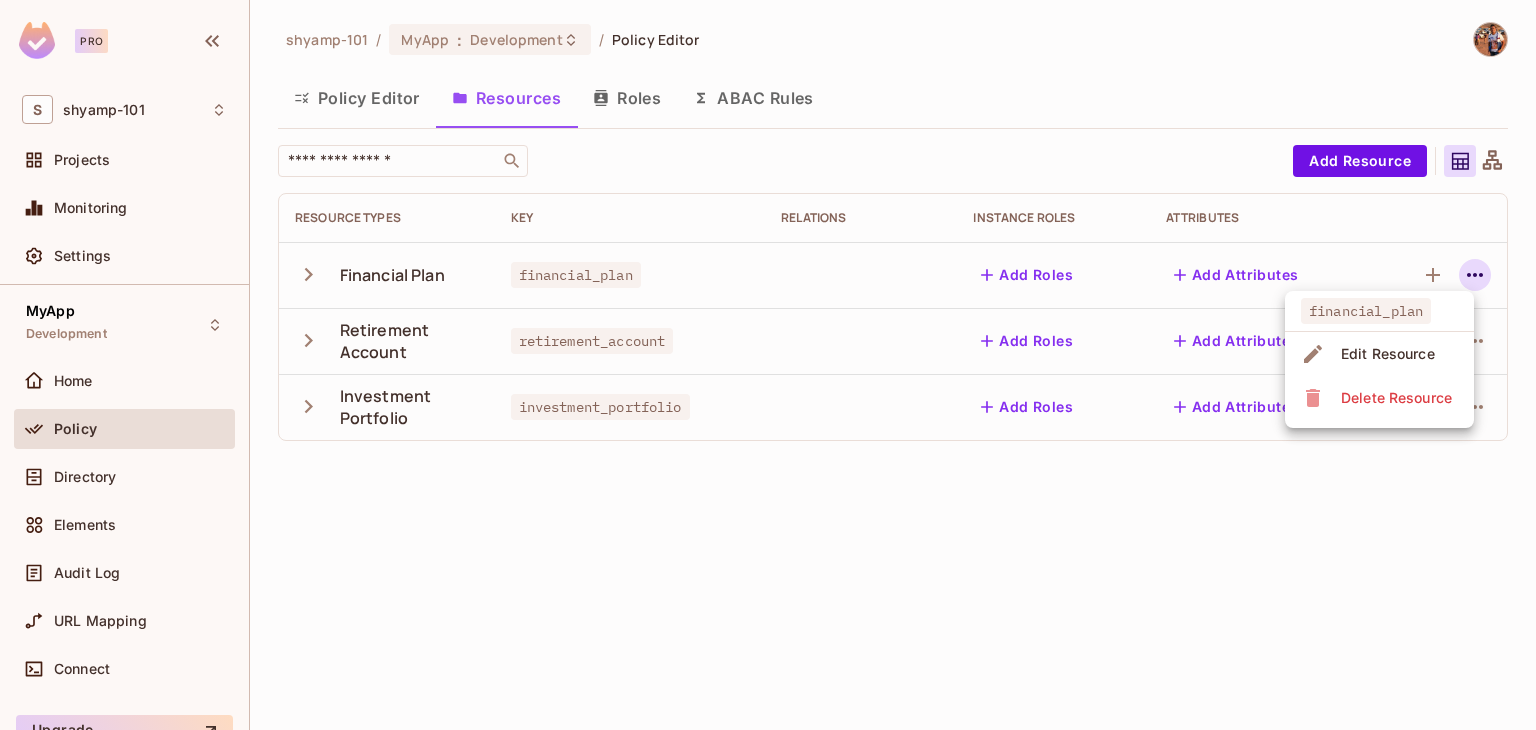 click at bounding box center [768, 365] 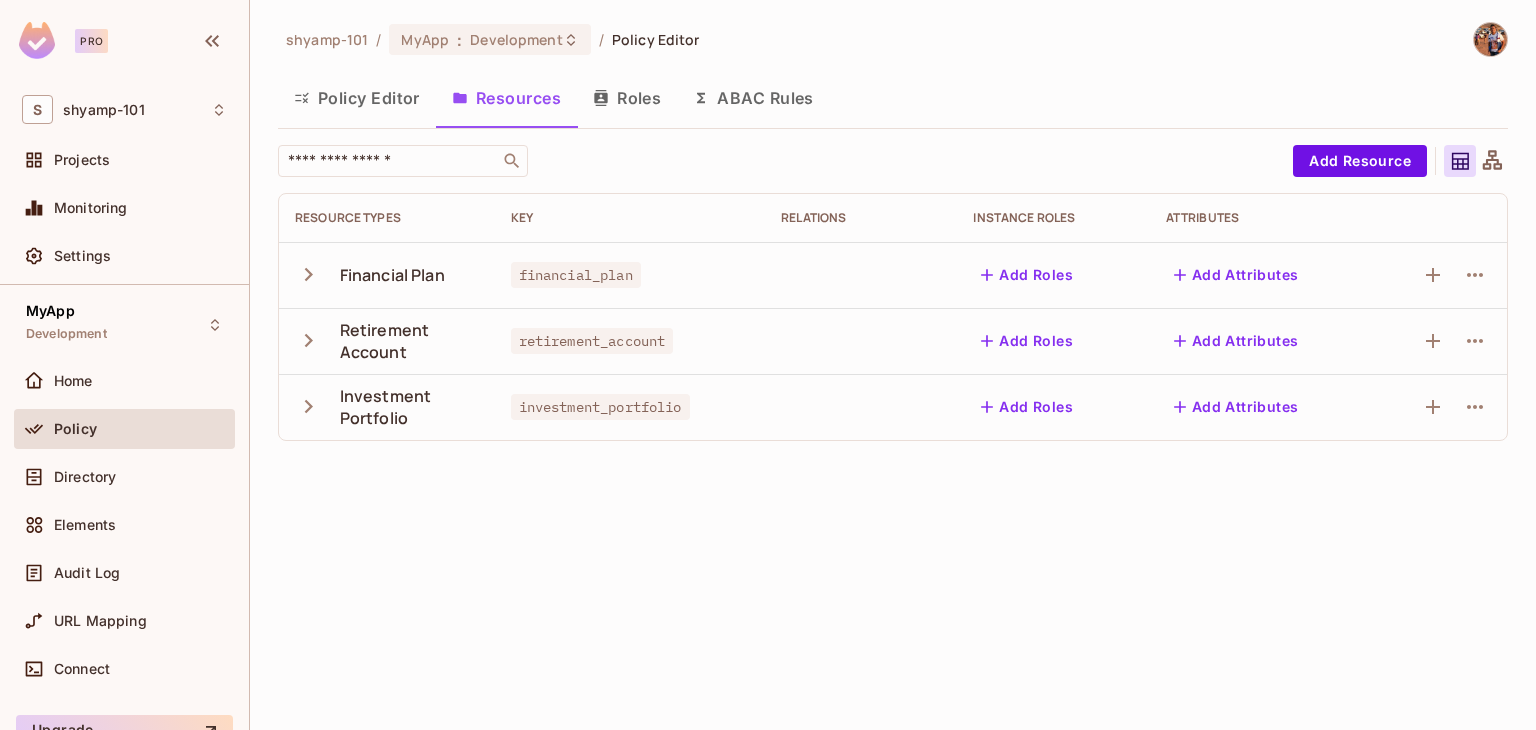 click on "​" at bounding box center (780, 161) 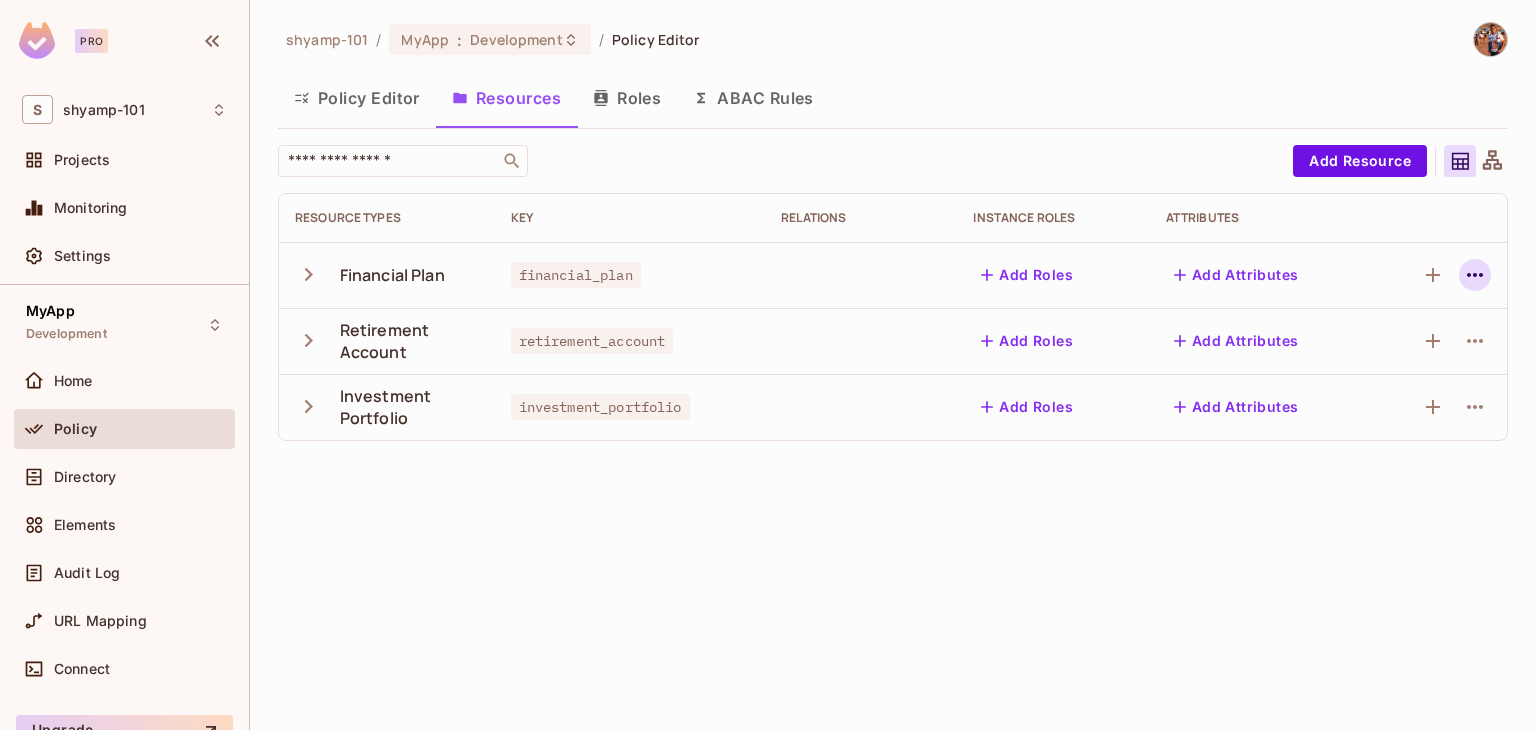 click 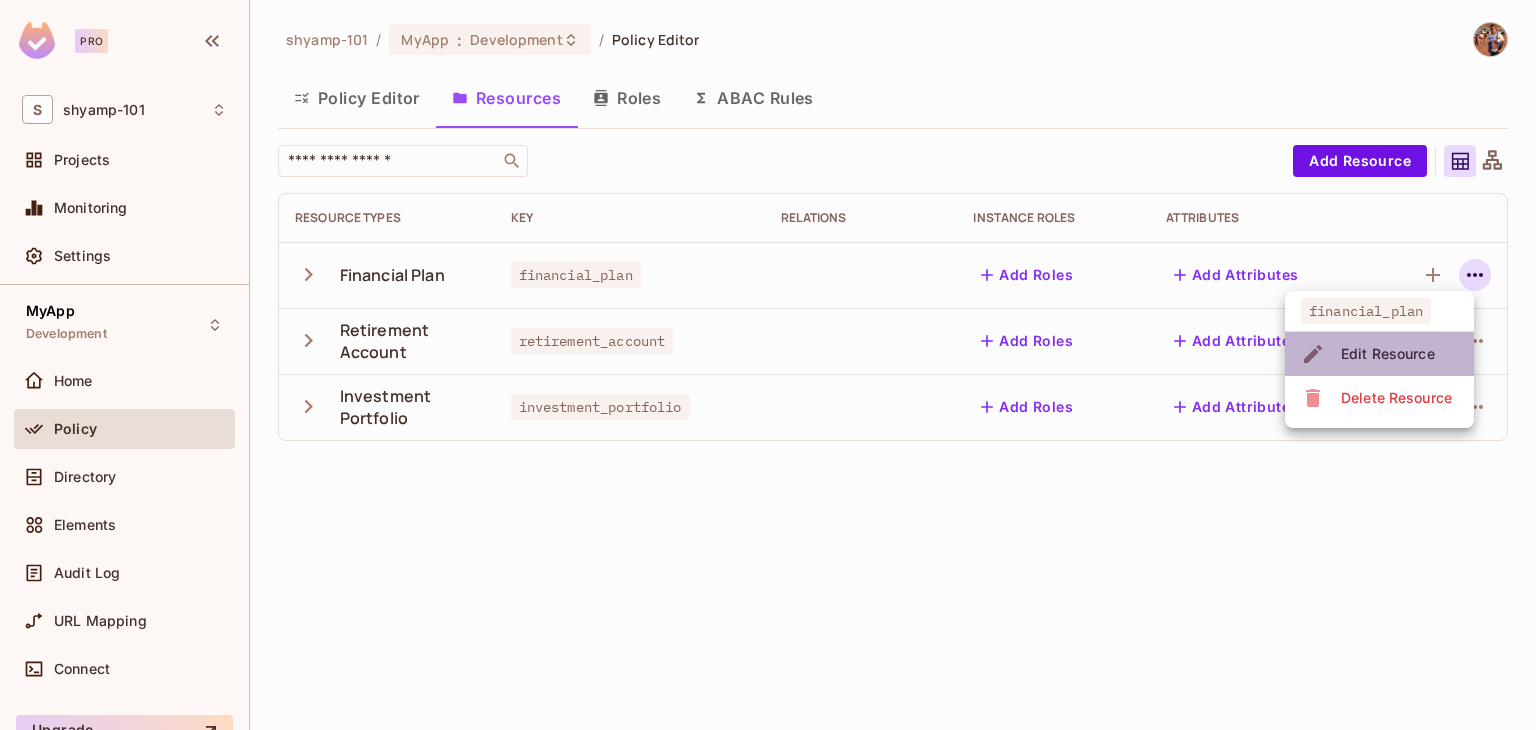 click on "Edit Resource" at bounding box center (1388, 354) 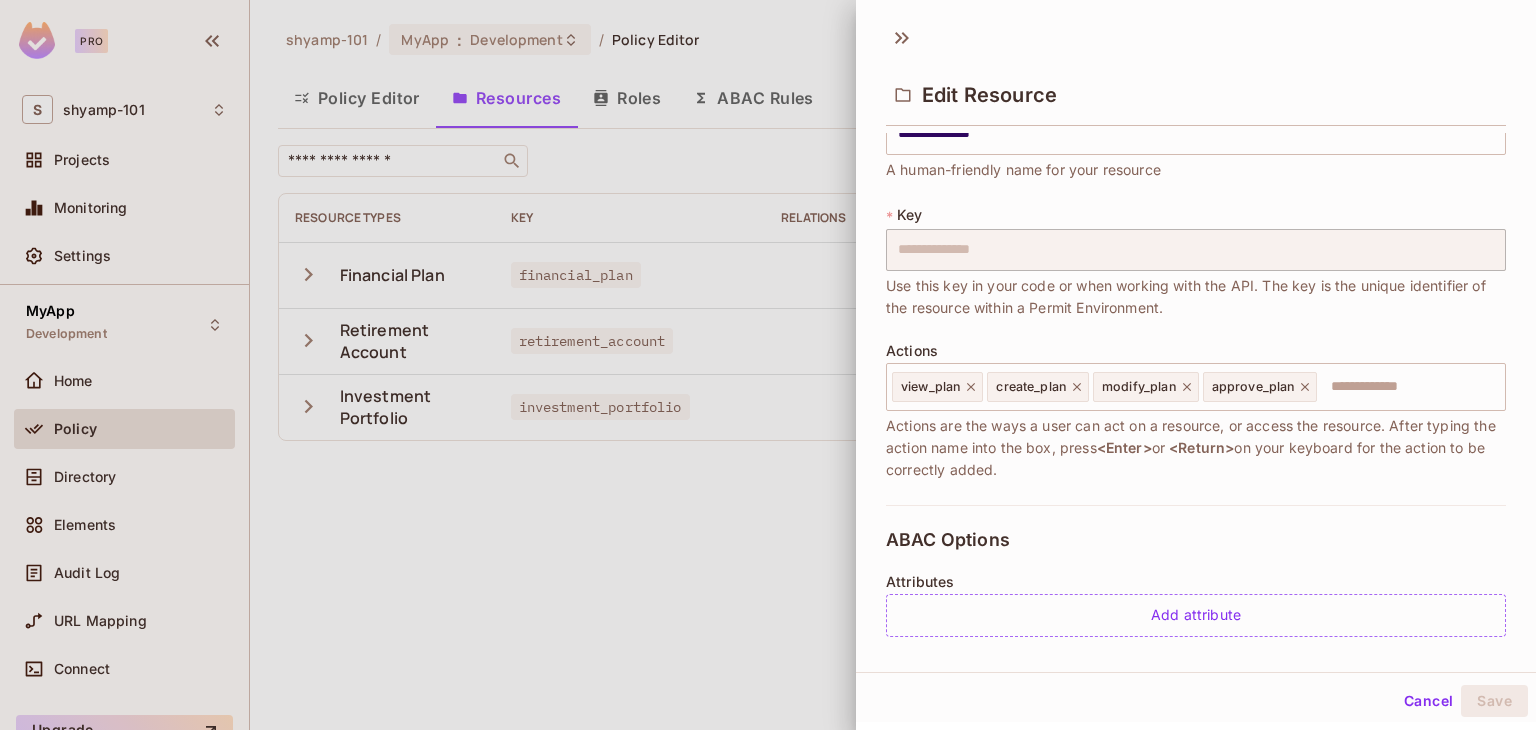 scroll, scrollTop: 353, scrollLeft: 0, axis: vertical 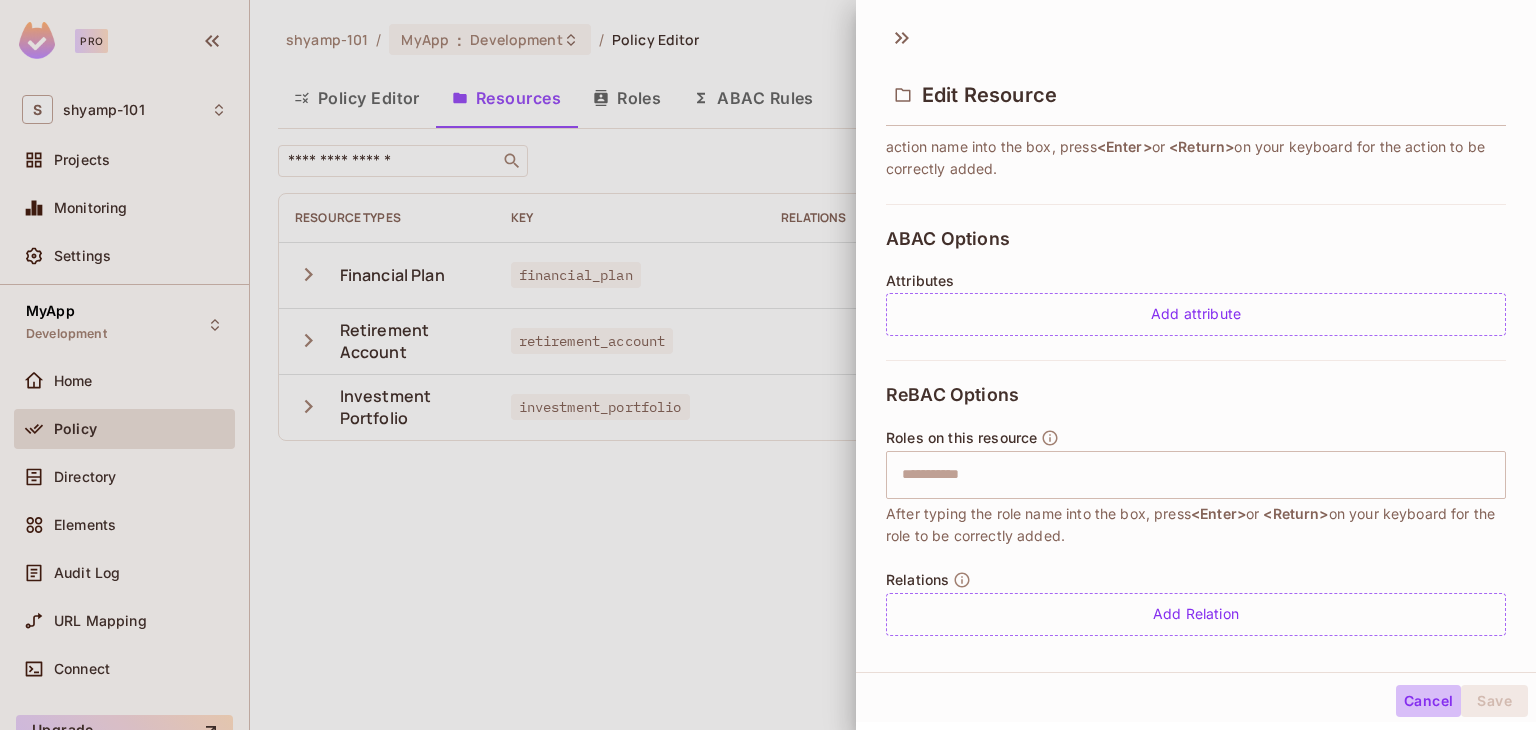click on "Cancel" at bounding box center (1428, 701) 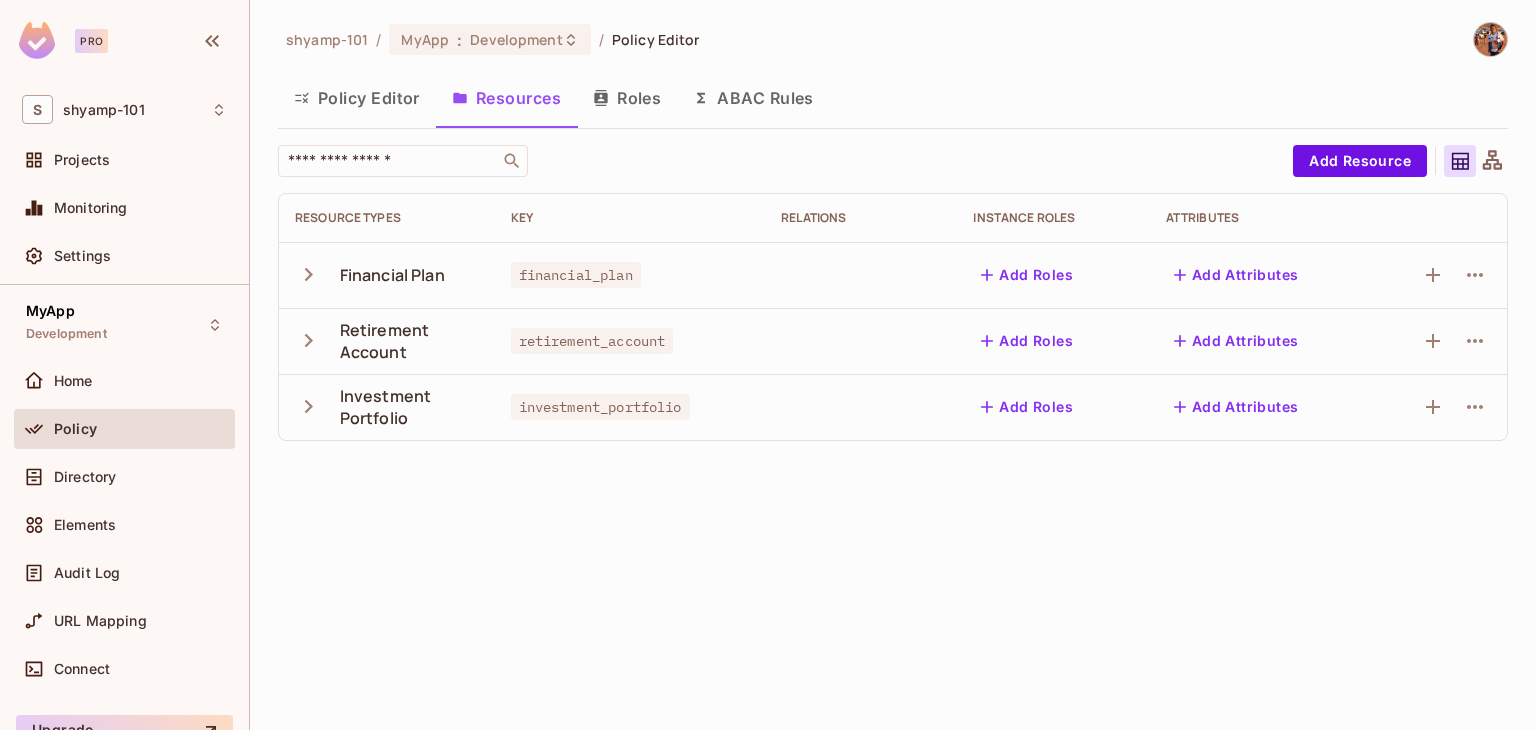 click on "Roles" at bounding box center [627, 98] 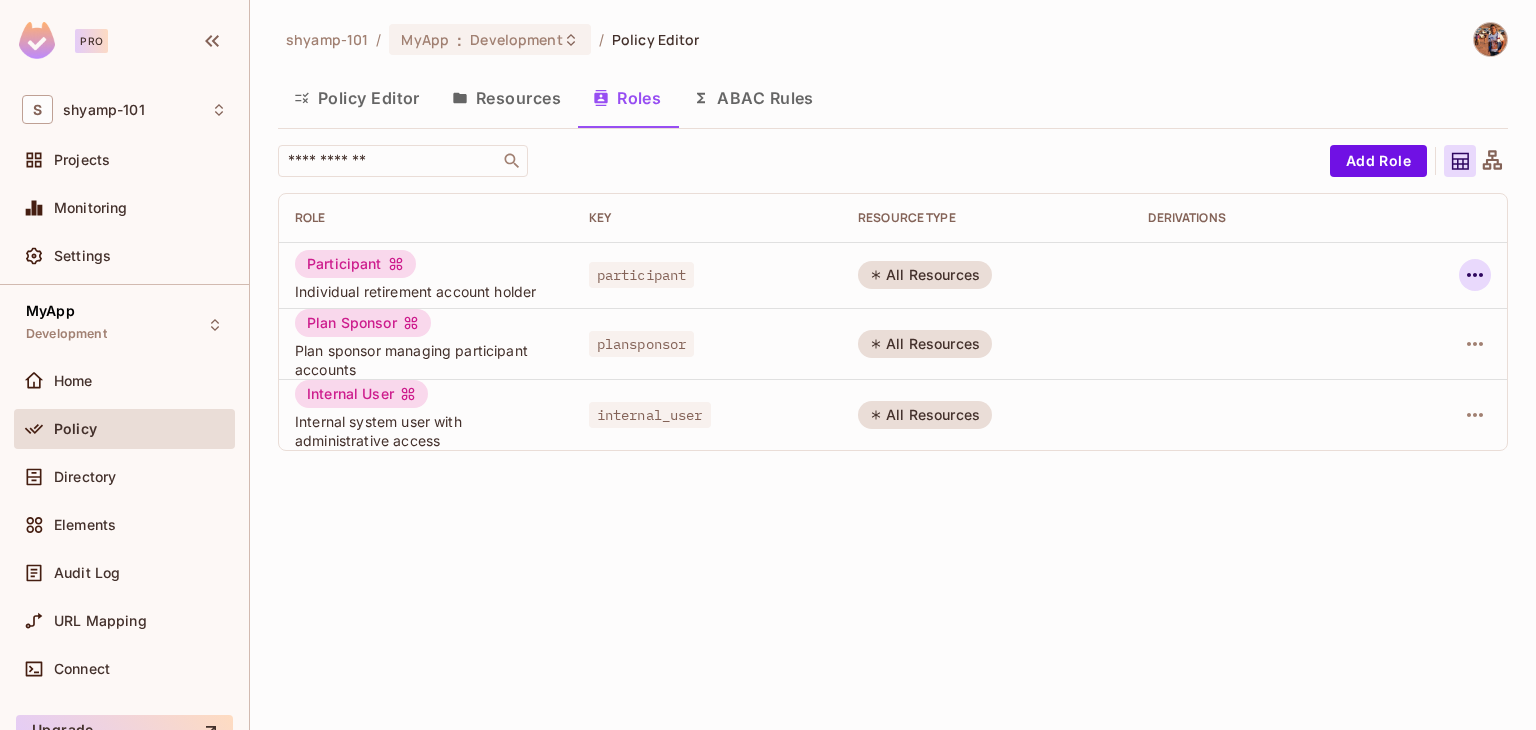 click 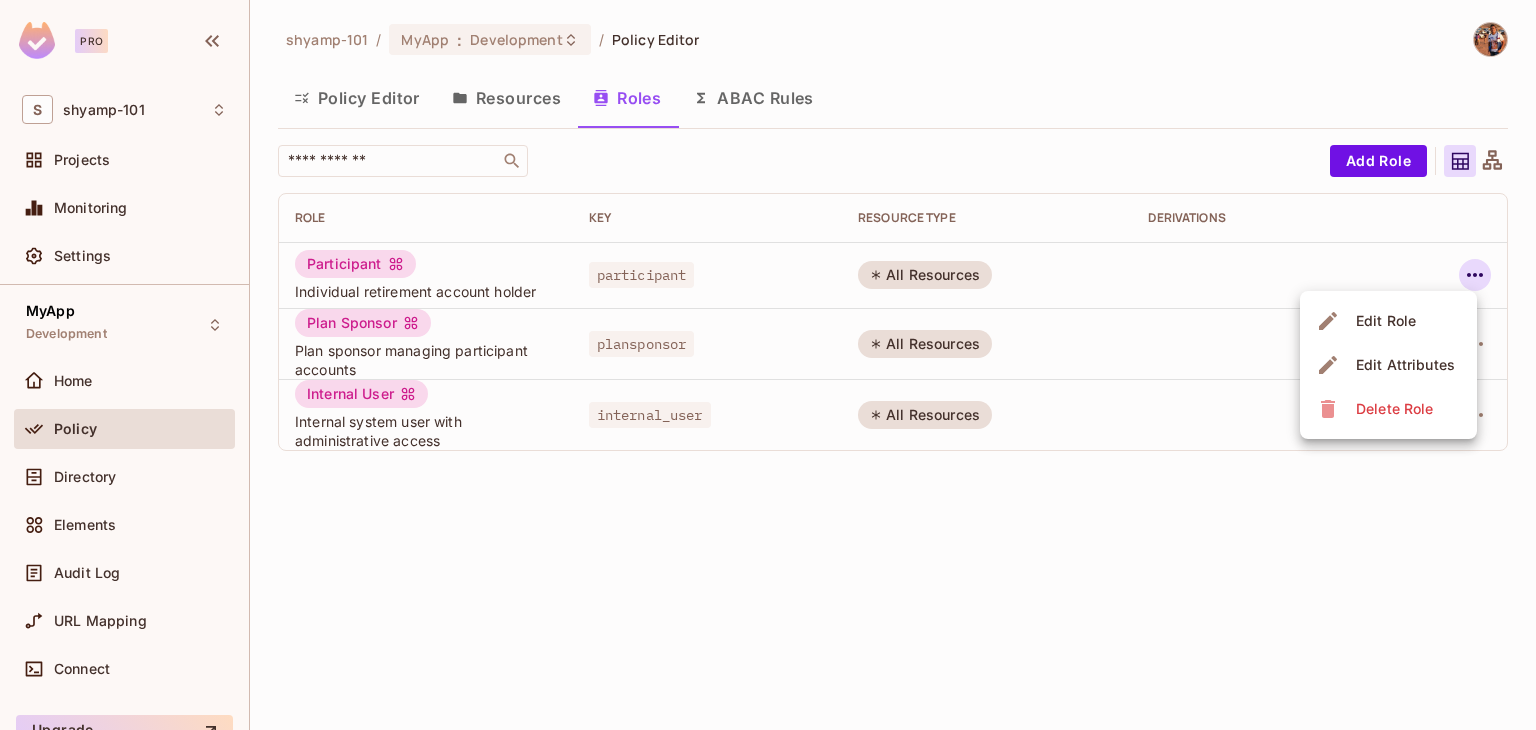 click at bounding box center (768, 365) 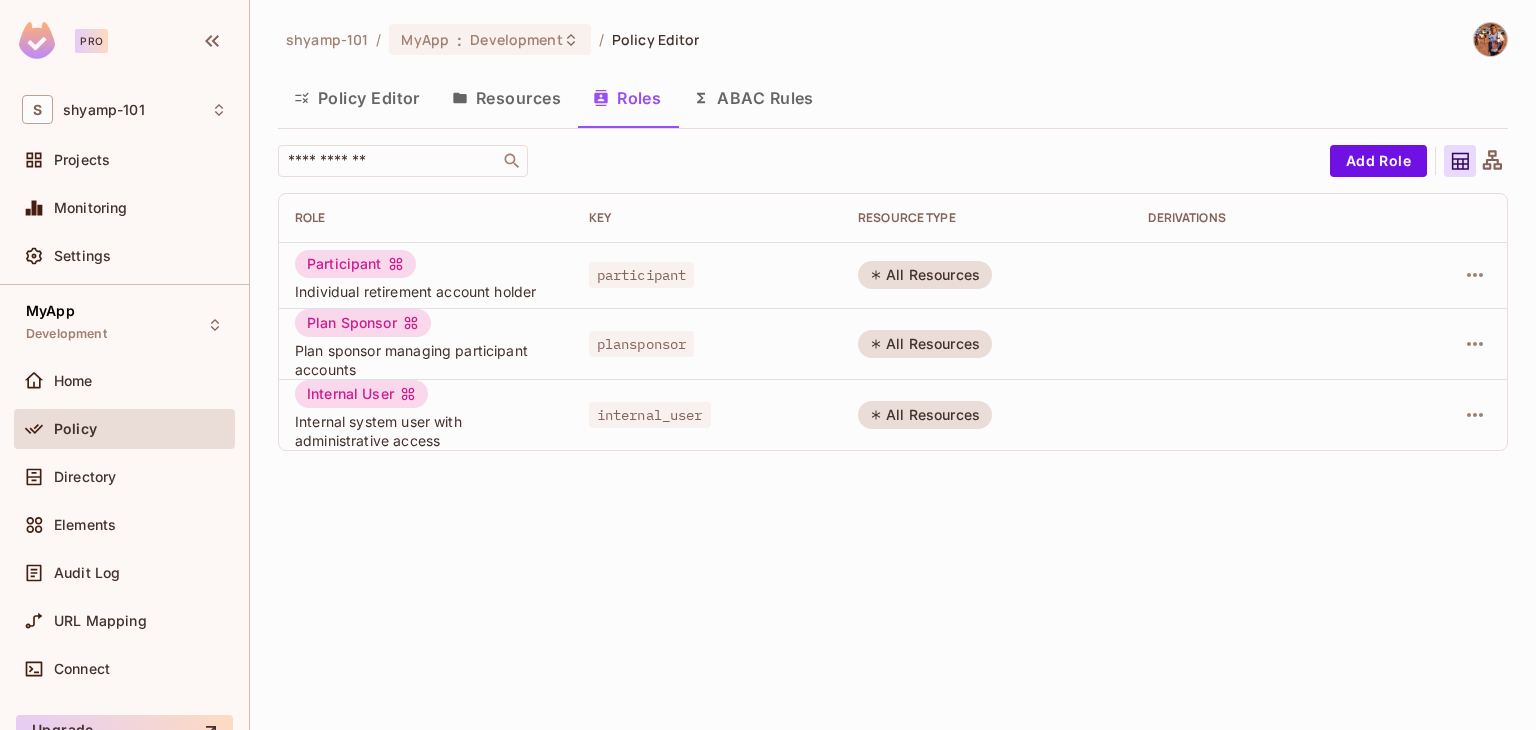 click on "Resources" at bounding box center (506, 98) 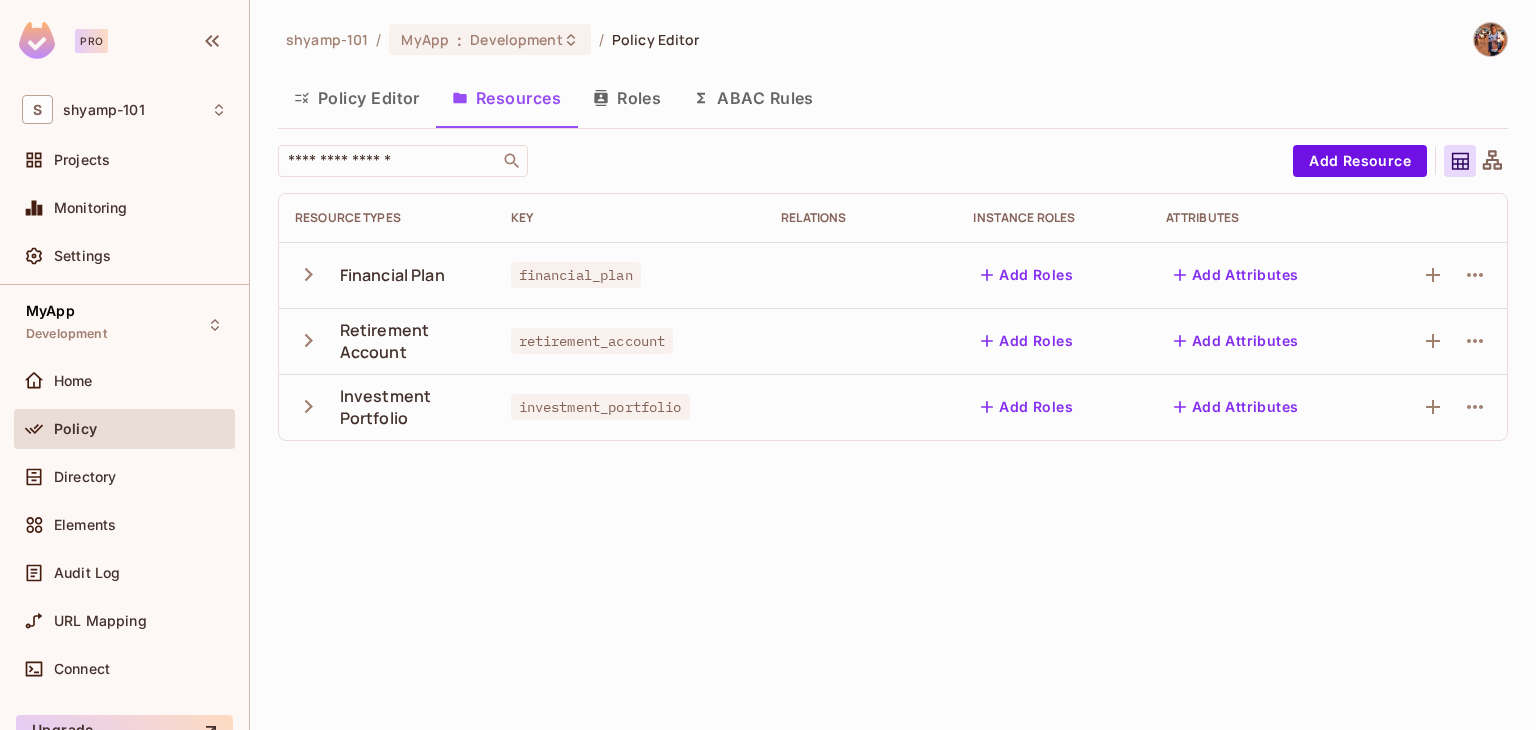 click on "Policy Editor" at bounding box center [357, 98] 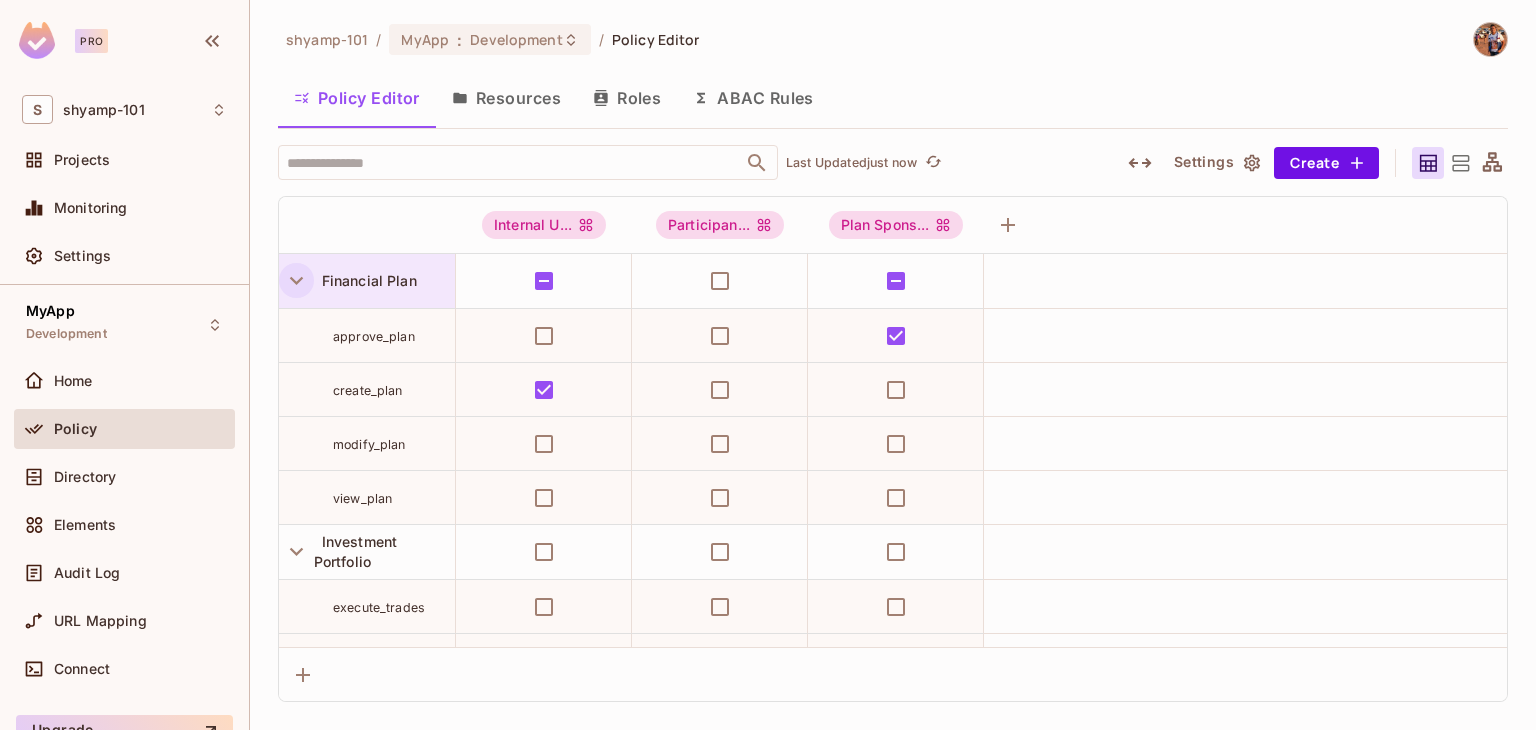 click at bounding box center (296, 280) 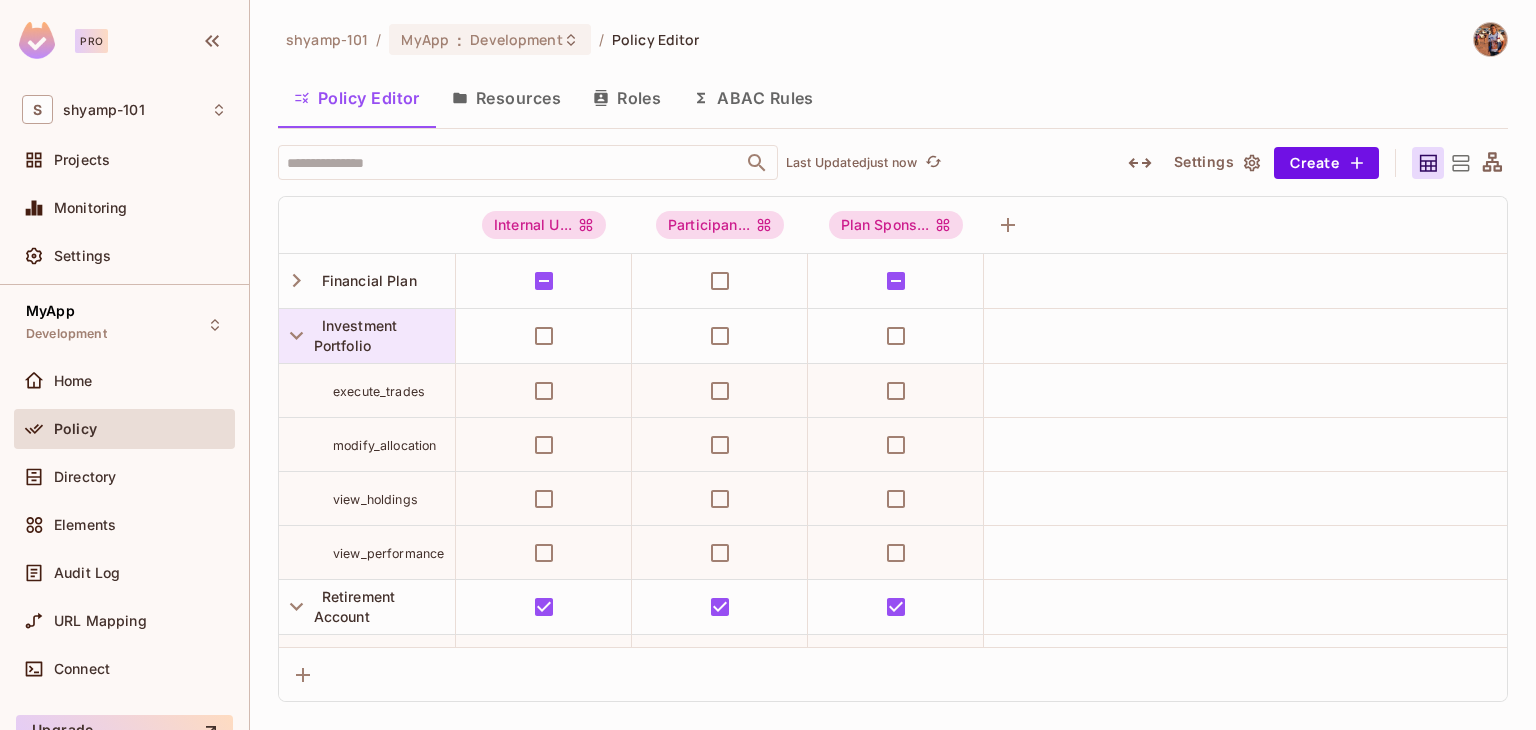 click at bounding box center [296, 336] 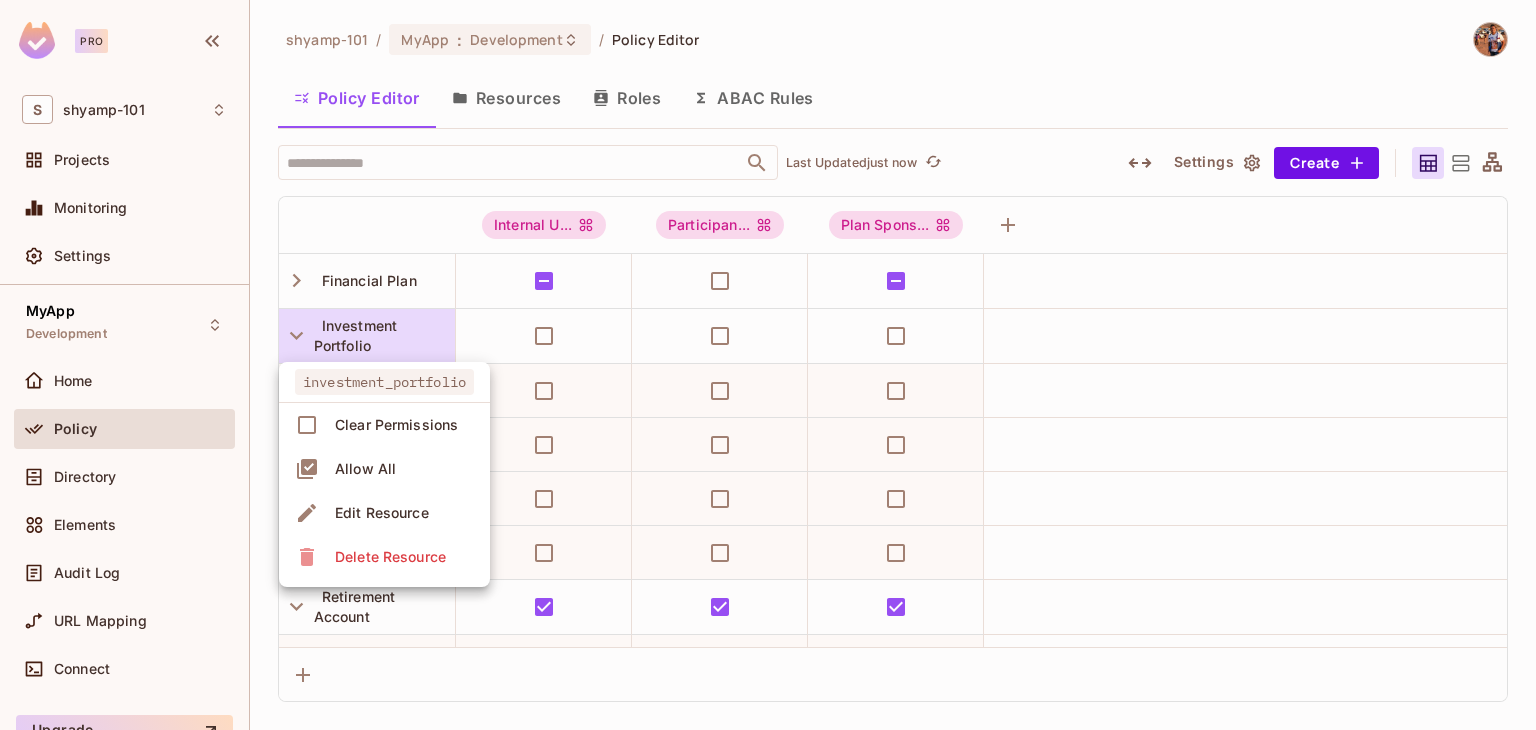 click at bounding box center [768, 365] 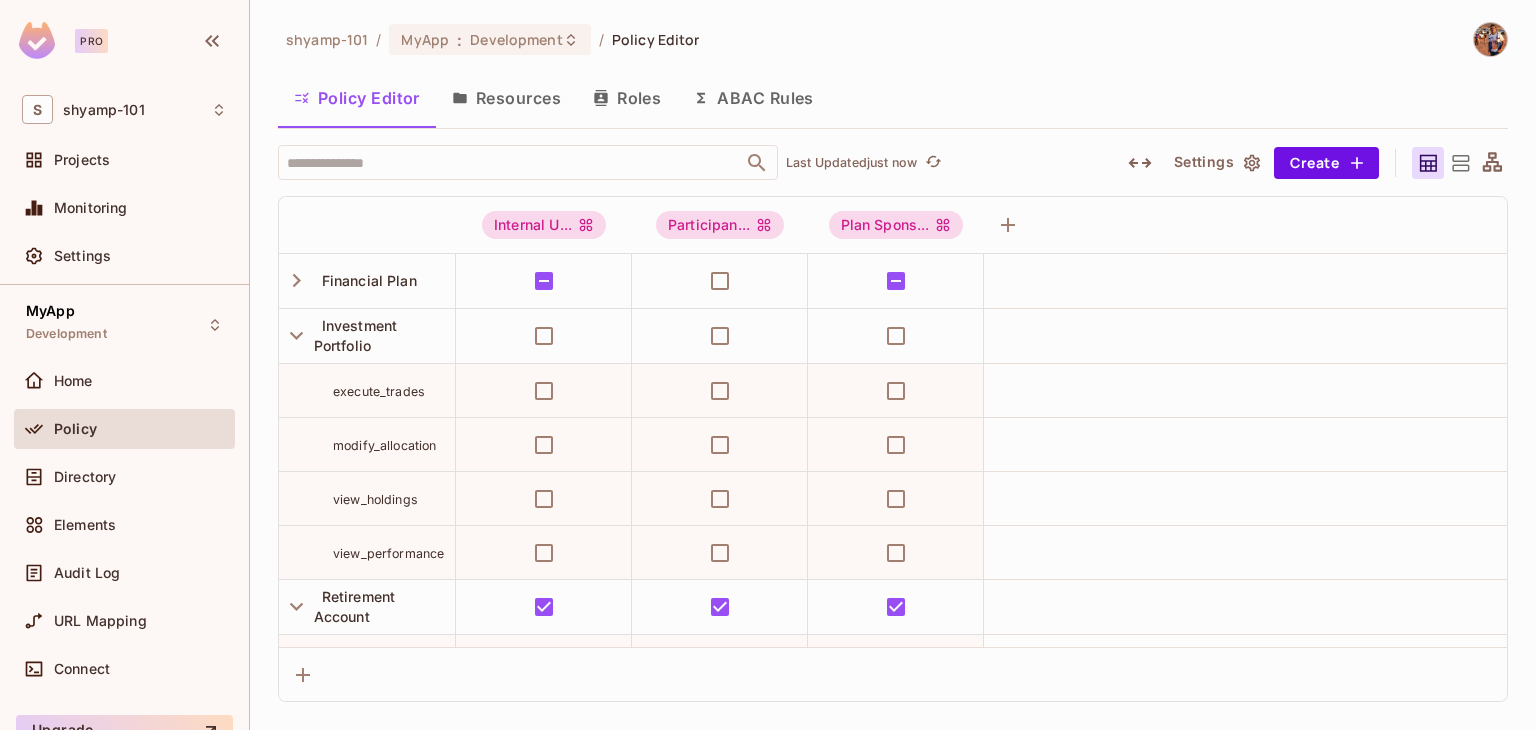click 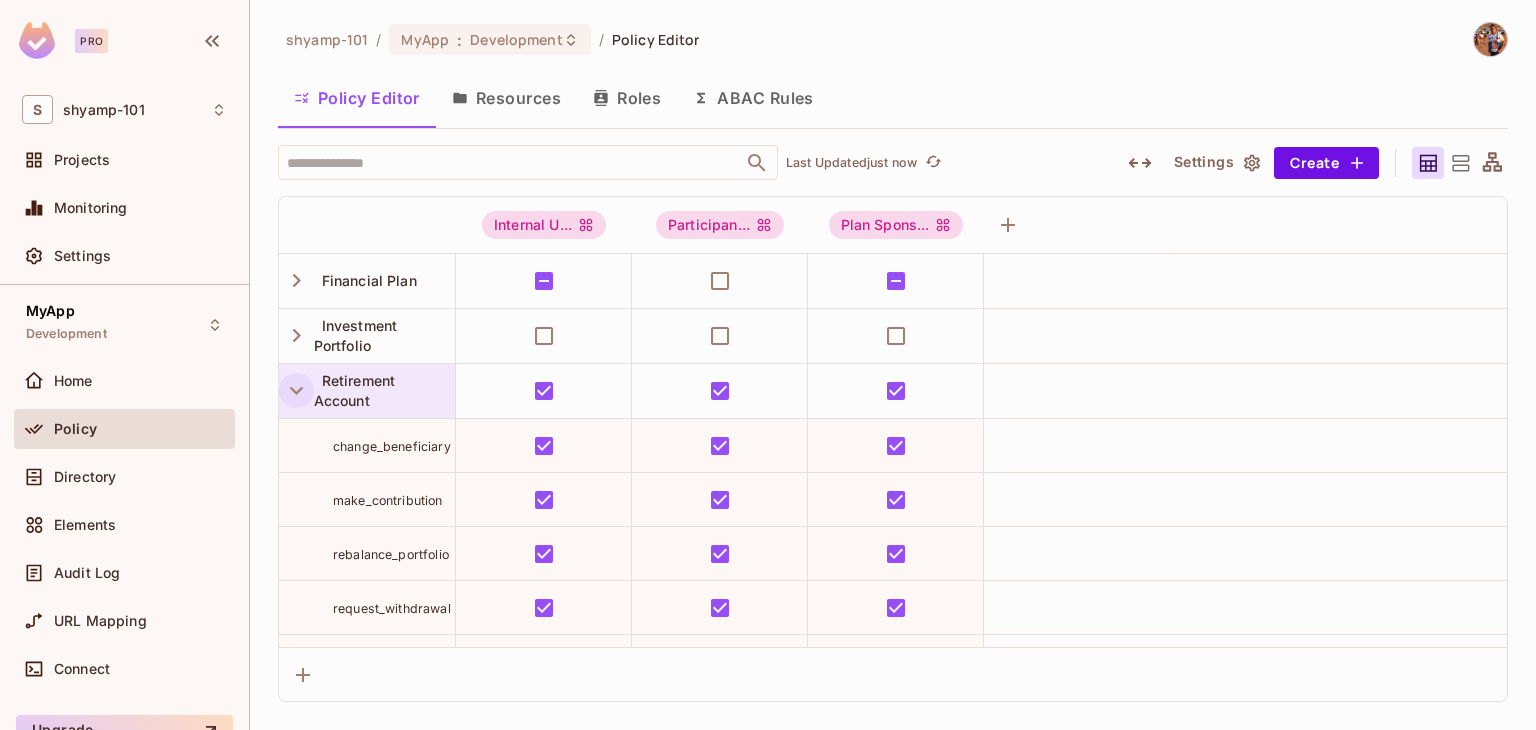 click 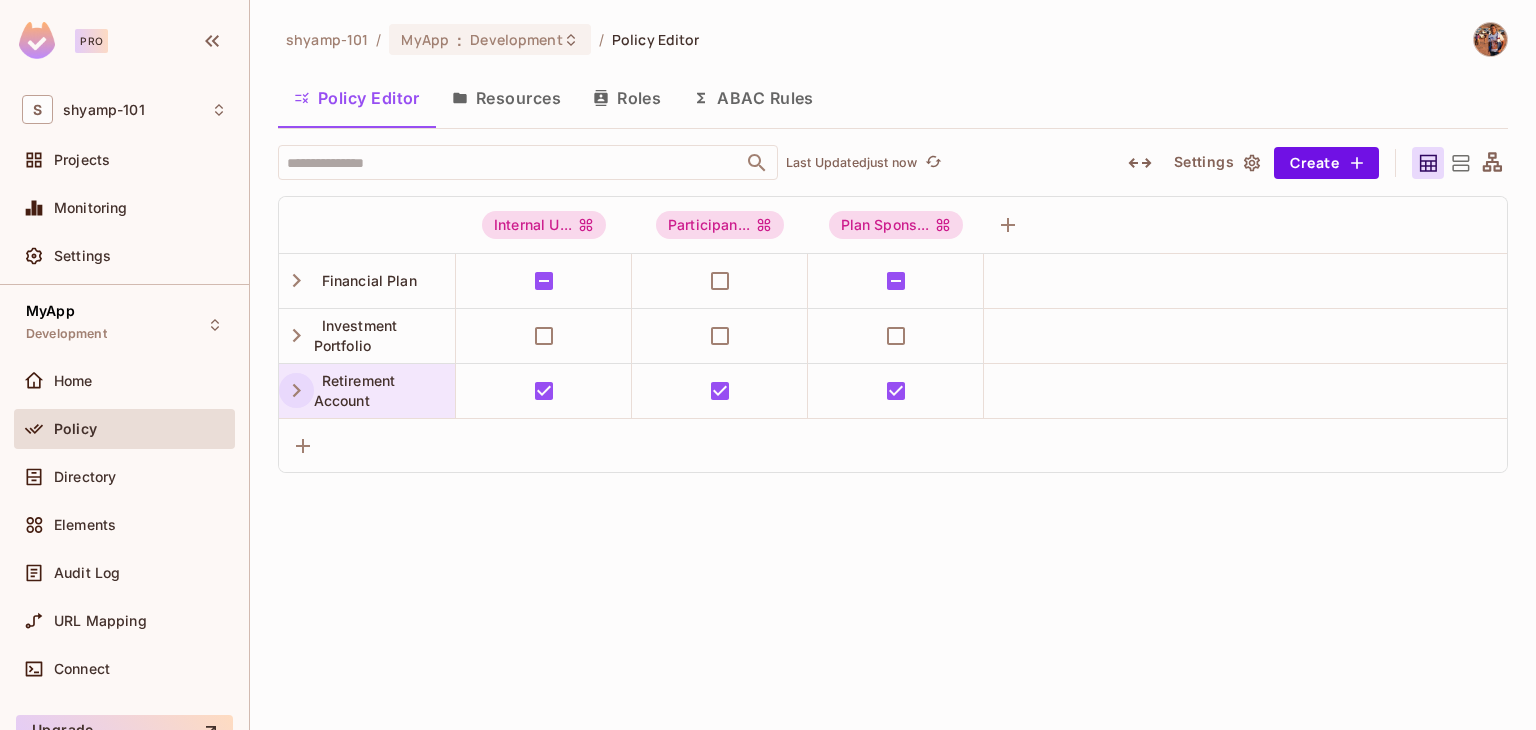 click 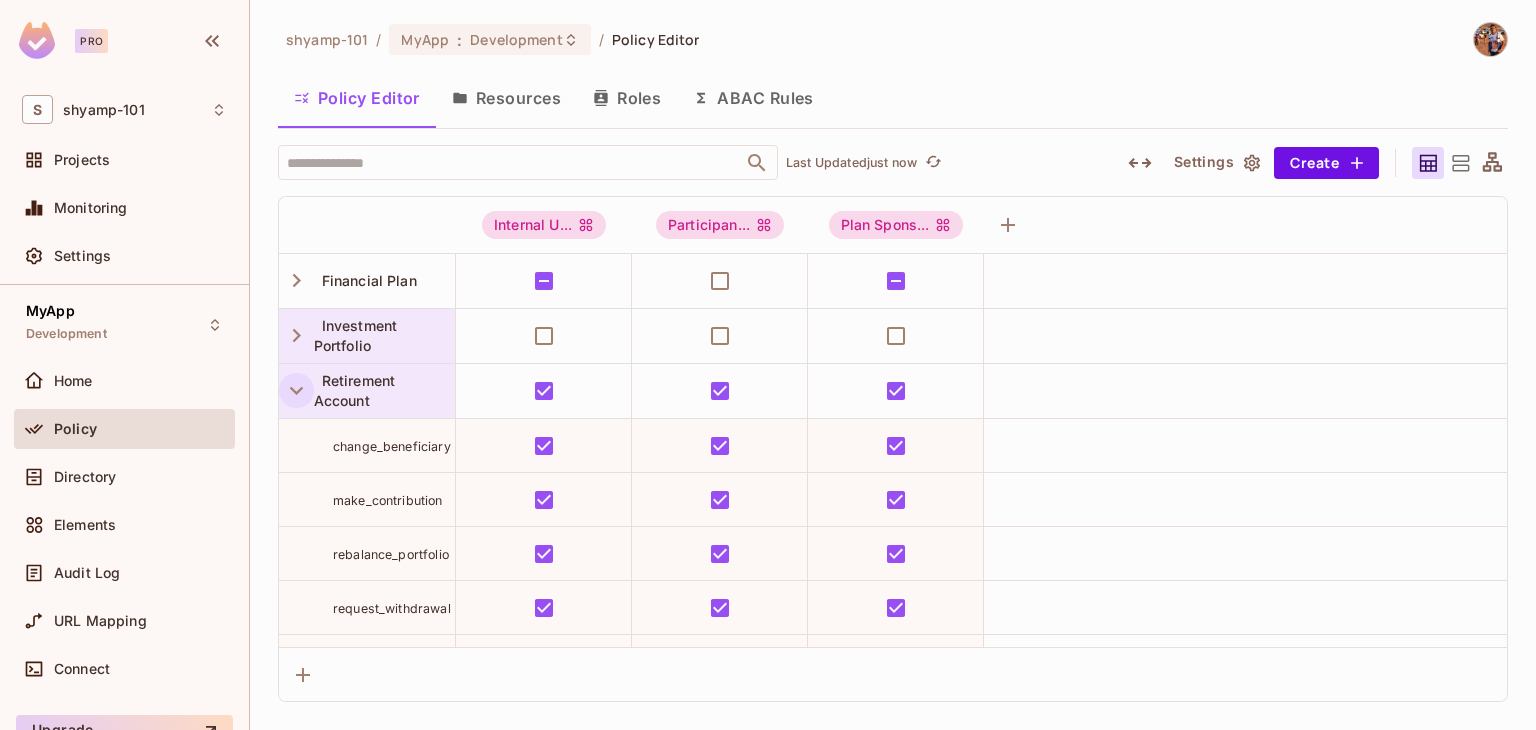 click on "Investment Portfolio" at bounding box center (356, 335) 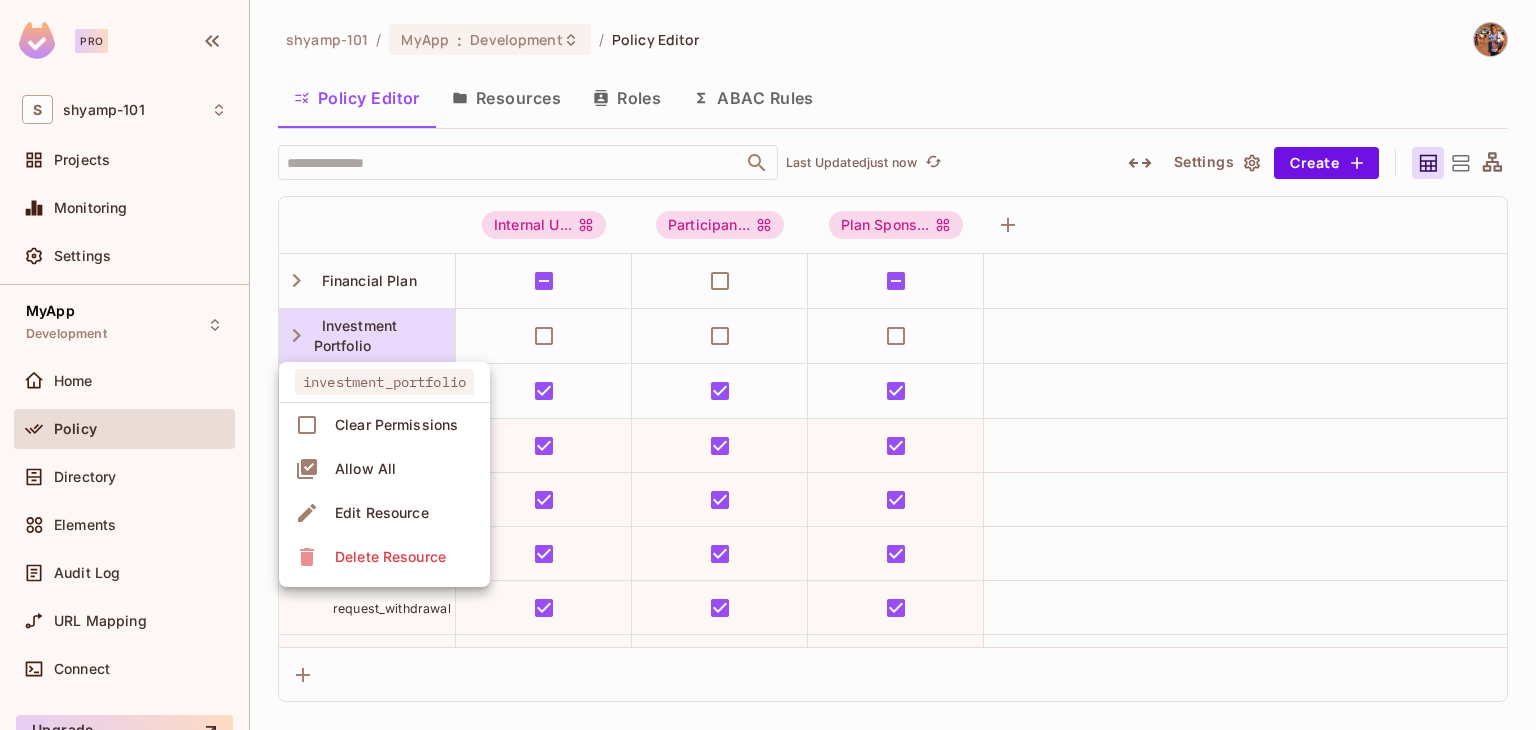 click at bounding box center [768, 365] 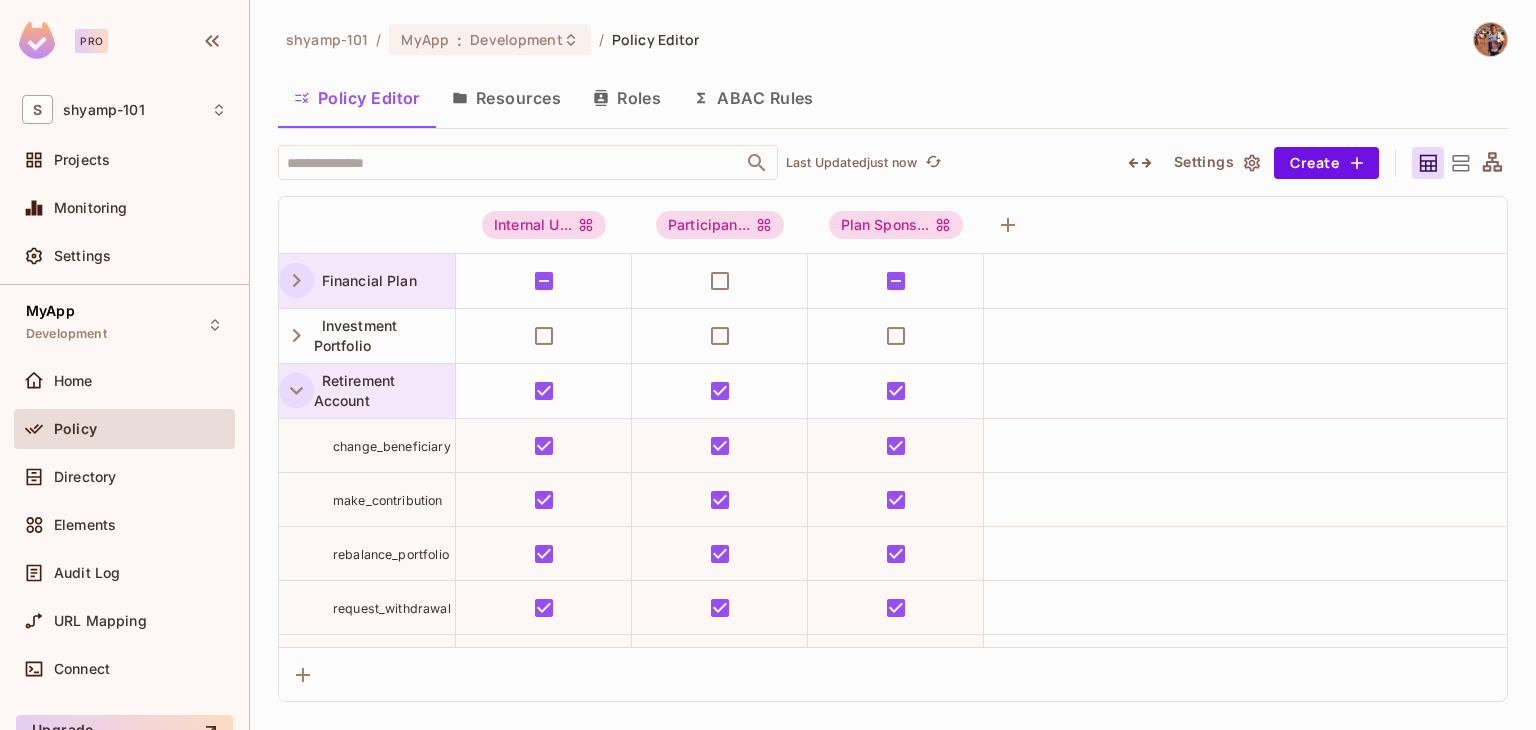 click 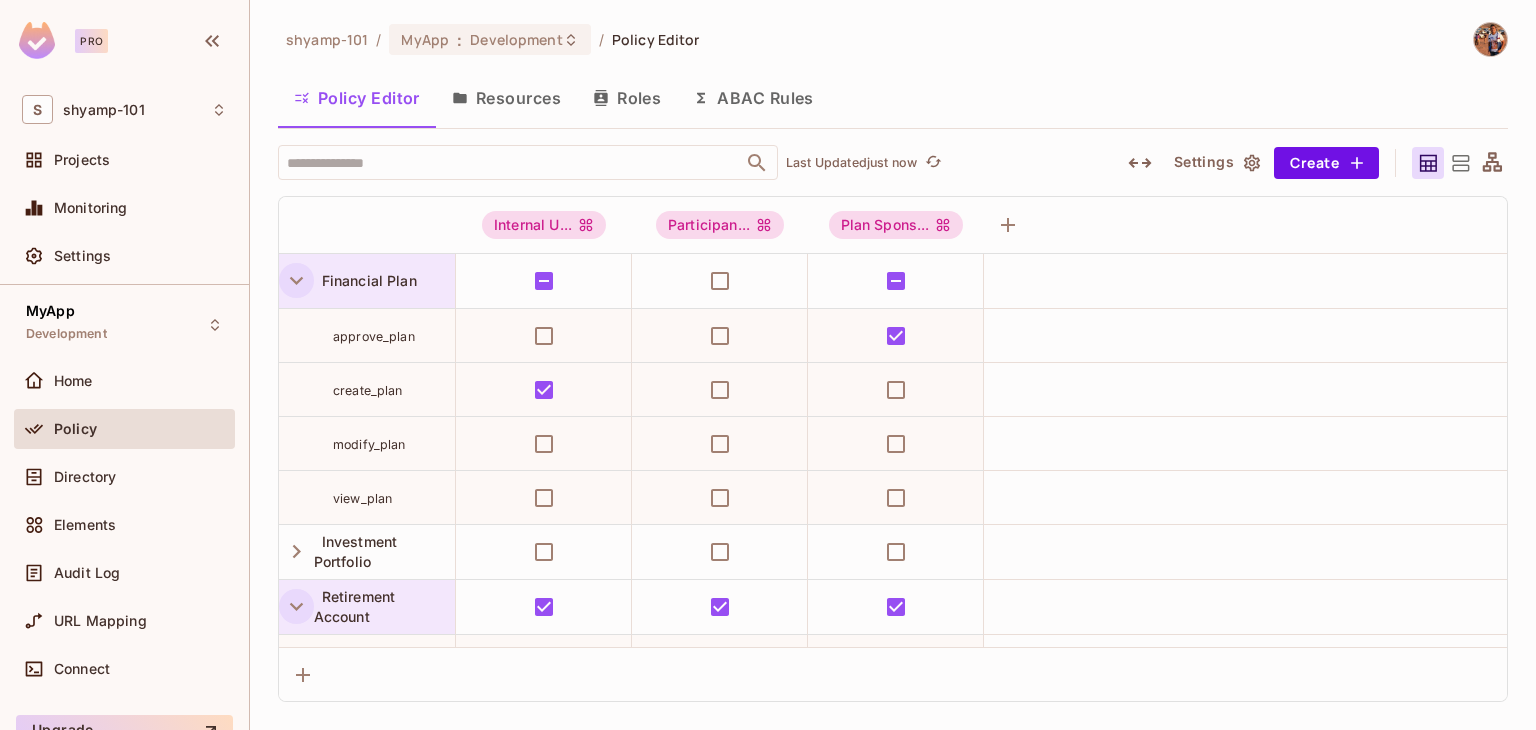 click 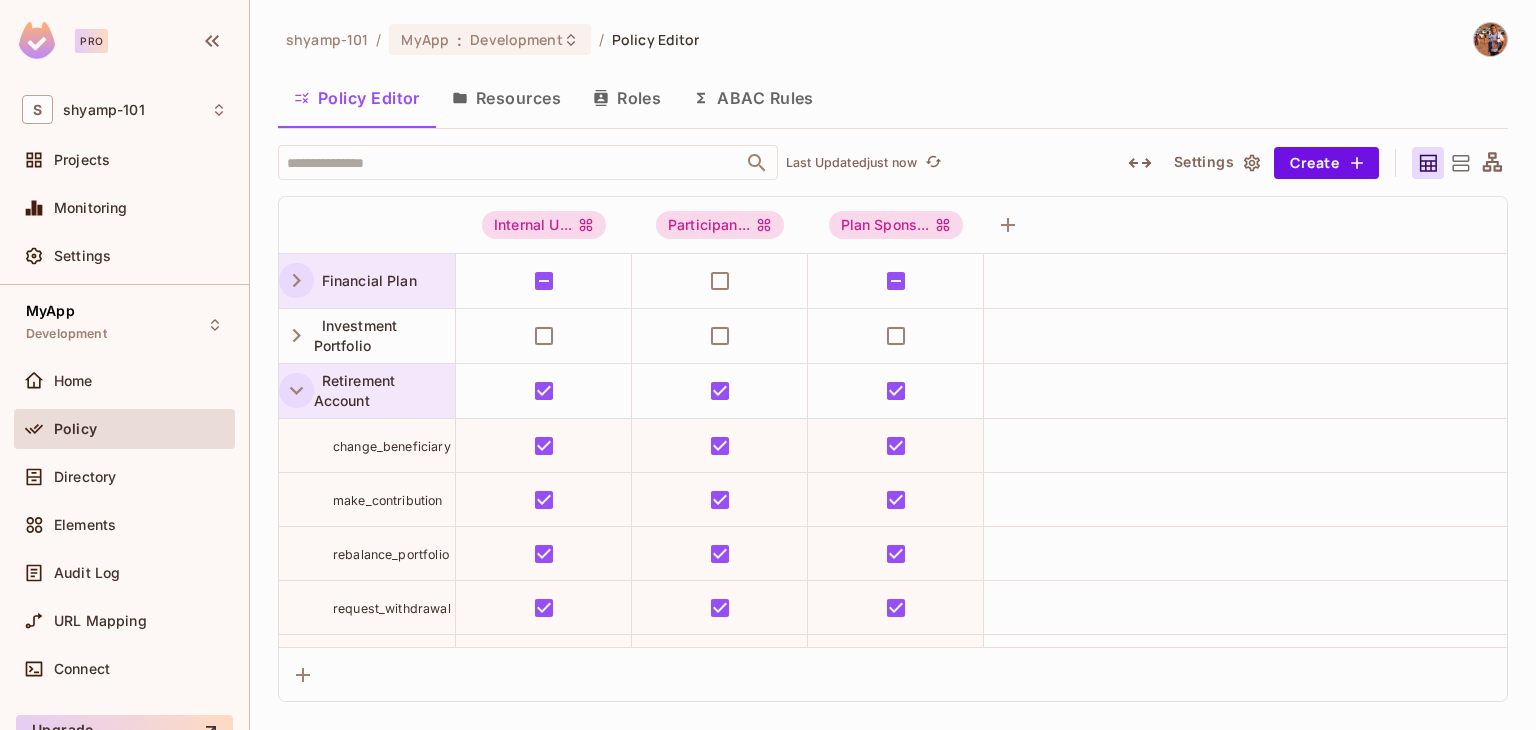 click 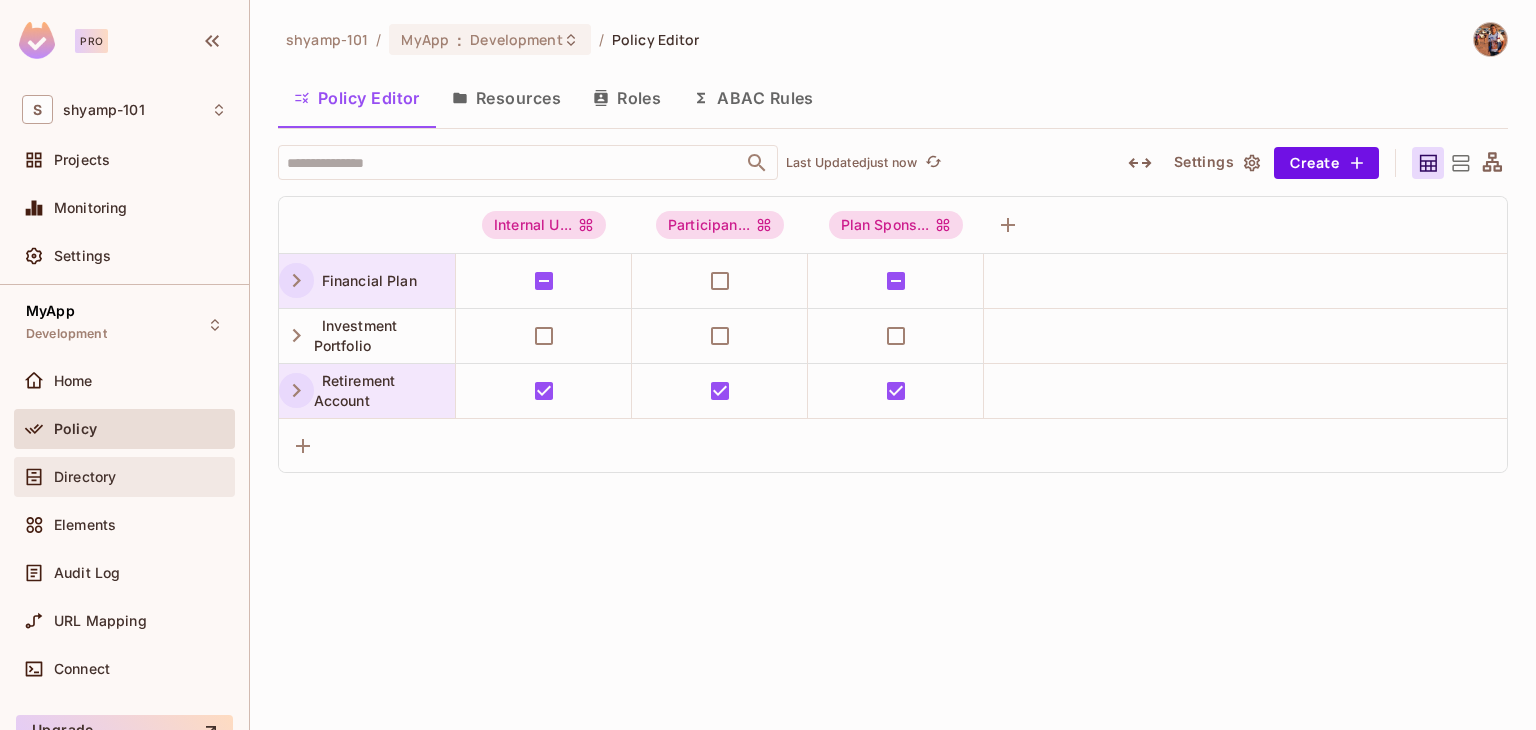 click on "Directory" at bounding box center [124, 477] 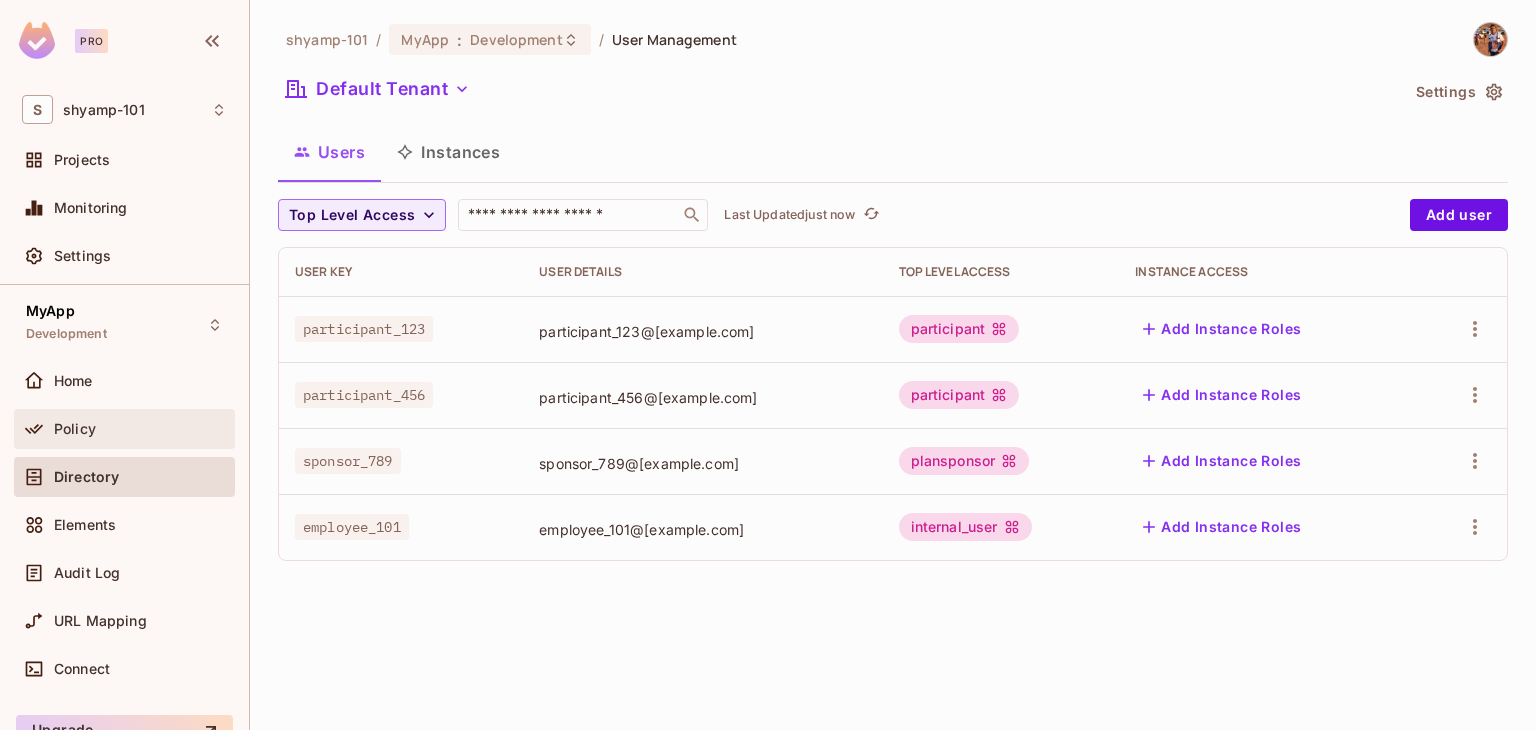 click on "Policy" at bounding box center [140, 429] 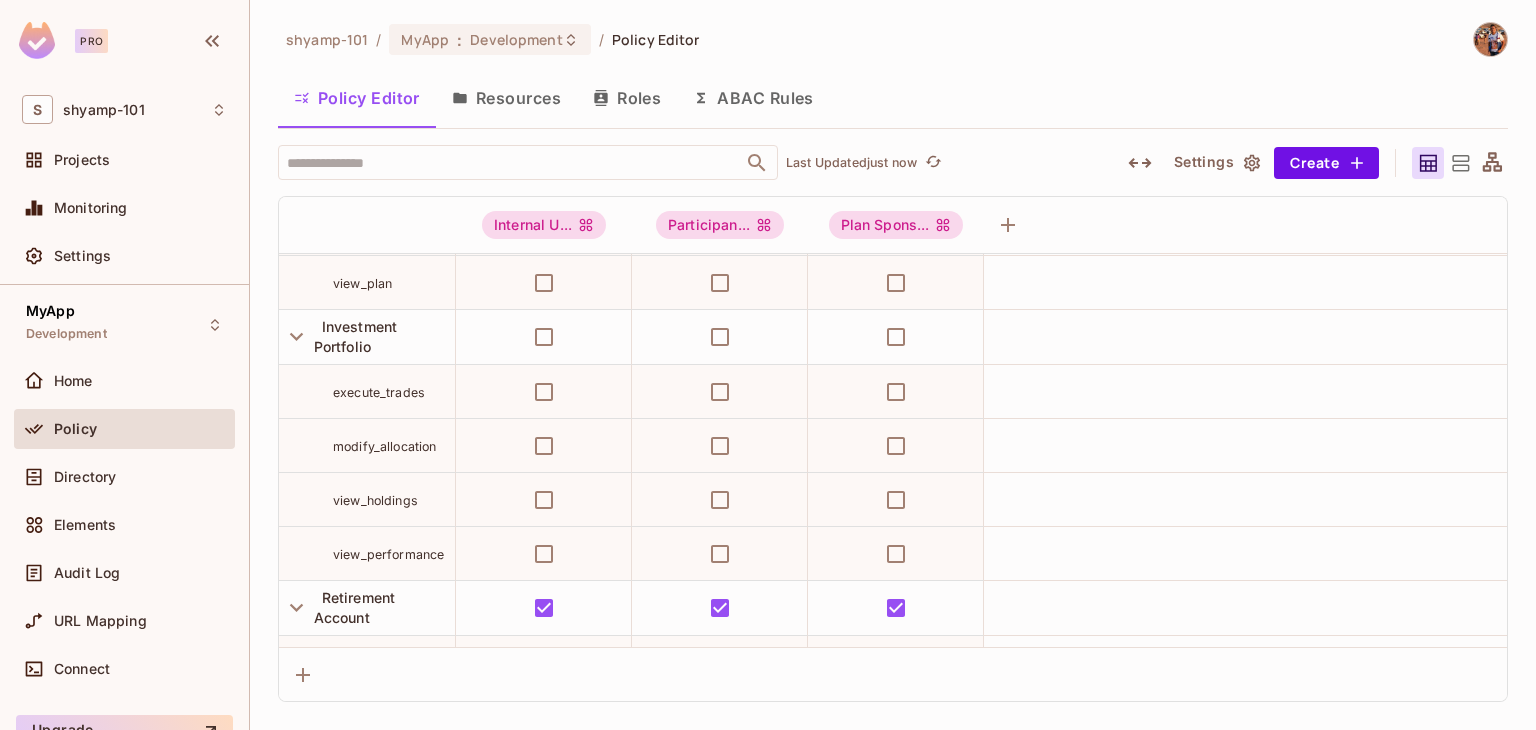 scroll, scrollTop: 96, scrollLeft: 0, axis: vertical 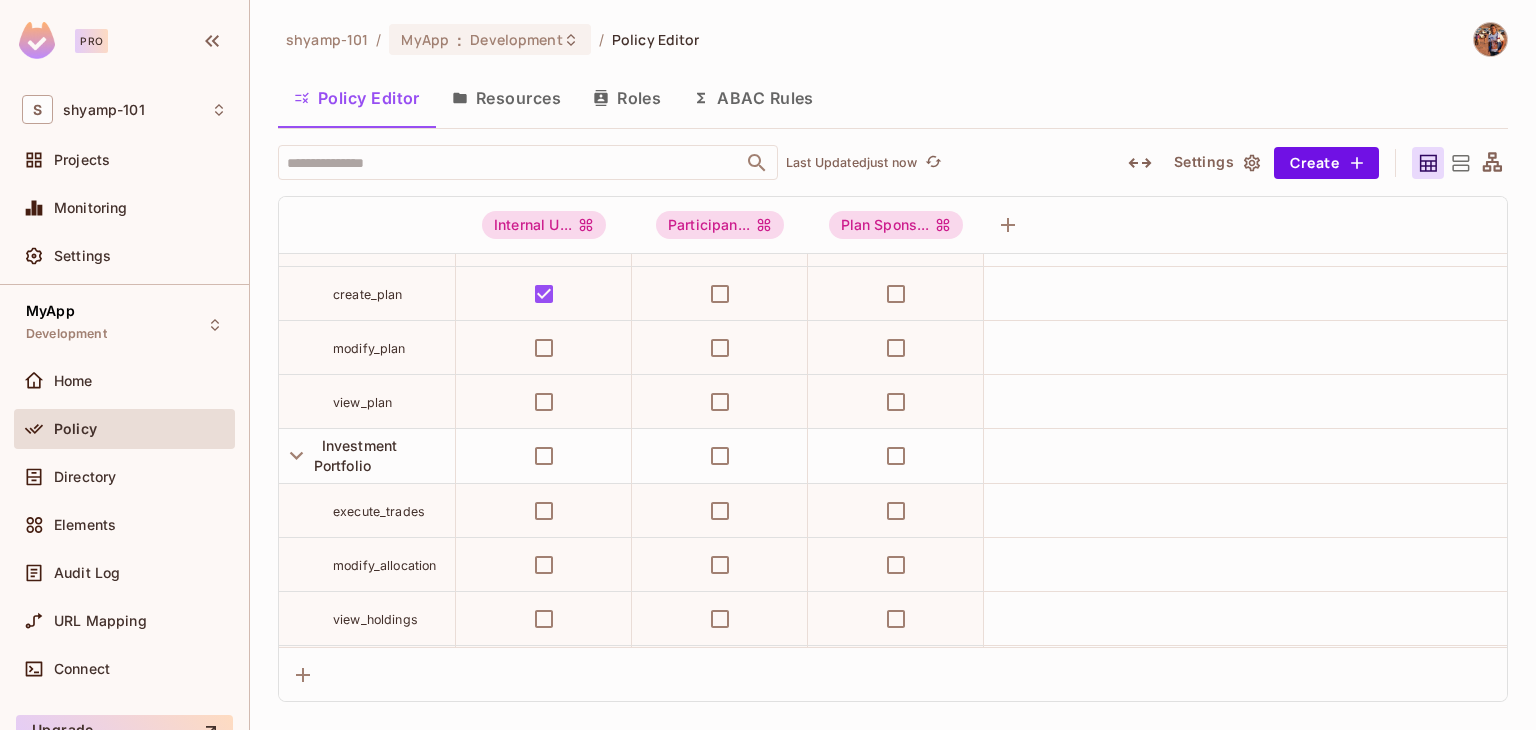click on "Policy Editor Resources Roles ABAC Rules" at bounding box center (893, 98) 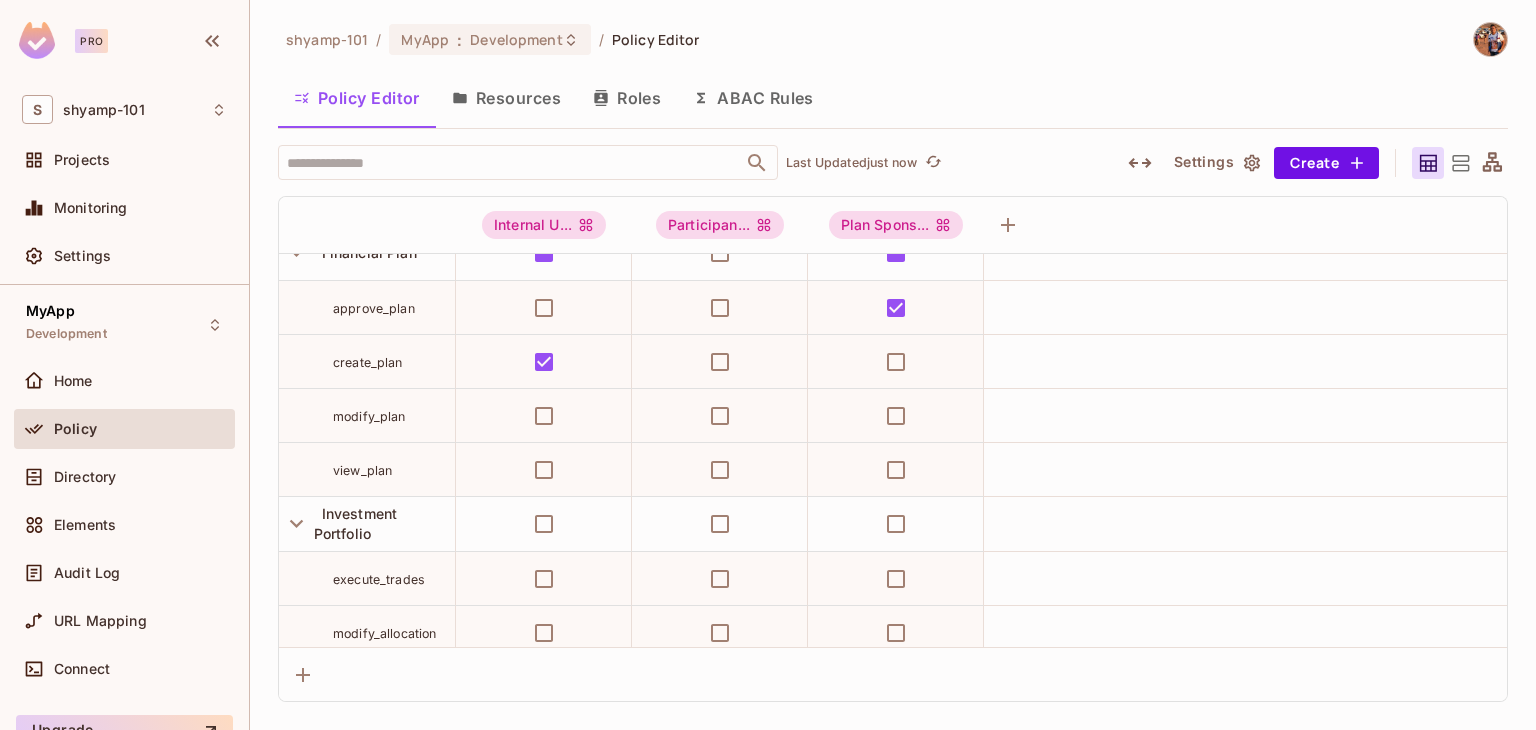 scroll, scrollTop: 0, scrollLeft: 0, axis: both 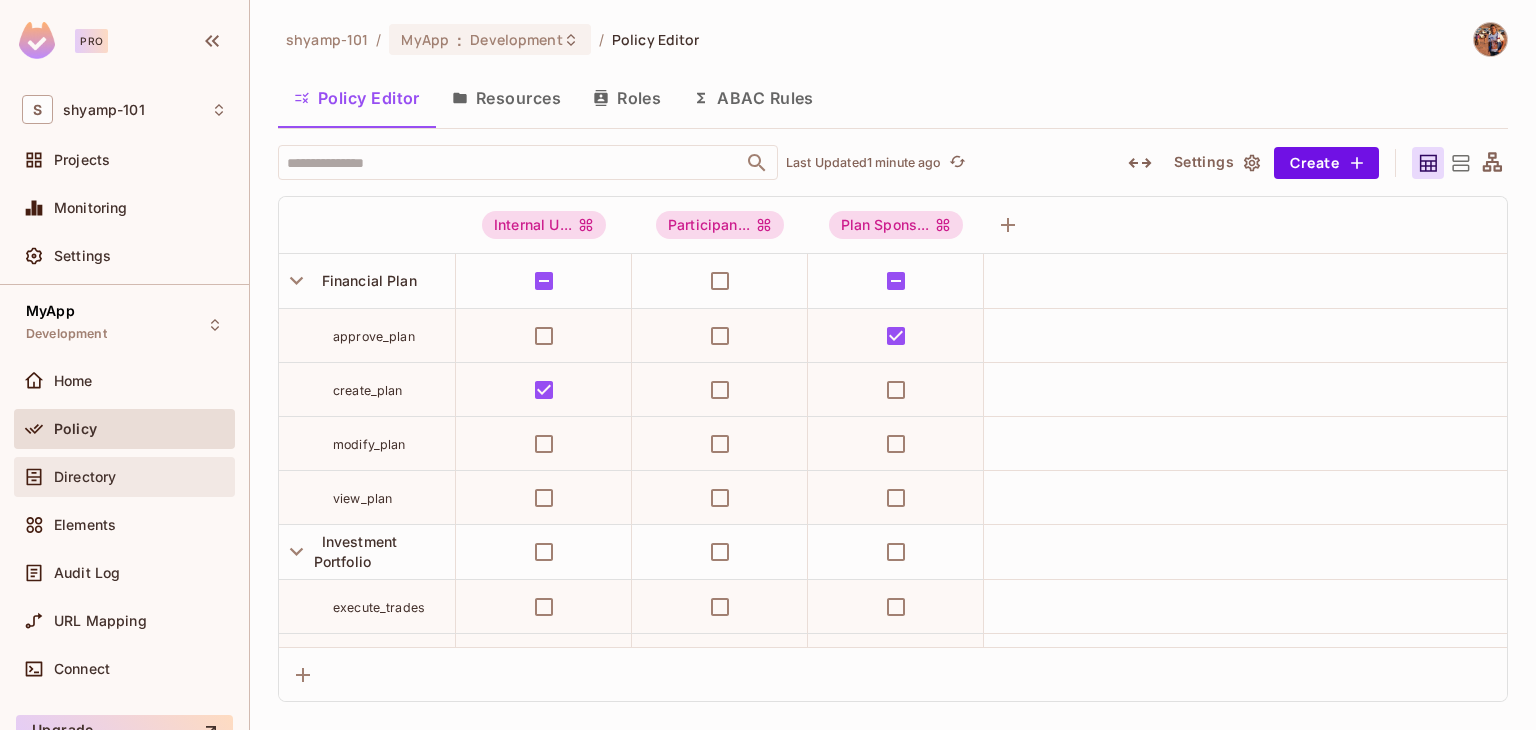 click on "Directory" at bounding box center (124, 477) 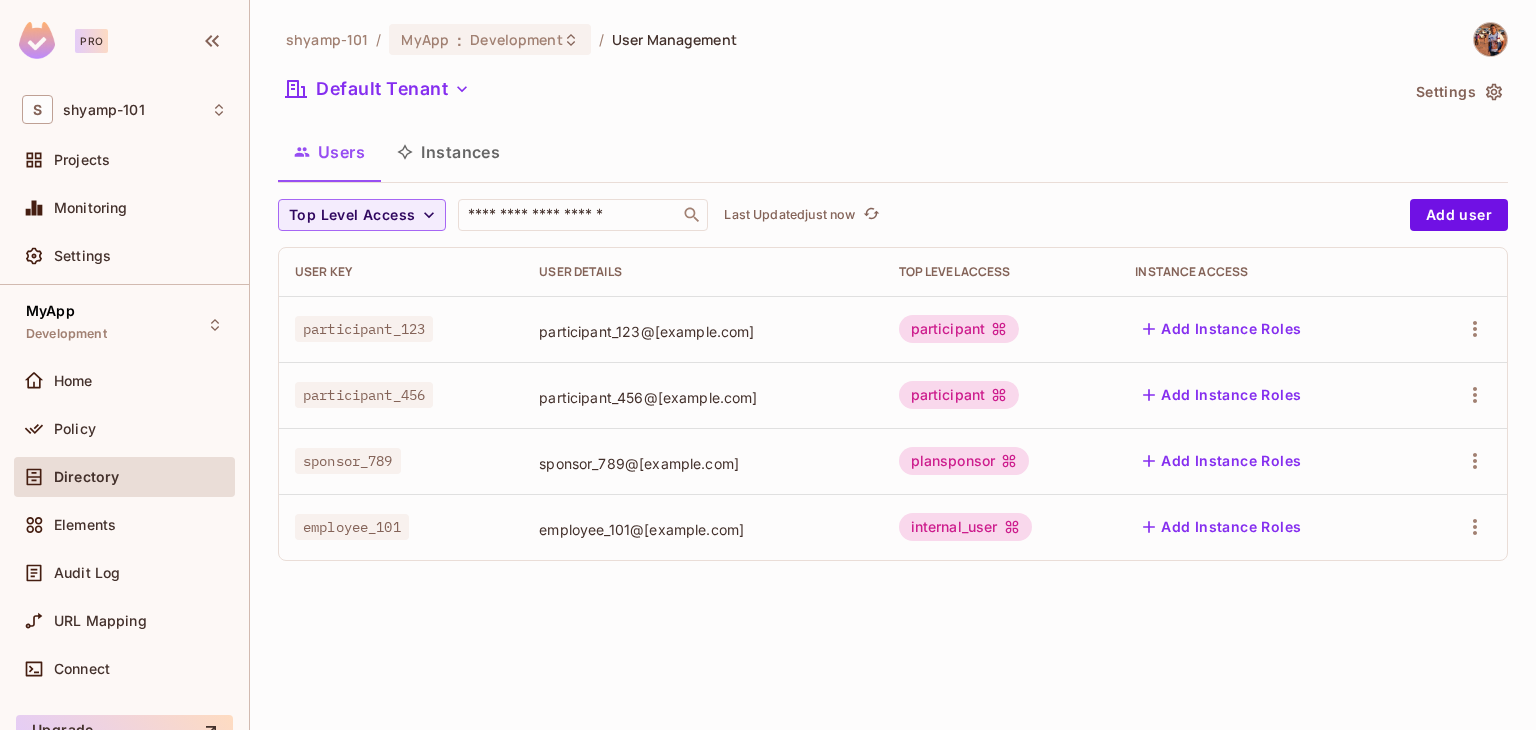 click on "Instances" at bounding box center [448, 152] 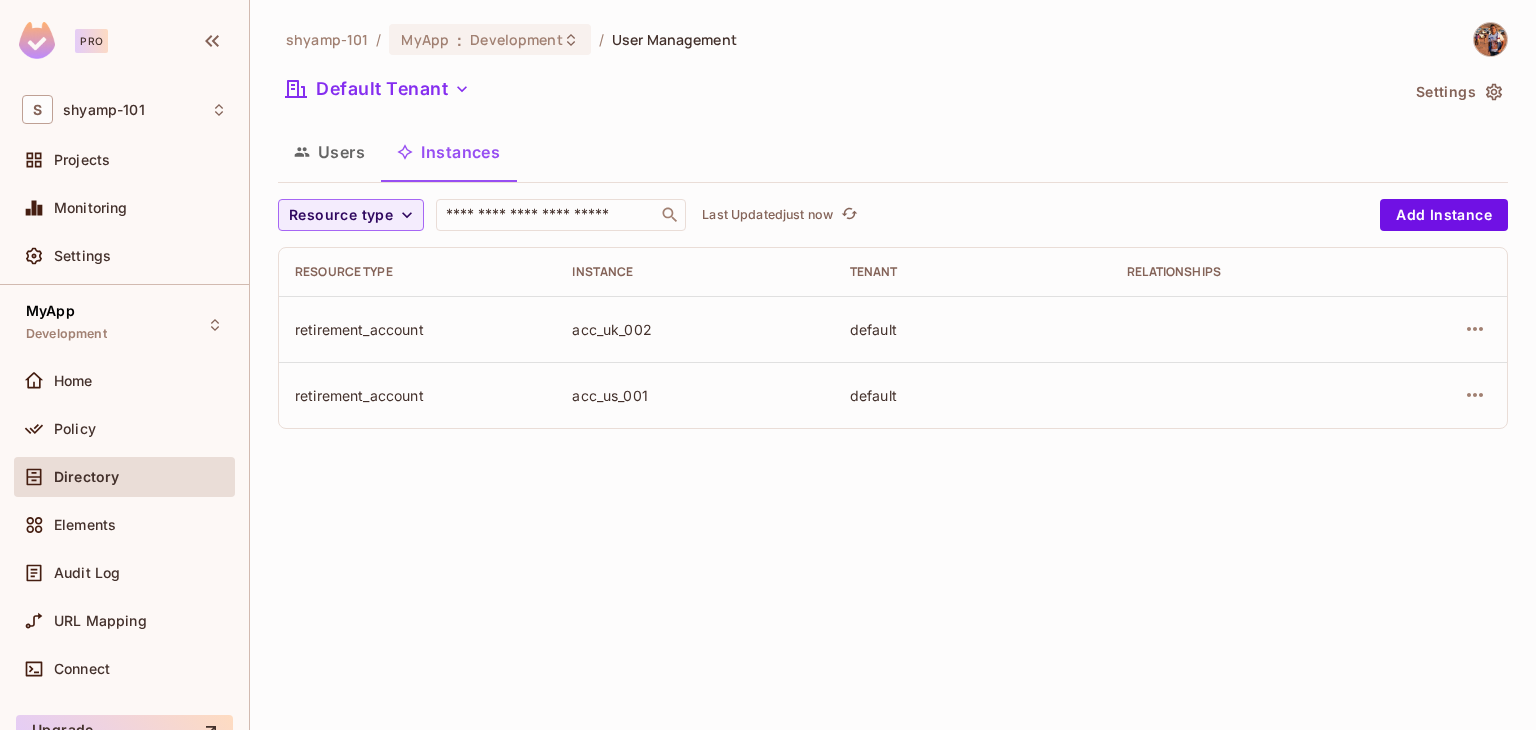 click on "retirement_account" at bounding box center [417, 329] 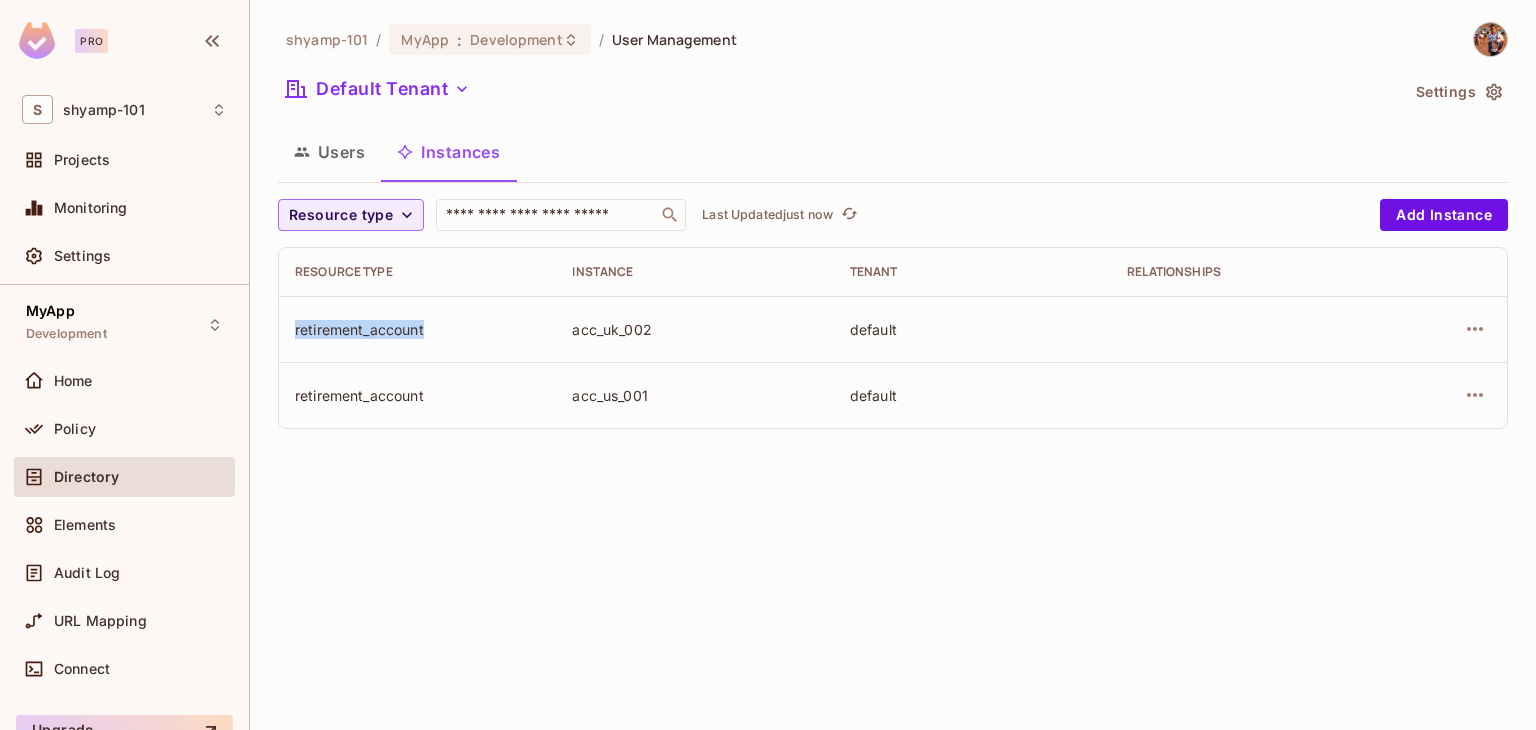 click on "retirement_account" at bounding box center (417, 329) 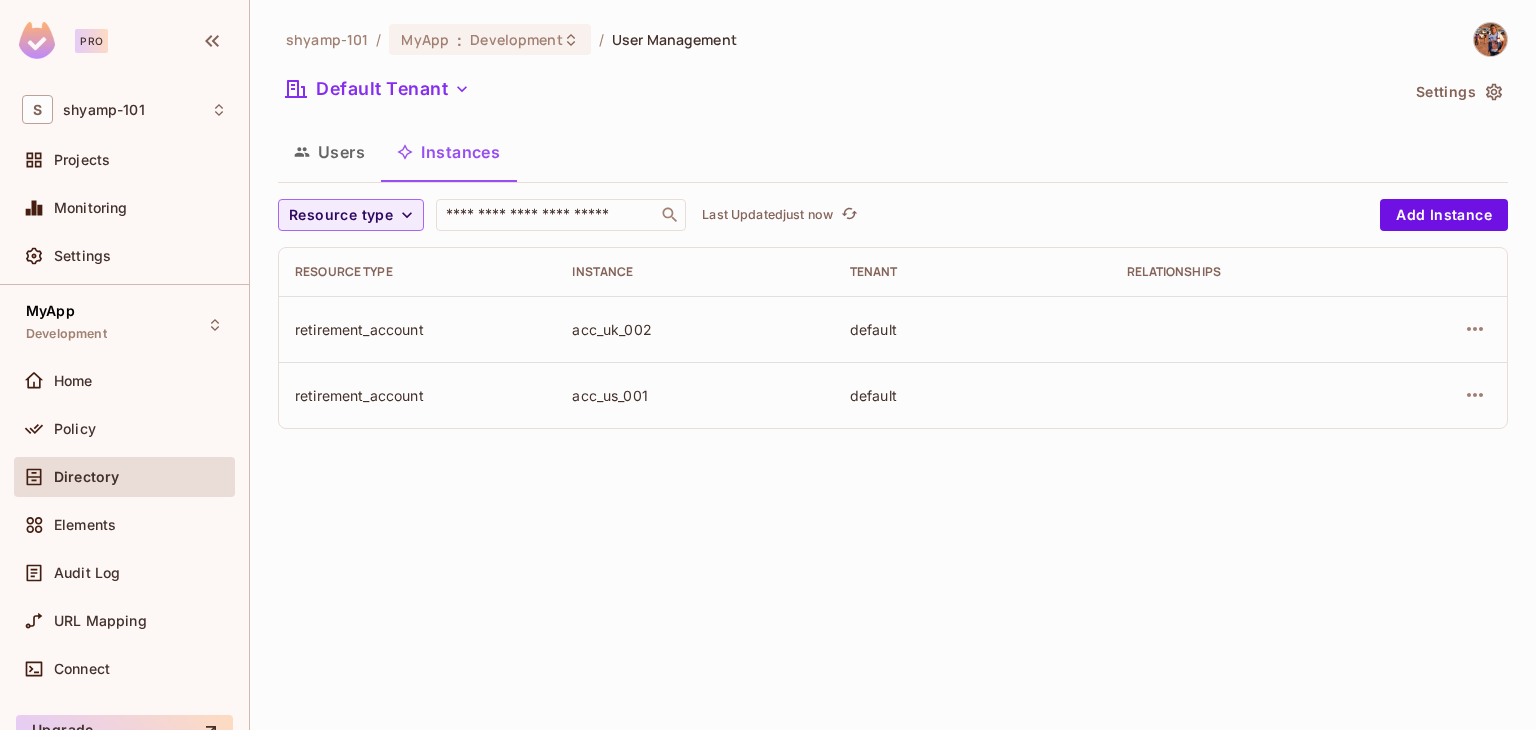 click on "acc_uk_002" at bounding box center (694, 329) 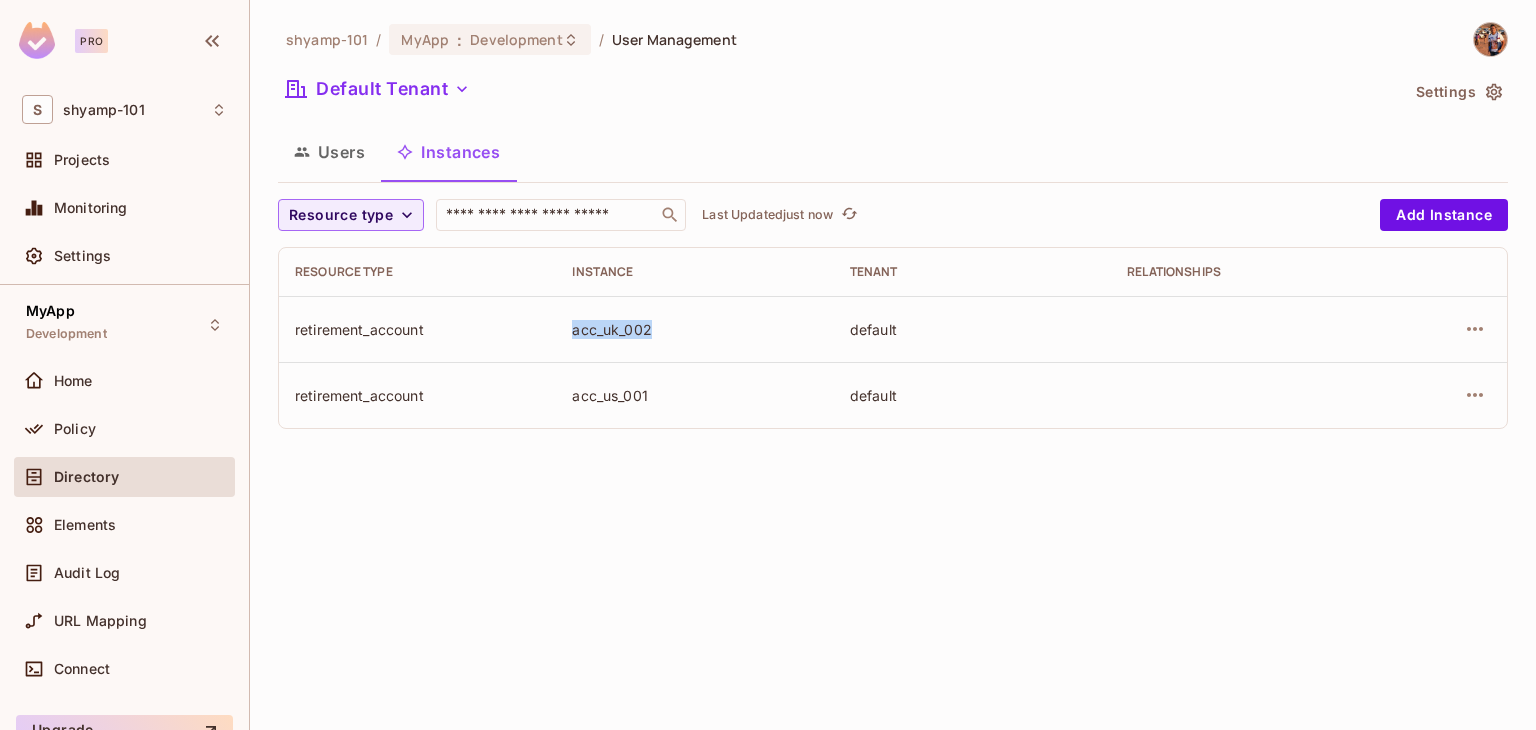 click on "acc_uk_002" at bounding box center (694, 329) 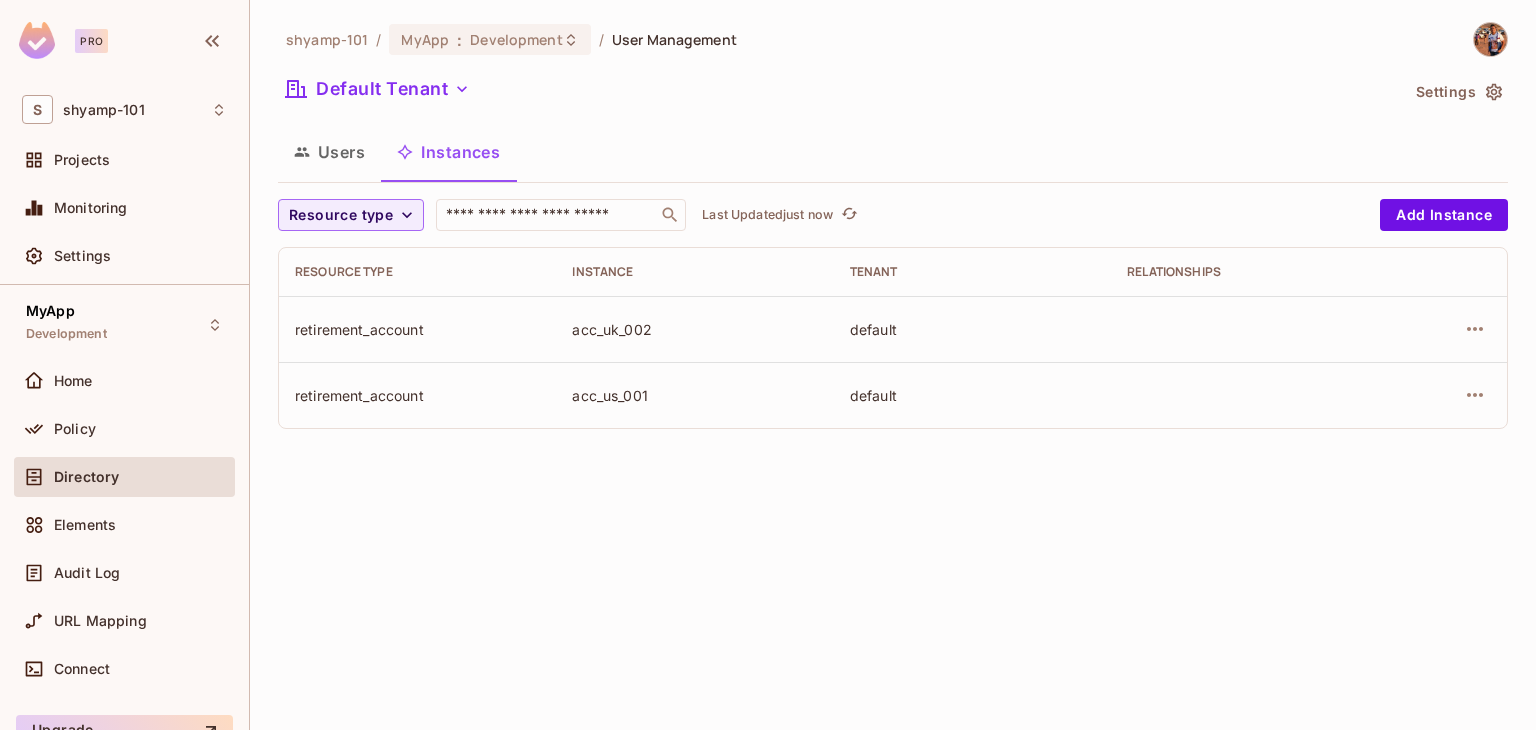 click on "acc_us_001" at bounding box center (694, 395) 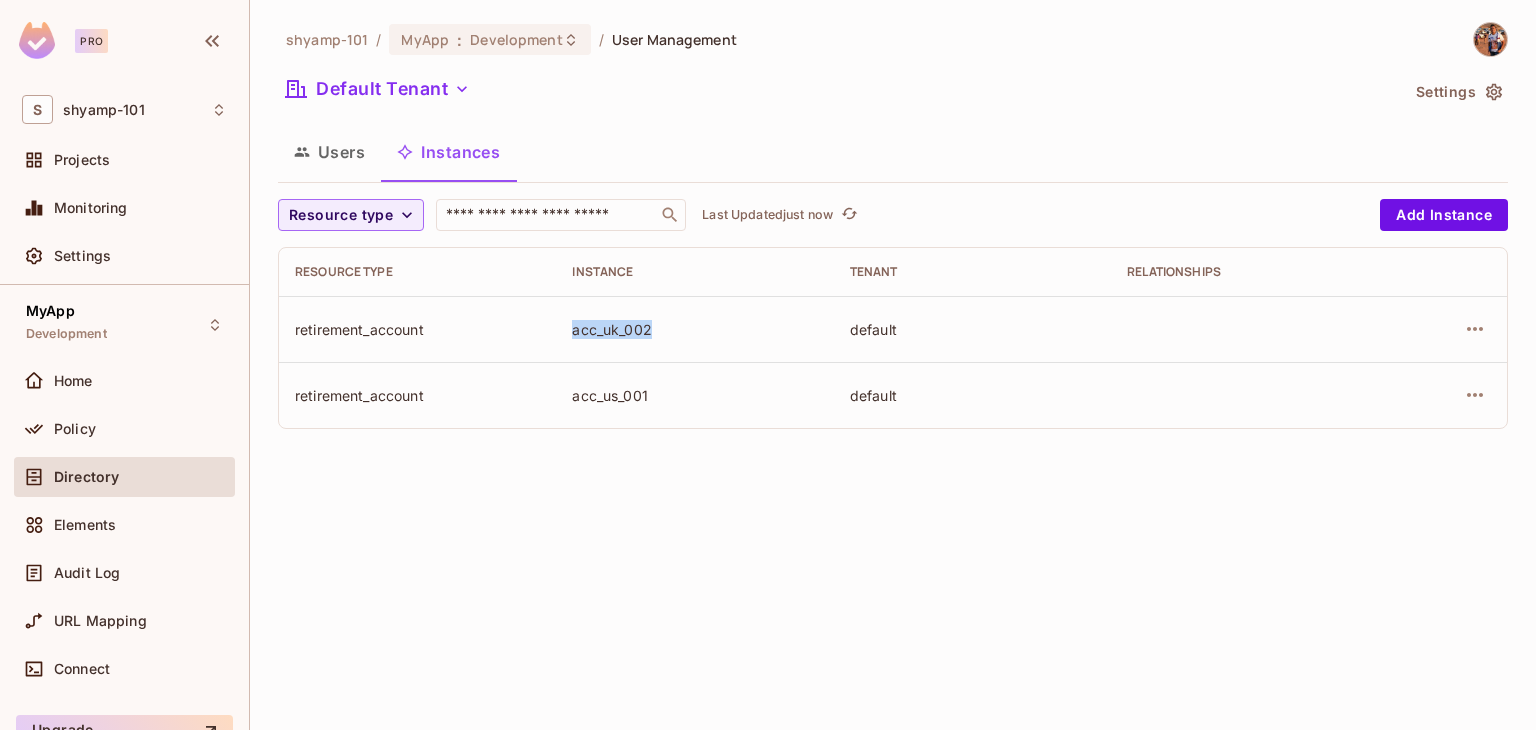 click on "acc_uk_002" at bounding box center (694, 329) 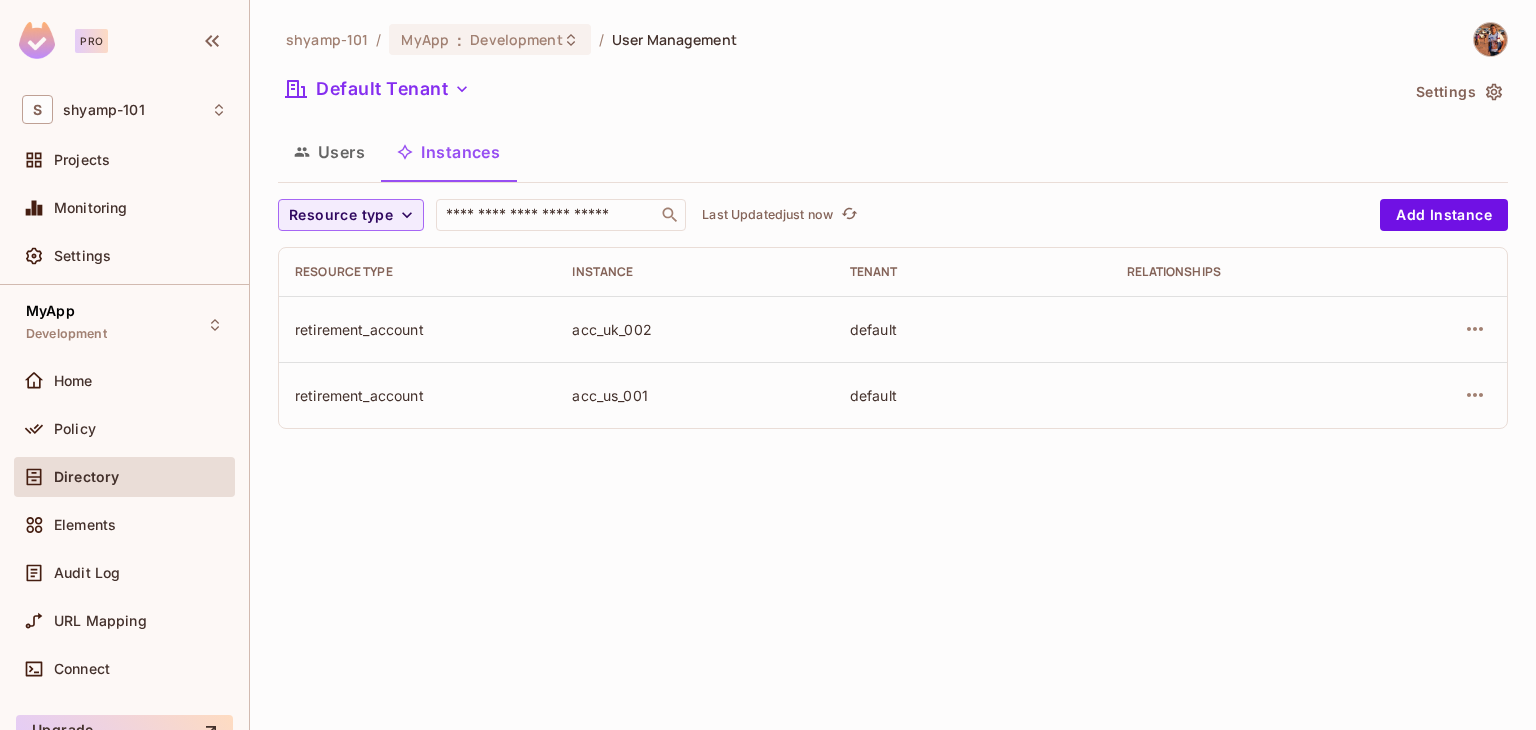 click on "retirement_account" at bounding box center (417, 329) 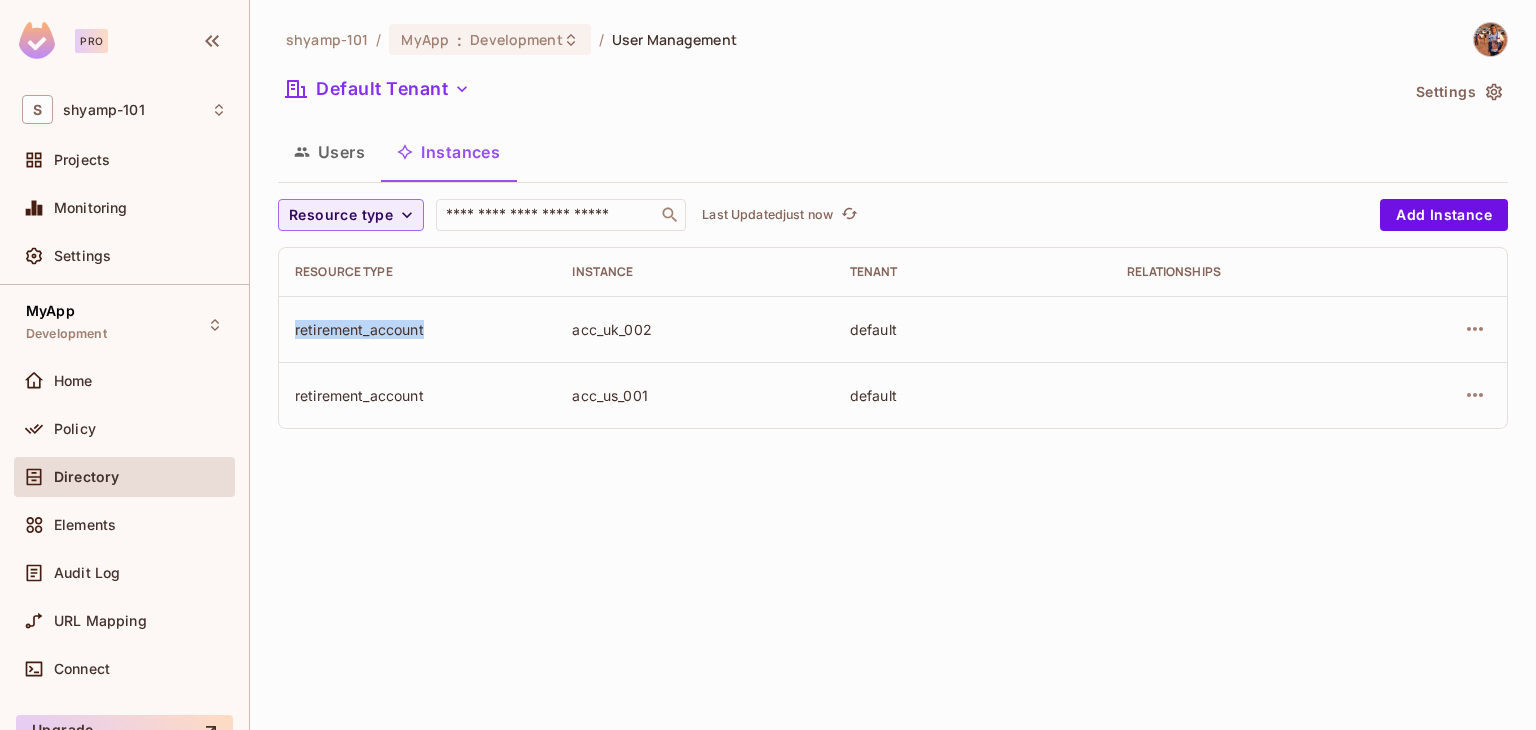 click on "retirement_account" at bounding box center (417, 329) 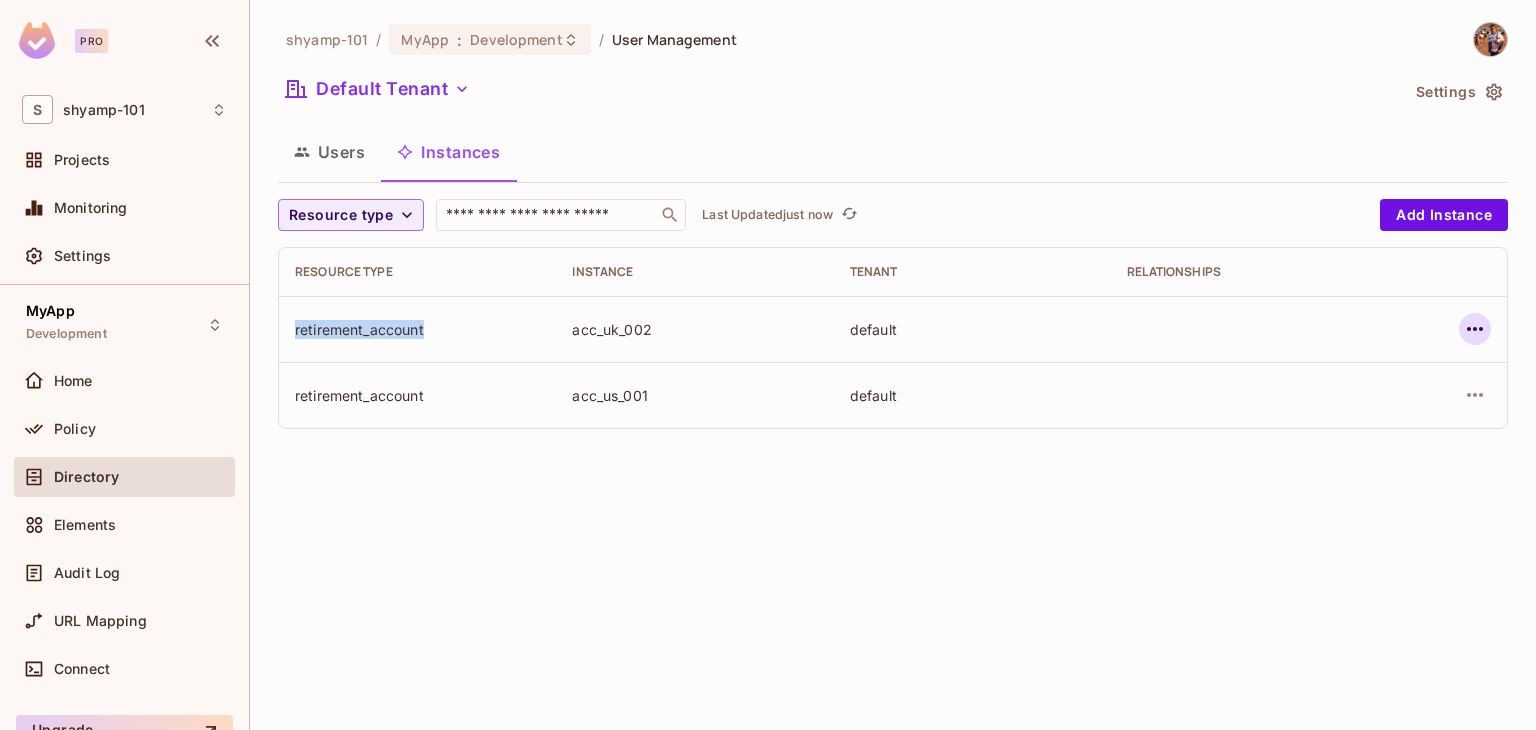 click 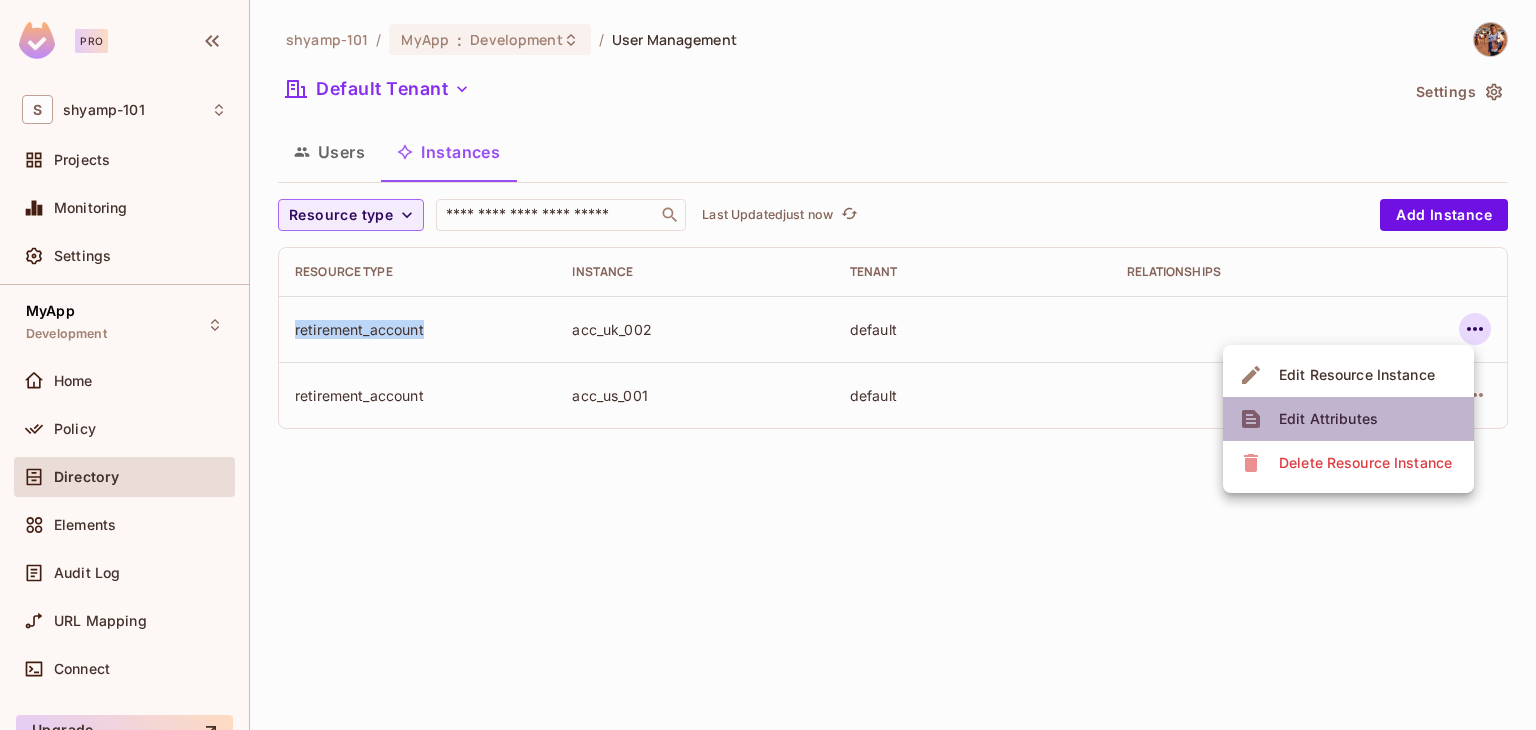 click on "Edit Attributes" at bounding box center (1328, 419) 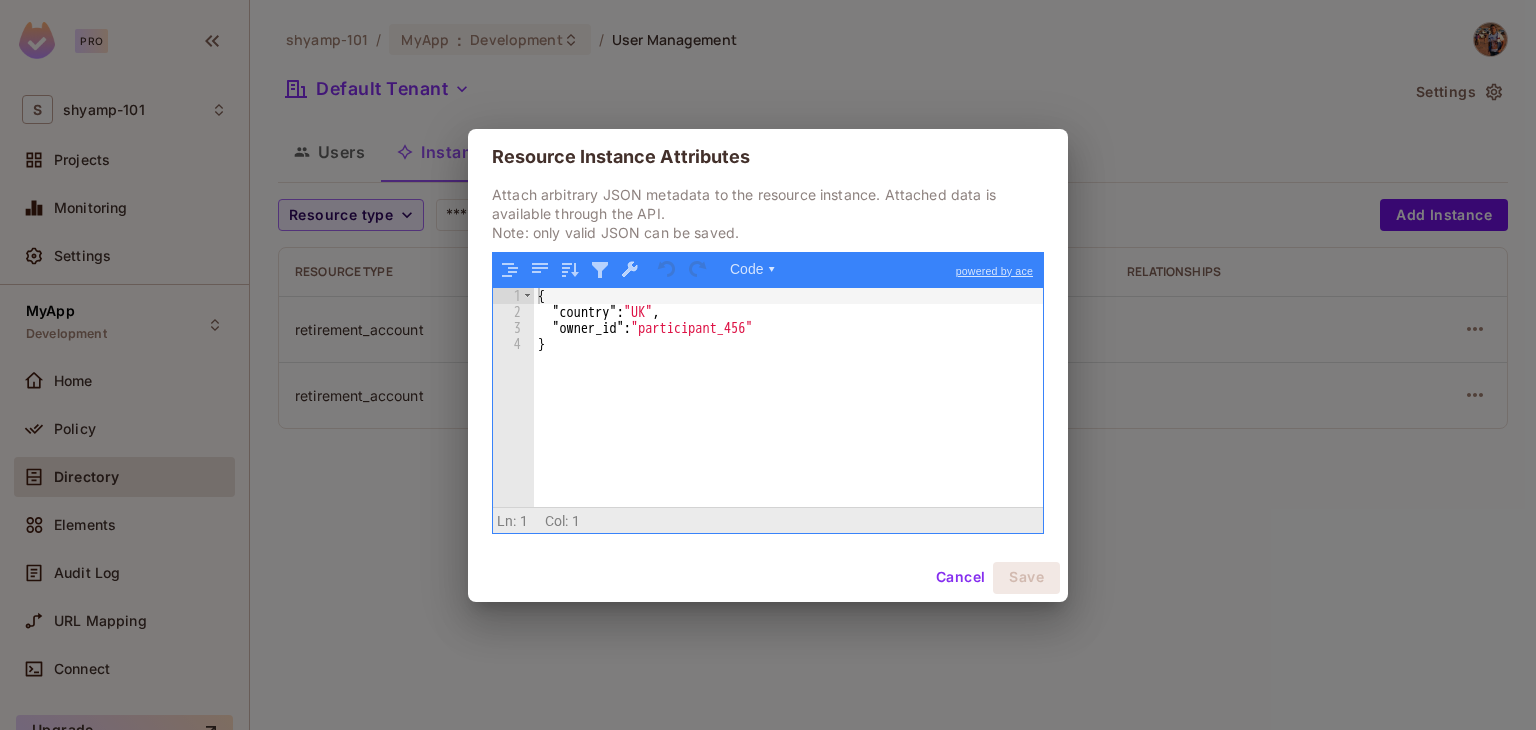click on "{    "country" :  "UK" ,    "owner_id" :  "participant_456" }" at bounding box center [788, 413] 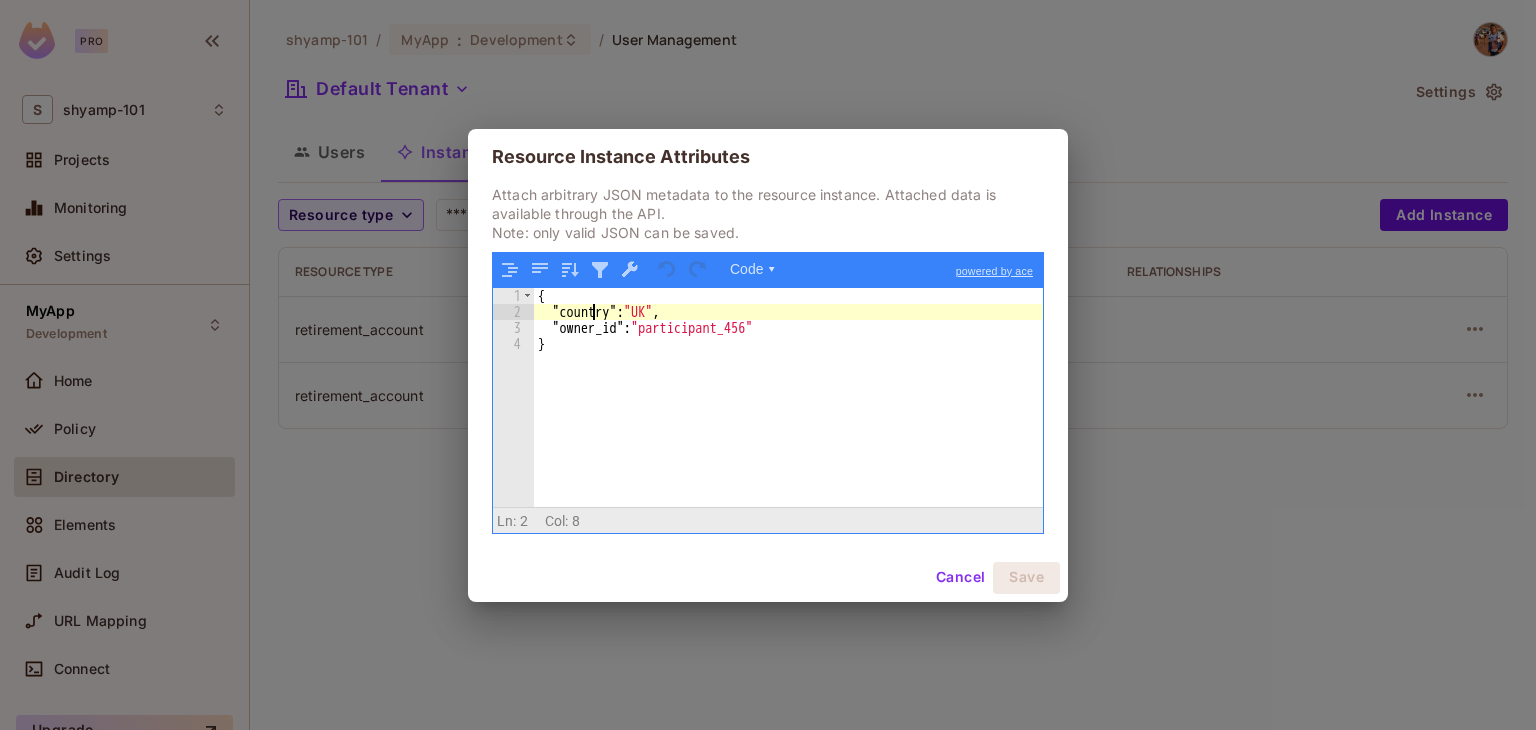 click on "{    "country" :  "UK" ,    "owner_id" :  "participant_456" }" at bounding box center [788, 413] 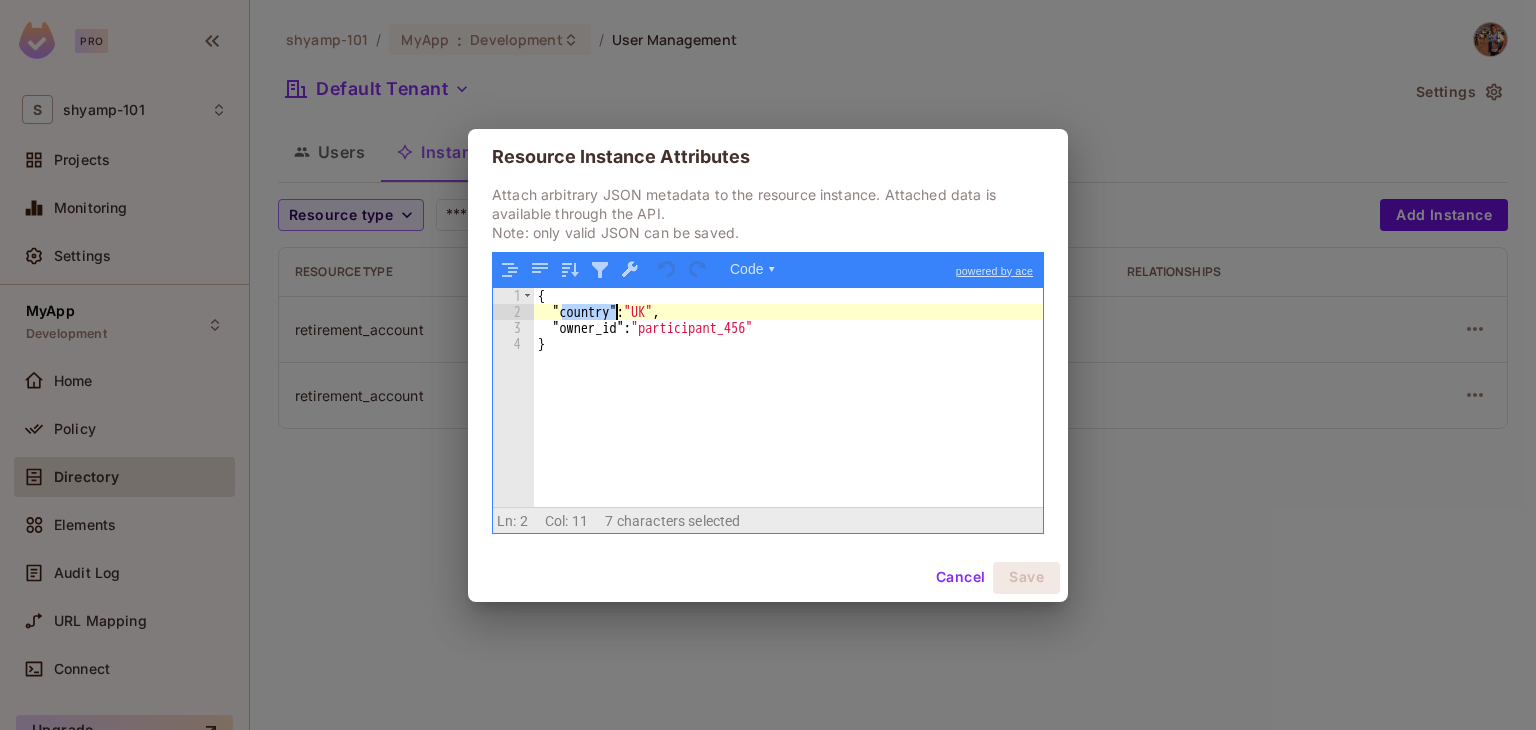 click on "{    "country" :  "UK" ,    "owner_id" :  "participant_456" }" at bounding box center (788, 413) 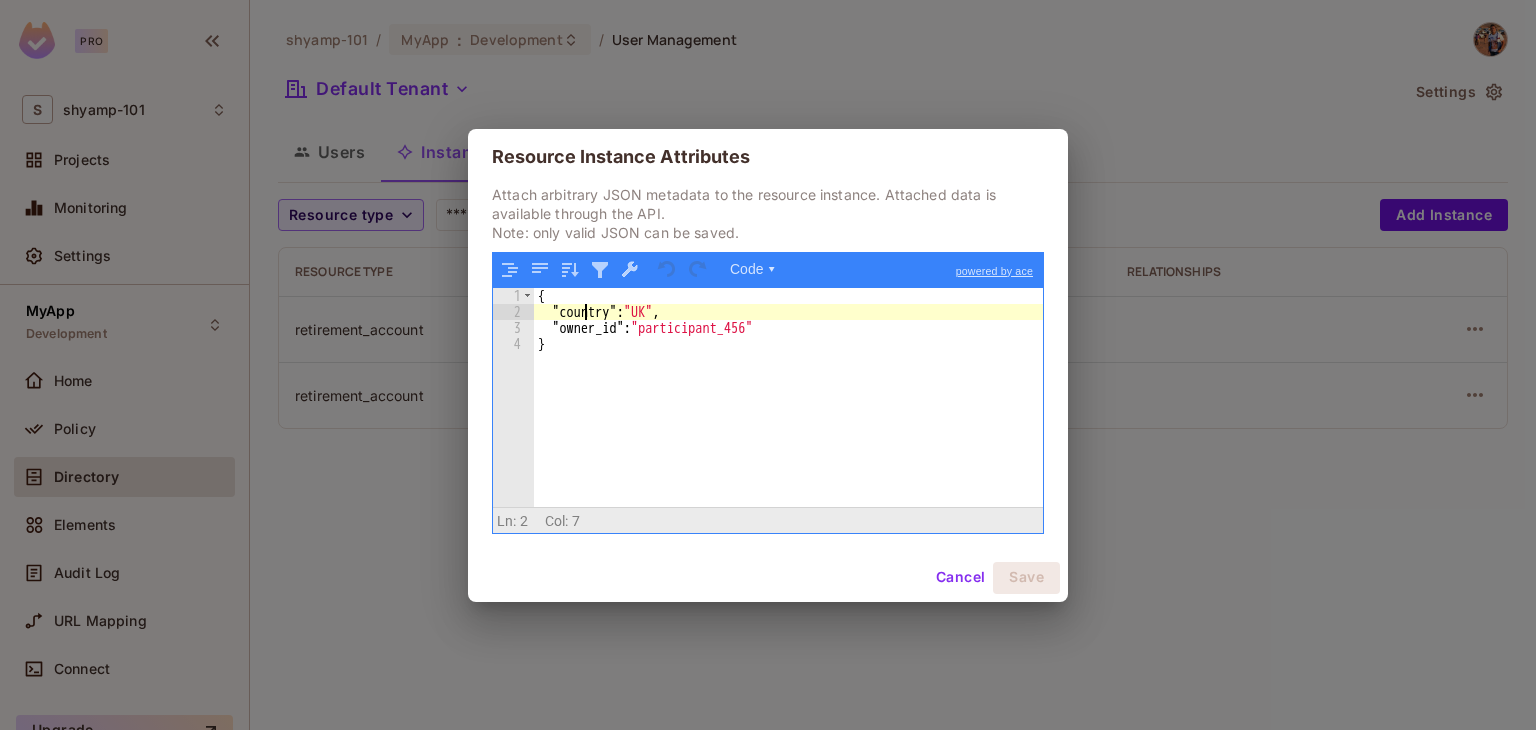 click on "{    "country" :  "UK" ,    "owner_id" :  "participant_456" }" at bounding box center [788, 413] 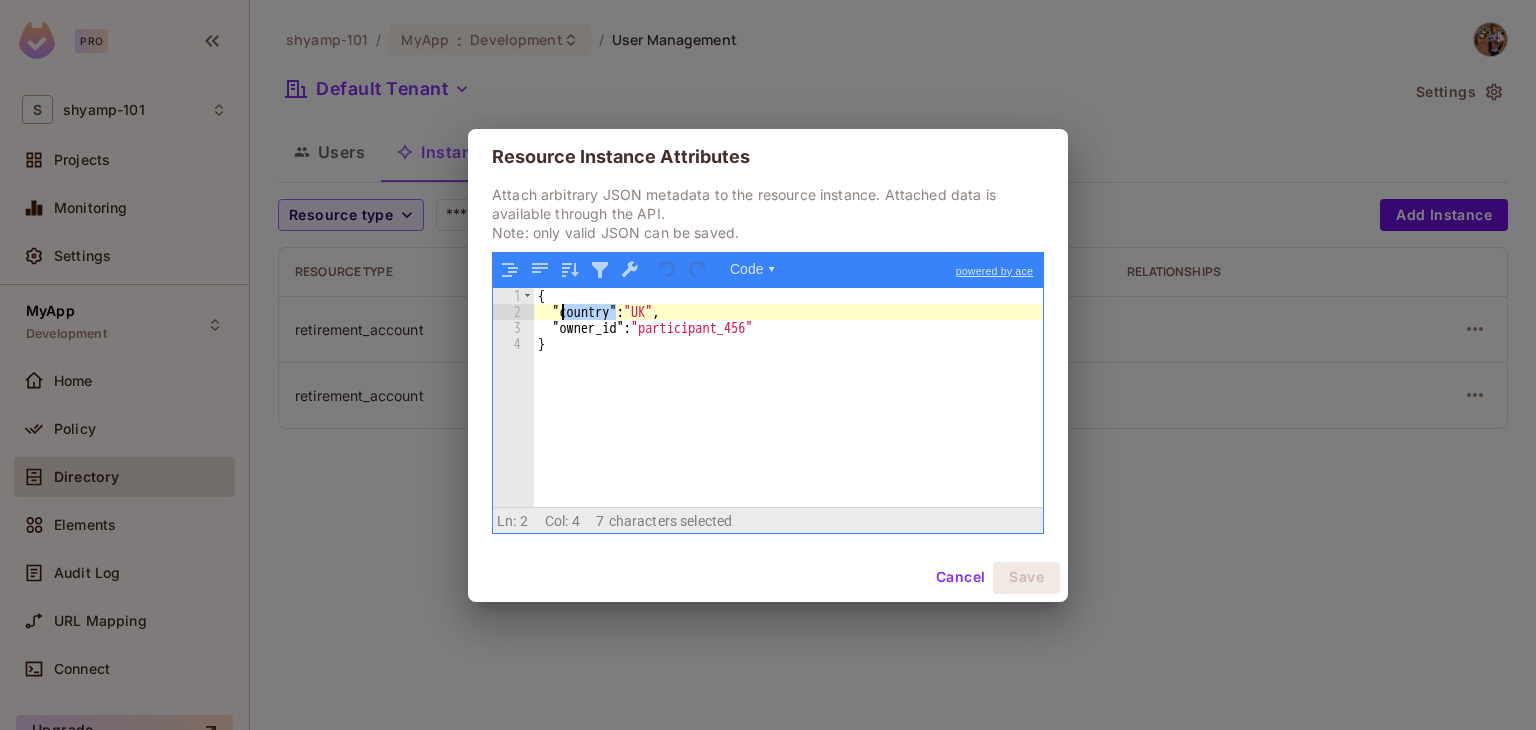 click on "{    "country" :  "UK" ,    "owner_id" :  "participant_456" }" at bounding box center (788, 413) 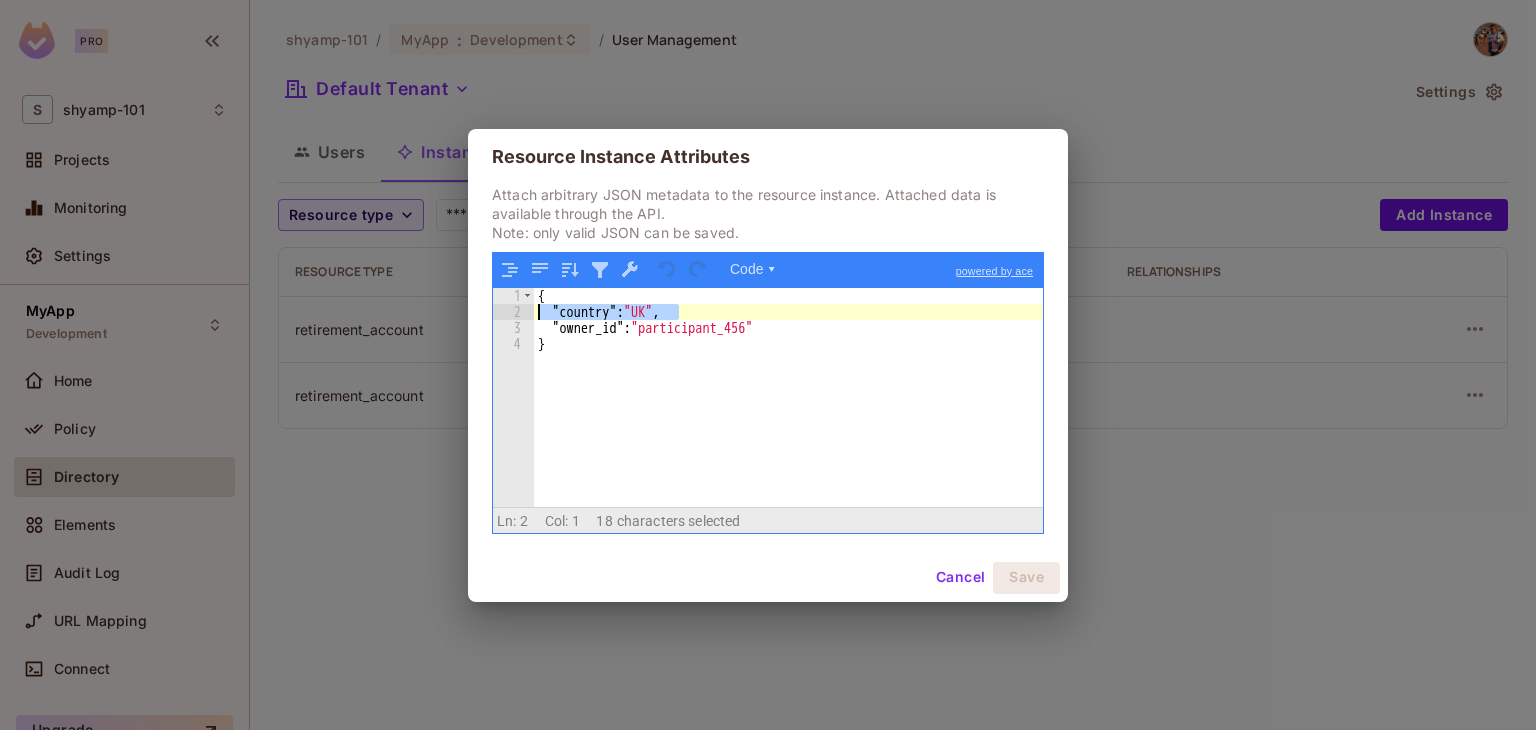 drag, startPoint x: 690, startPoint y: 309, endPoint x: 540, endPoint y: 305, distance: 150.05333 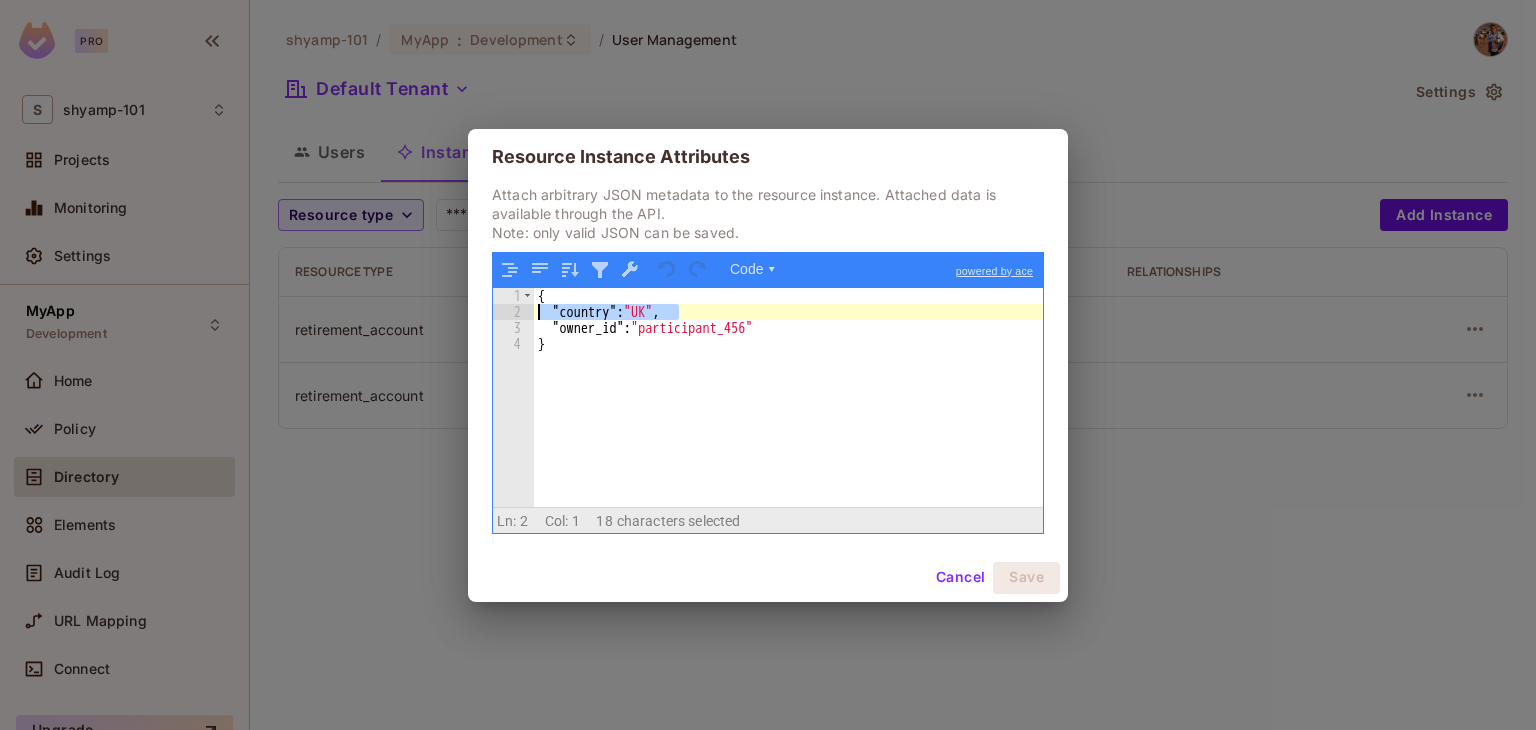 click on "{    "country" :  "UK" ,    "owner_id" :  "participant_456" }" at bounding box center (788, 413) 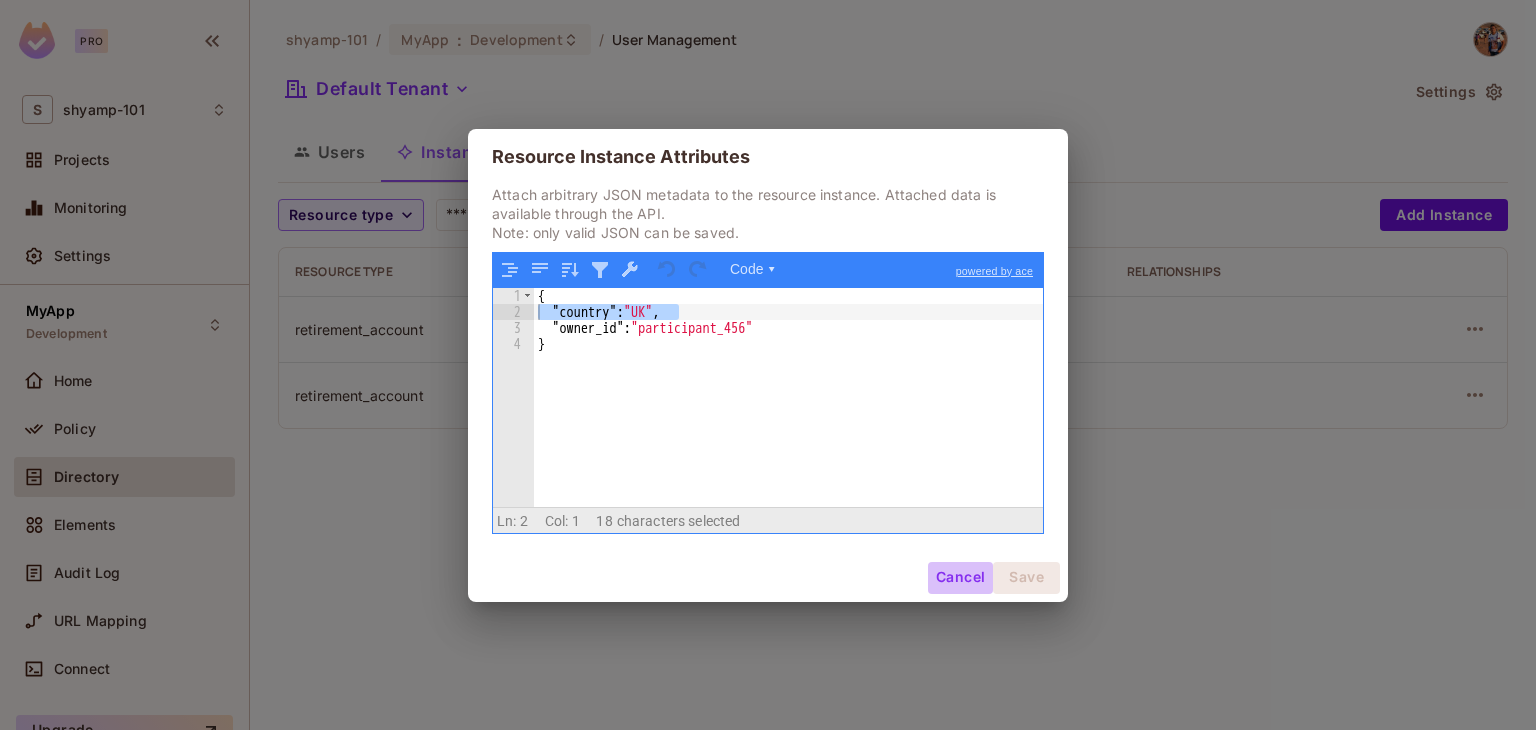click on "Cancel" at bounding box center (960, 578) 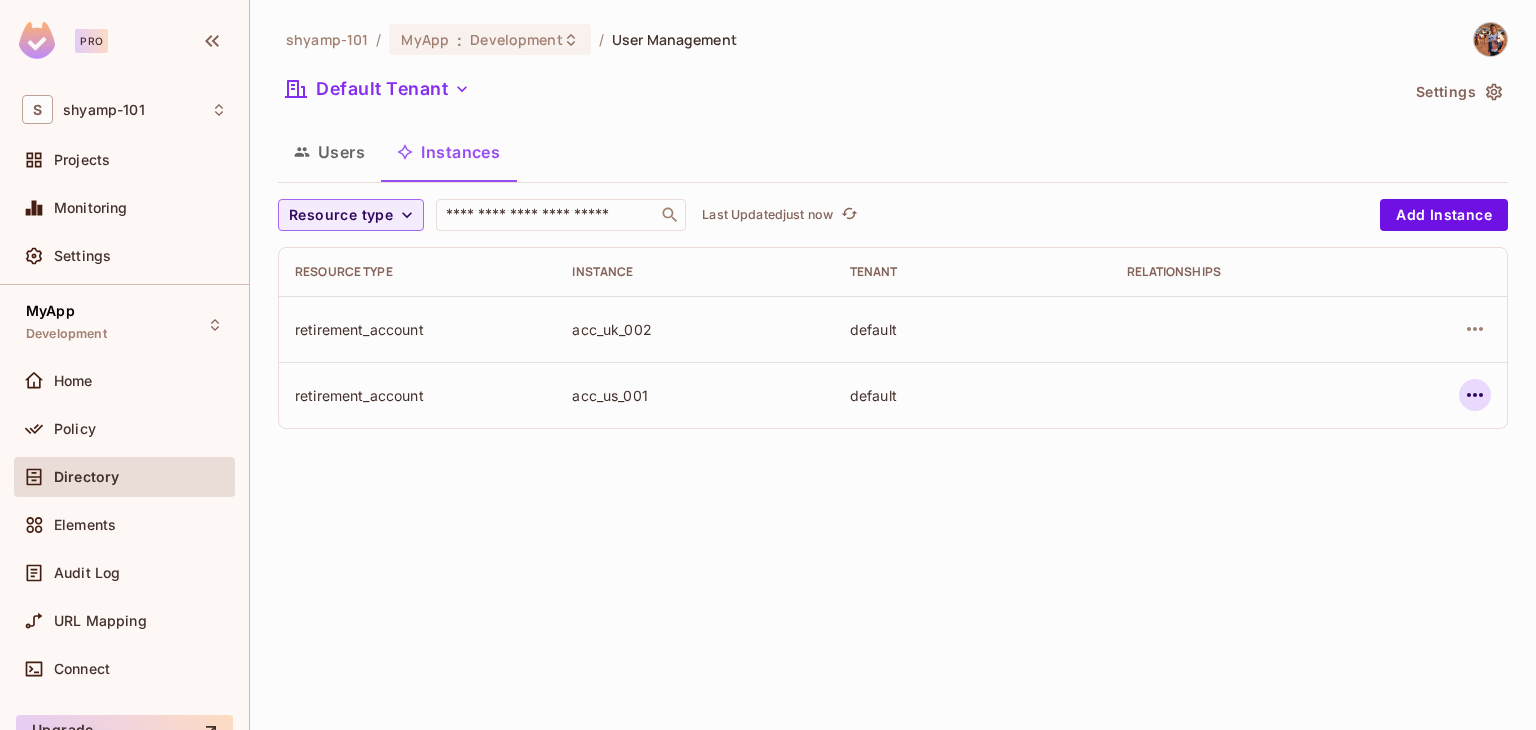 click 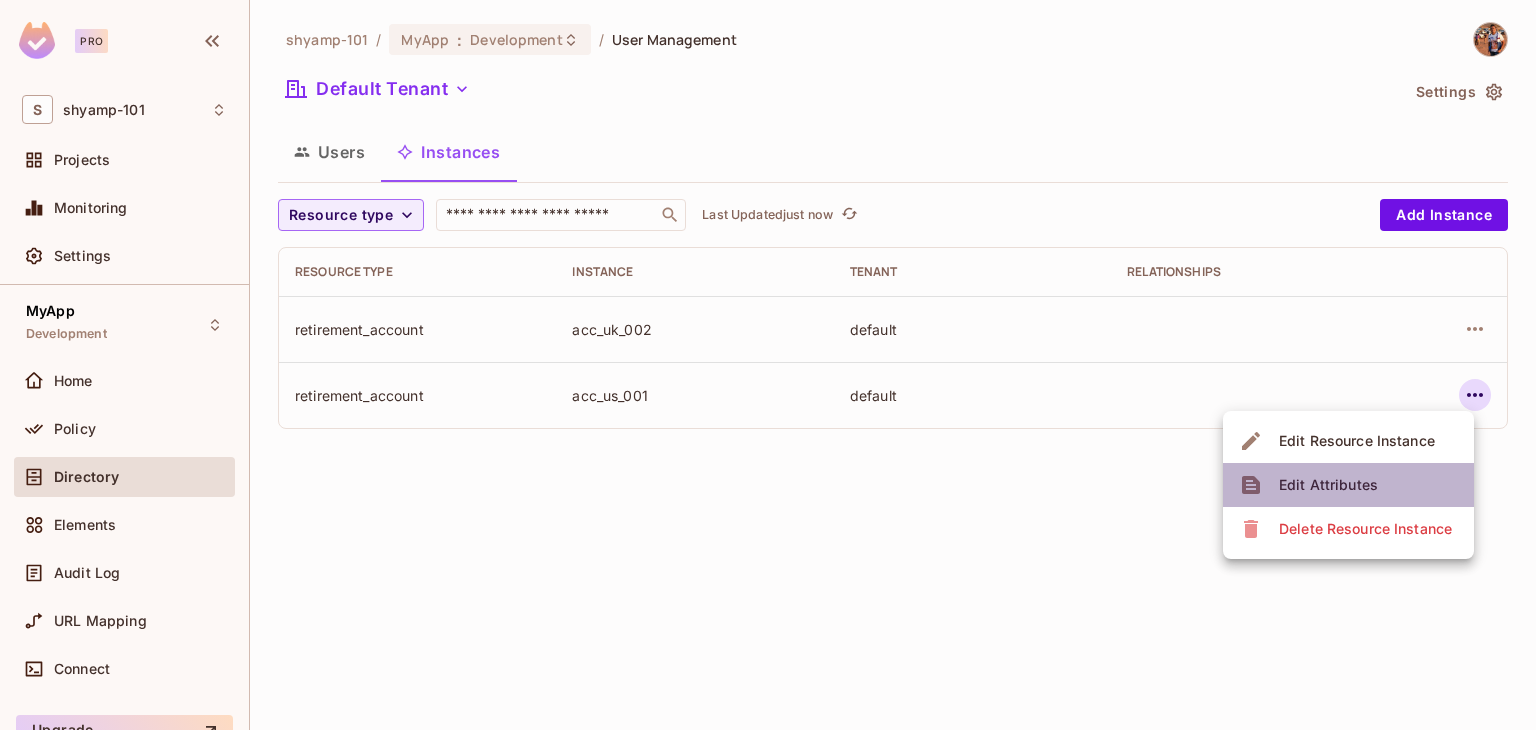 click on "Edit Attributes" at bounding box center (1328, 485) 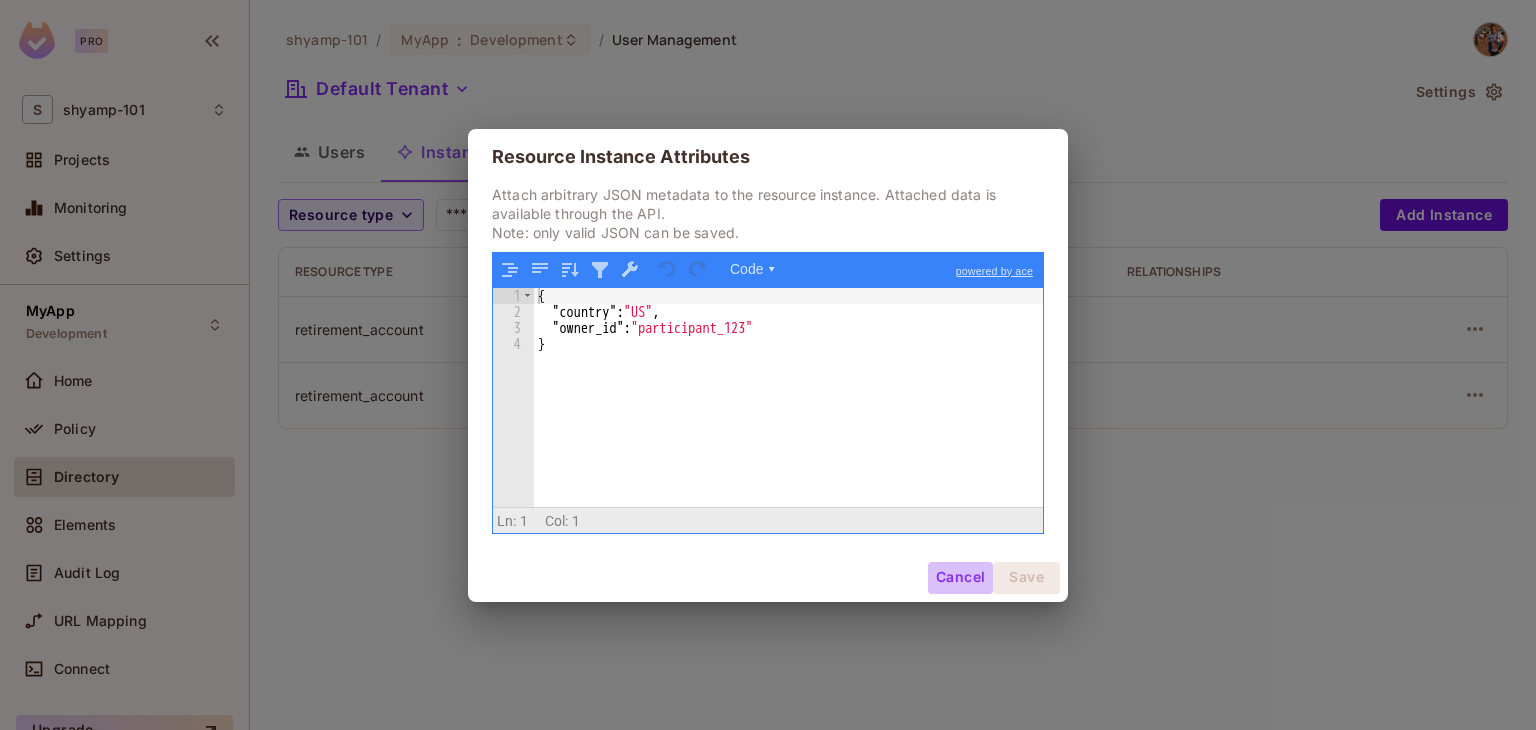 click on "Cancel" at bounding box center (960, 578) 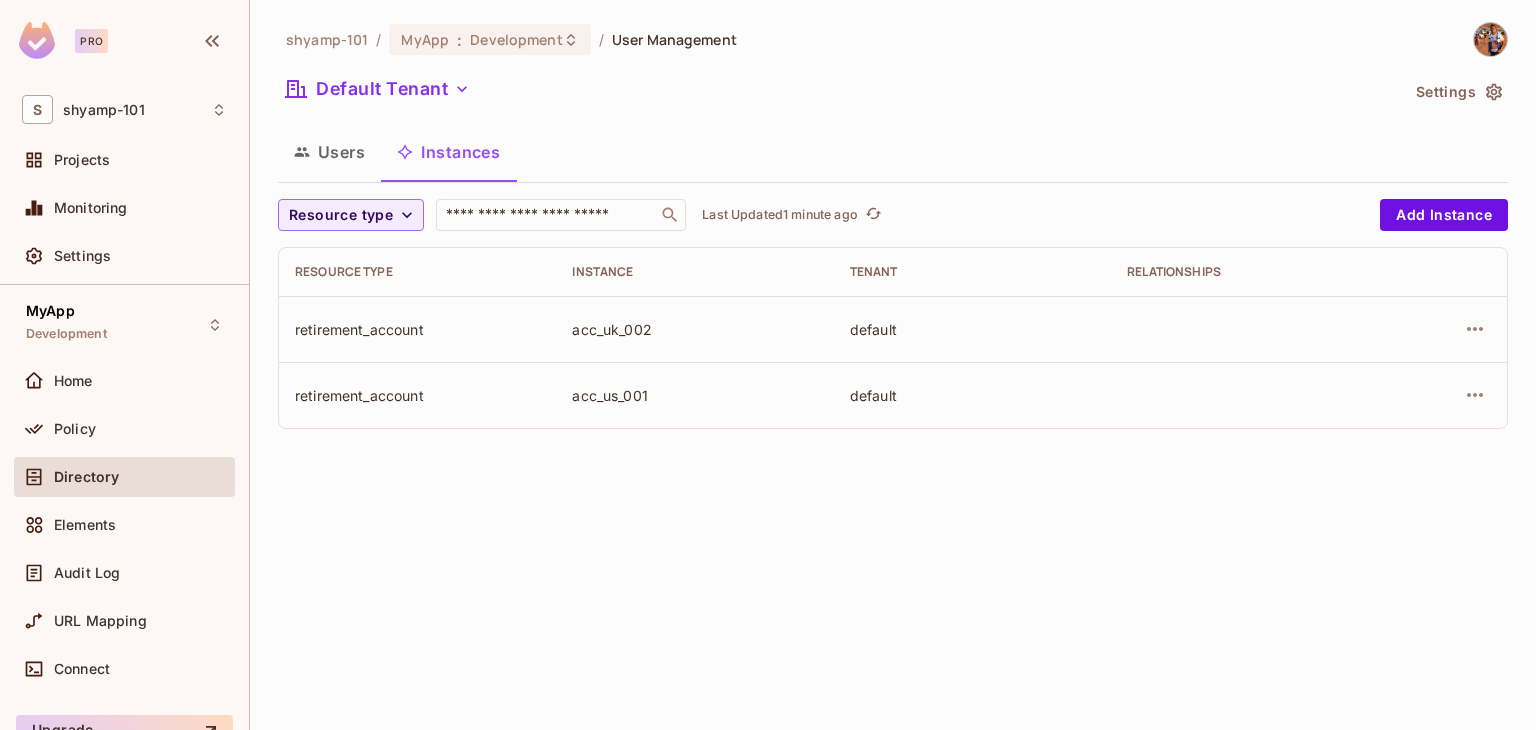click on "retirement_account" at bounding box center [417, 329] 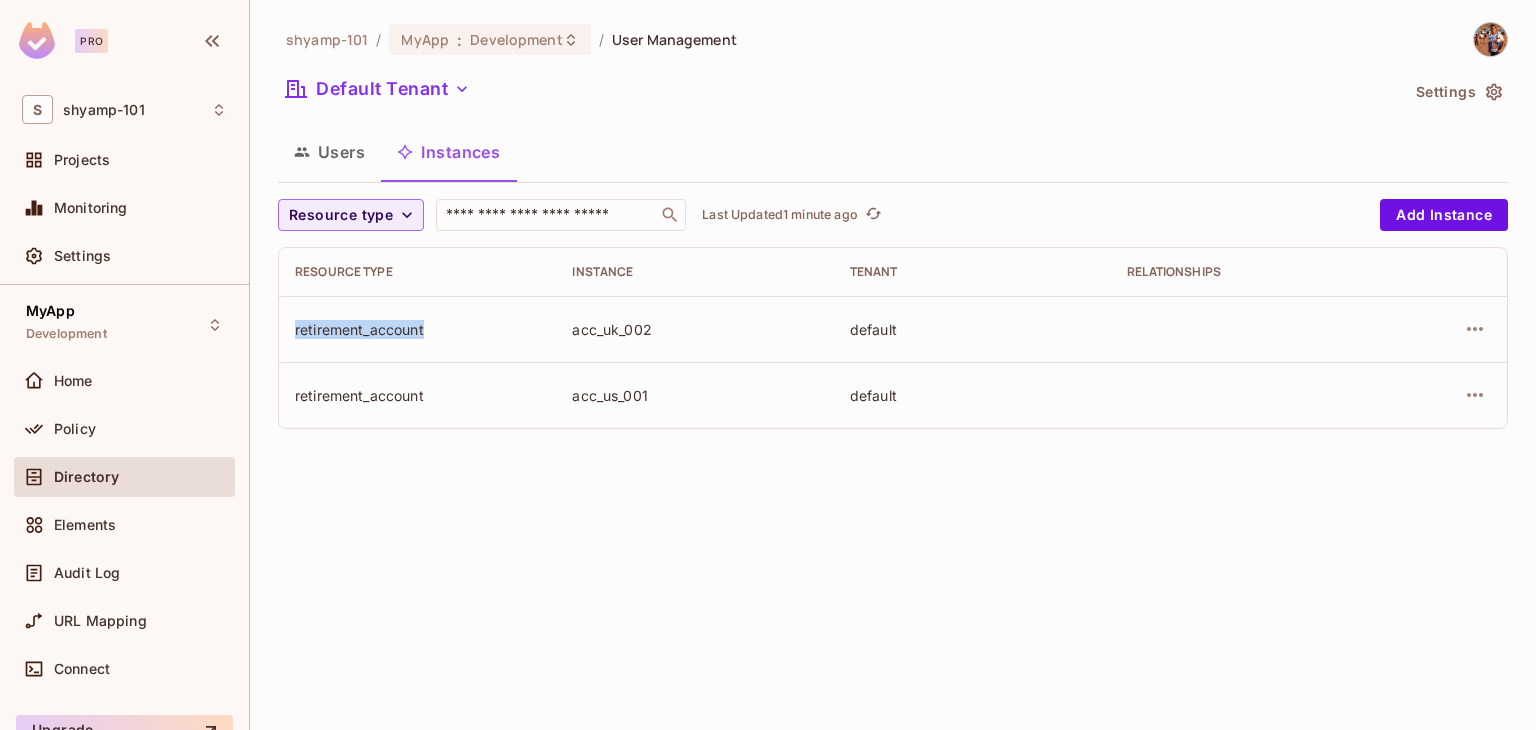 click on "retirement_account" at bounding box center (417, 329) 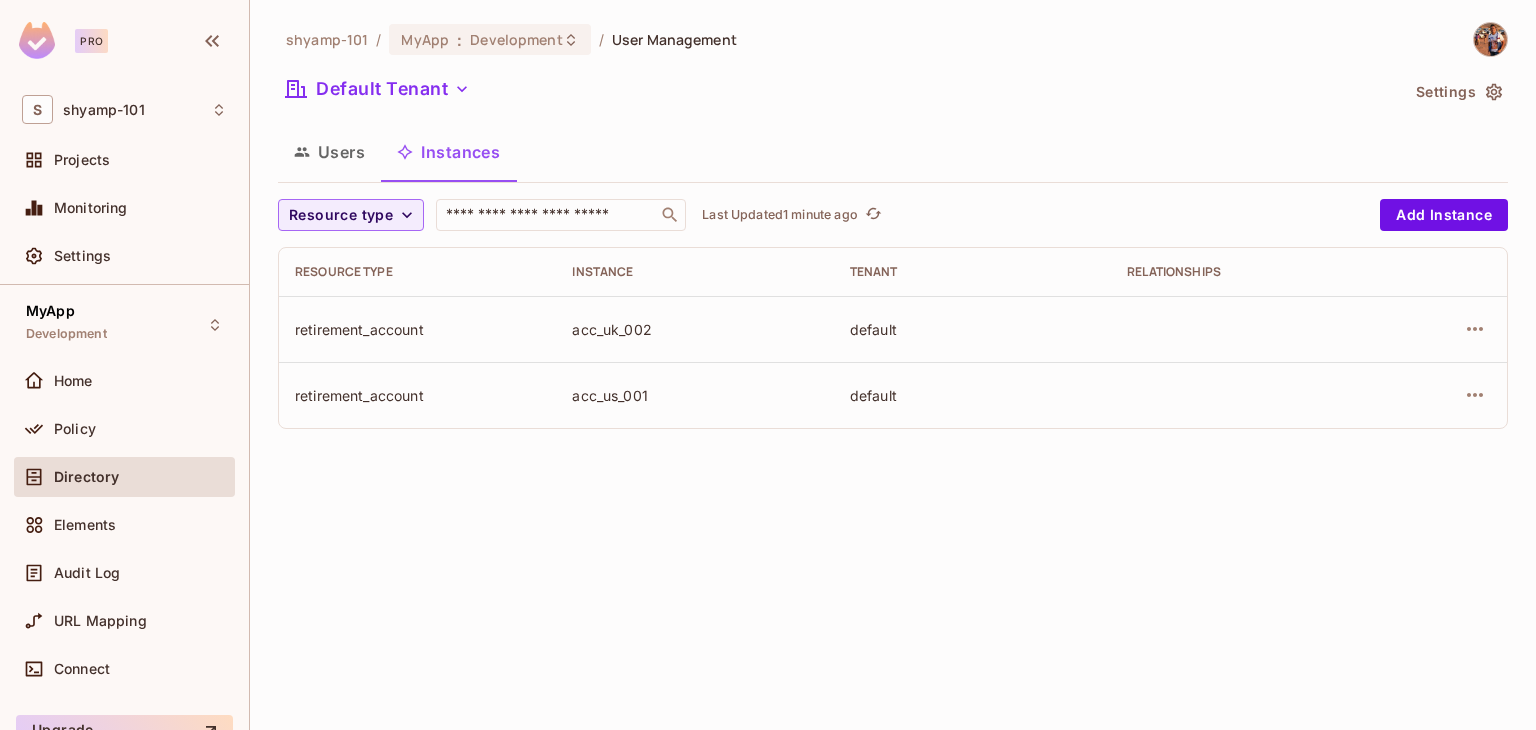 click on "acc_uk_002" at bounding box center [694, 329] 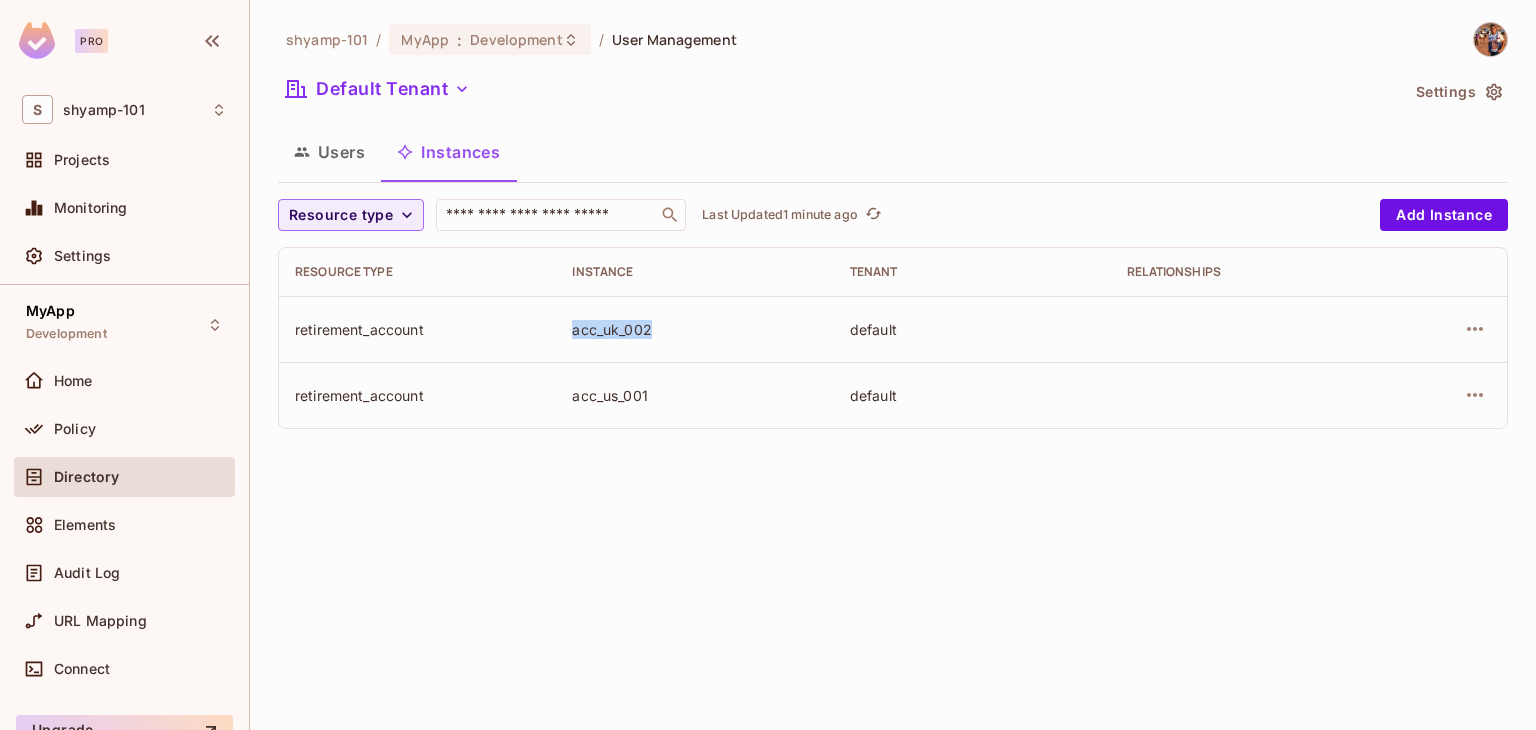 click on "acc_uk_002" at bounding box center (694, 329) 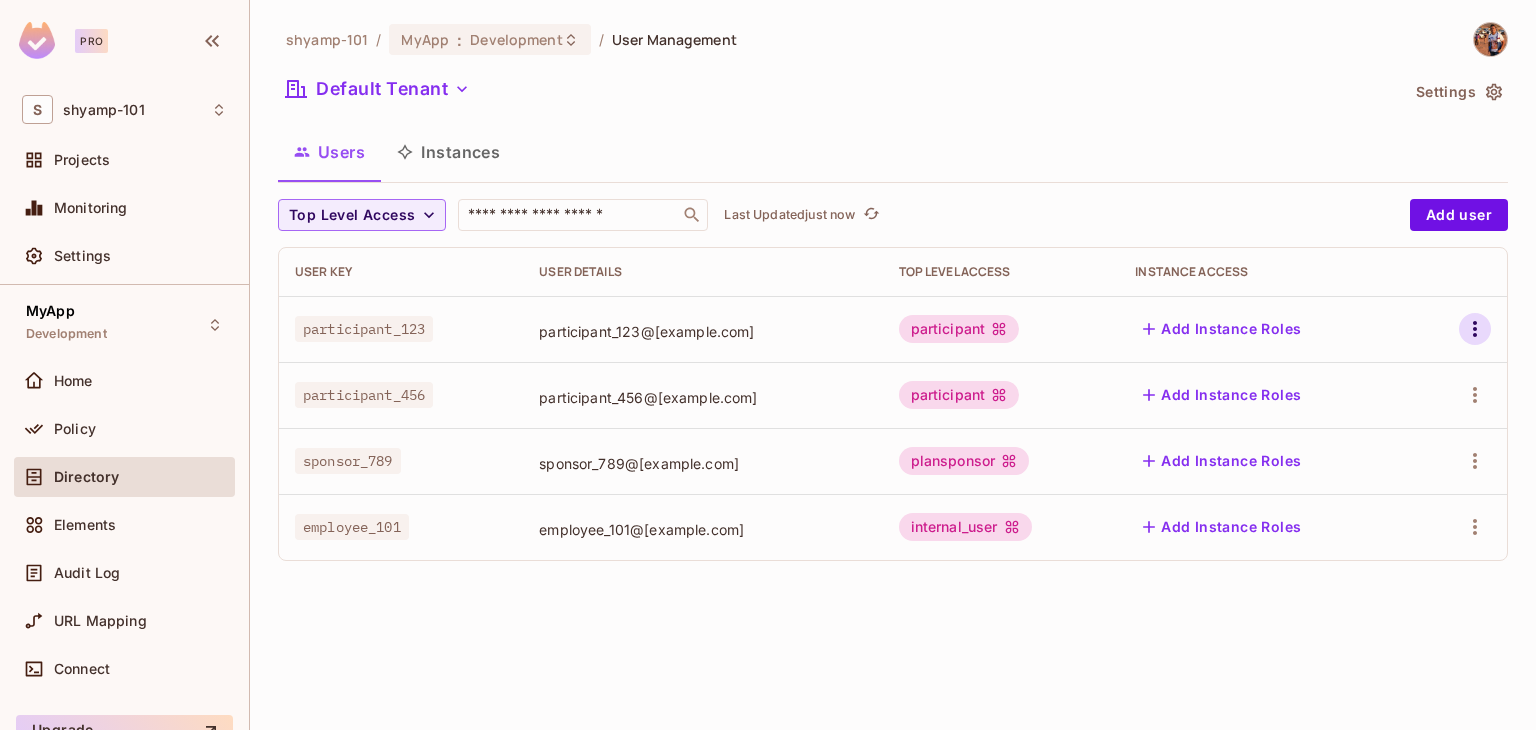 click 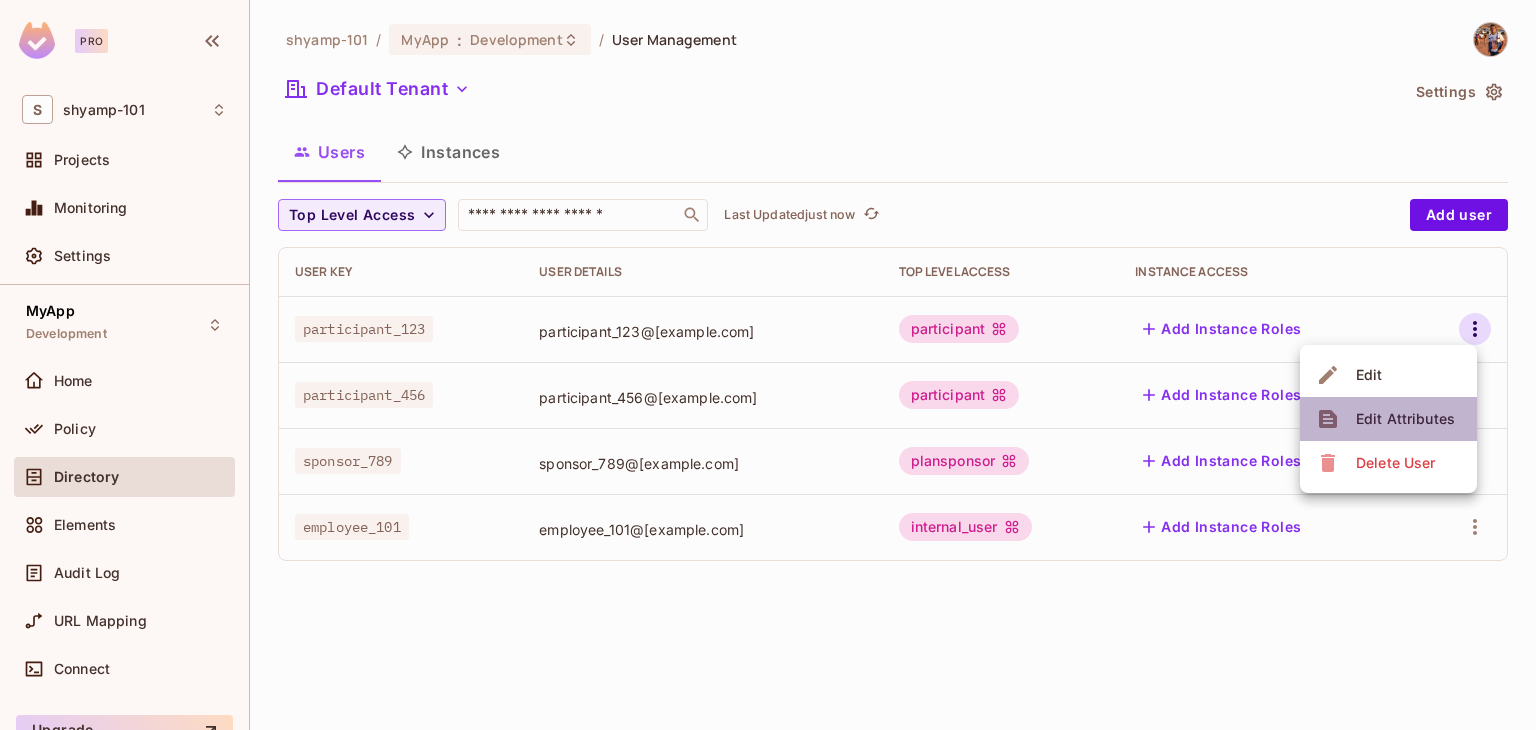 click on "Edit Attributes" at bounding box center (1405, 419) 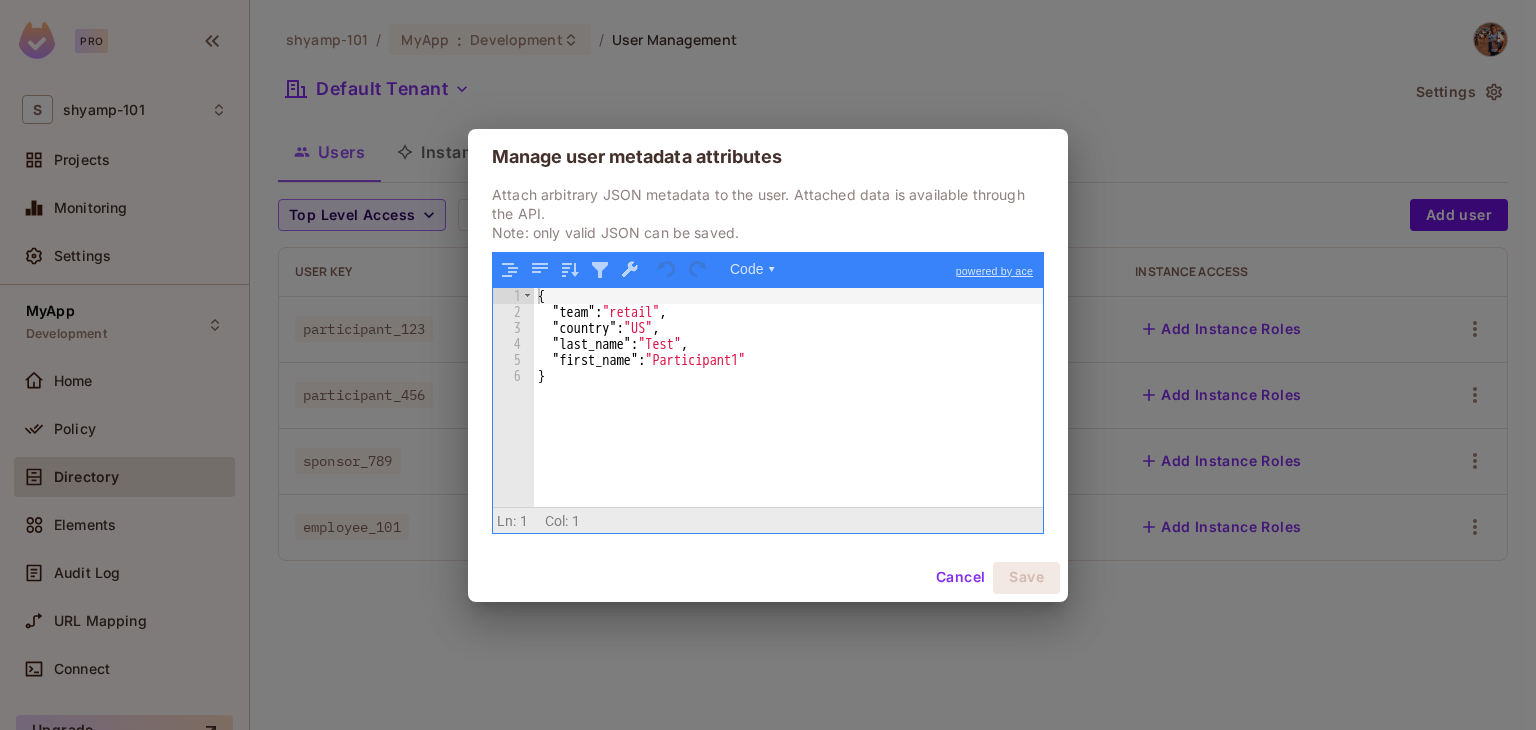 click on "{    "team" :  "retail" ,    "country" :  "US" ,    "last_name" :  "Test" ,    "first_name" :  "Participant1" }" at bounding box center (788, 413) 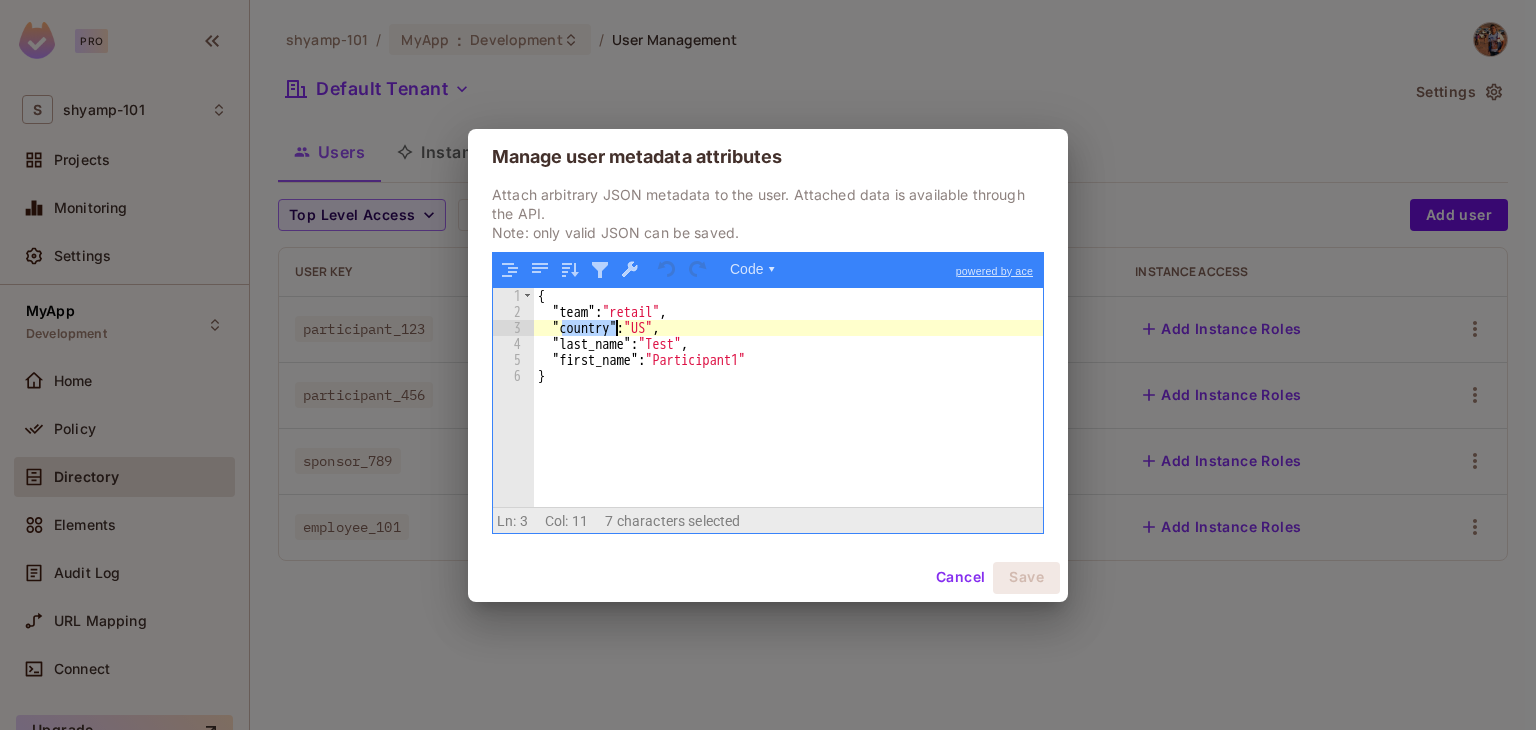 click on "{    "team" :  "retail" ,    "country" :  "US" ,    "last_name" :  "Test" ,    "first_name" :  "Participant1" }" at bounding box center (788, 413) 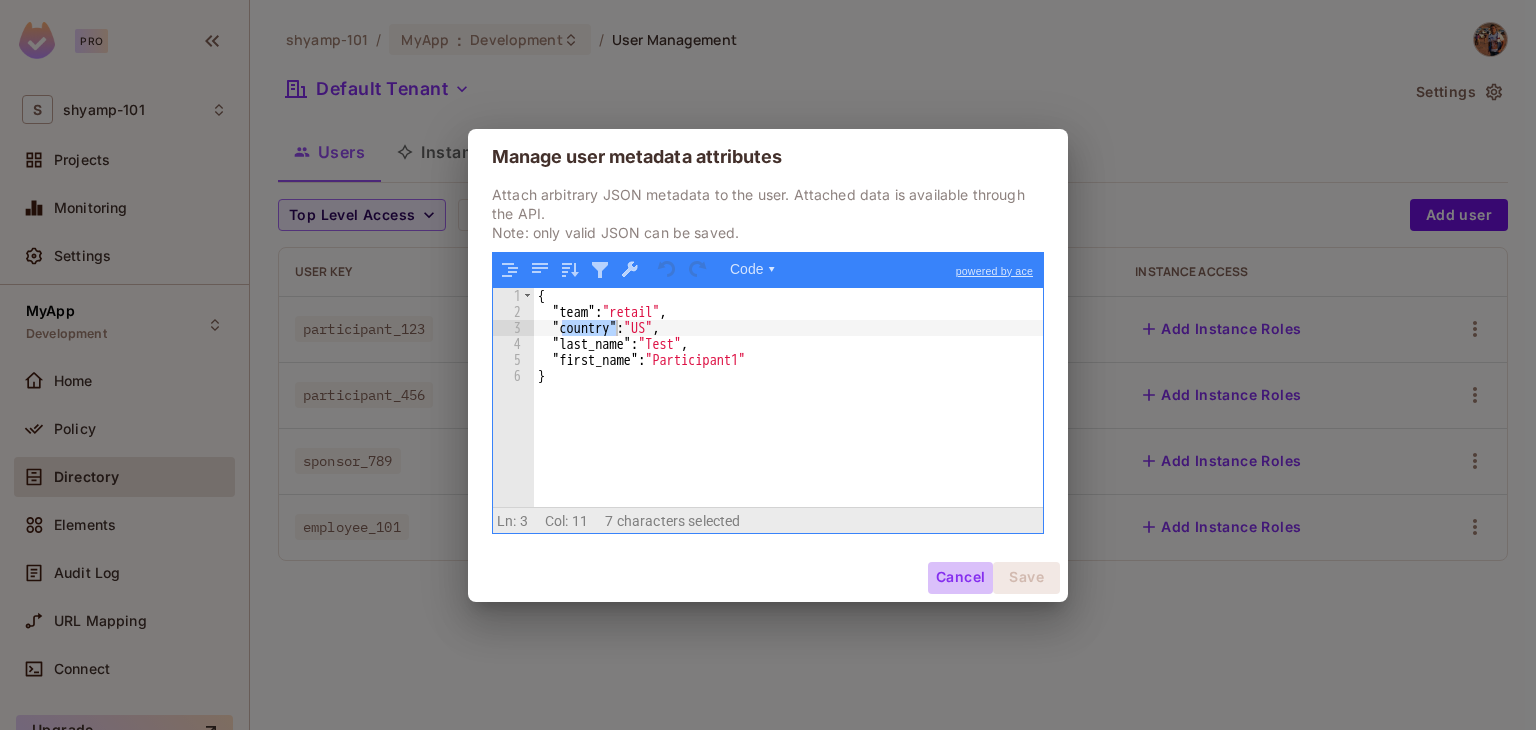 click on "Cancel" at bounding box center (960, 578) 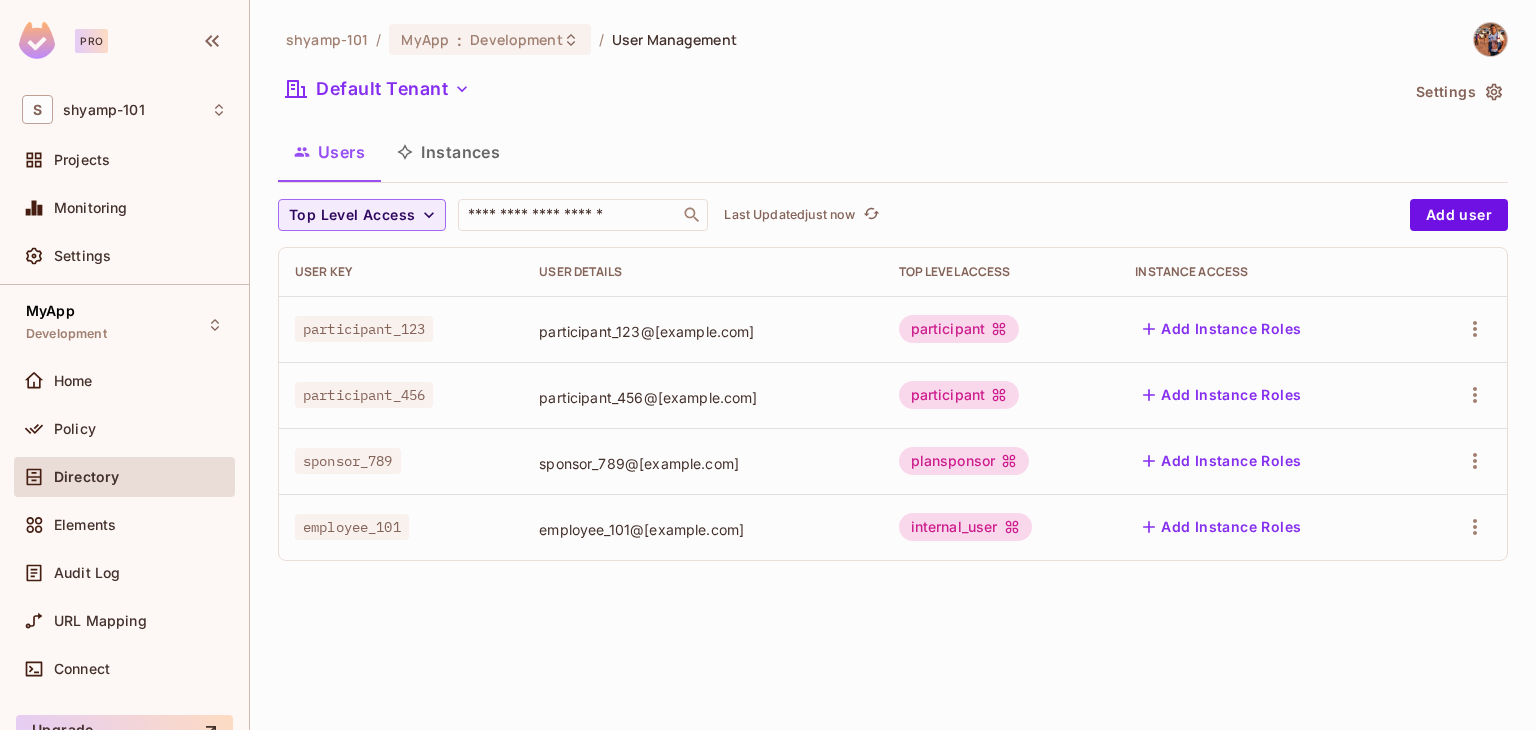 click on "shyamp-101 / MyApp : Development / User Management Default Tenant Settings Users Instances Top Level Access ​ Last Updated  just now Add user User Key User Details Top Level Access Instance Access participant_123   participant_123@test.com participant Add Instance Roles participant_456   participant_456@test.com participant Add Instance Roles sponsor_789   sponsor_789@test.com plansponsor Add Instance Roles employee_101   employee_101@test.com internal_user Add Instance Roles" at bounding box center [893, 365] 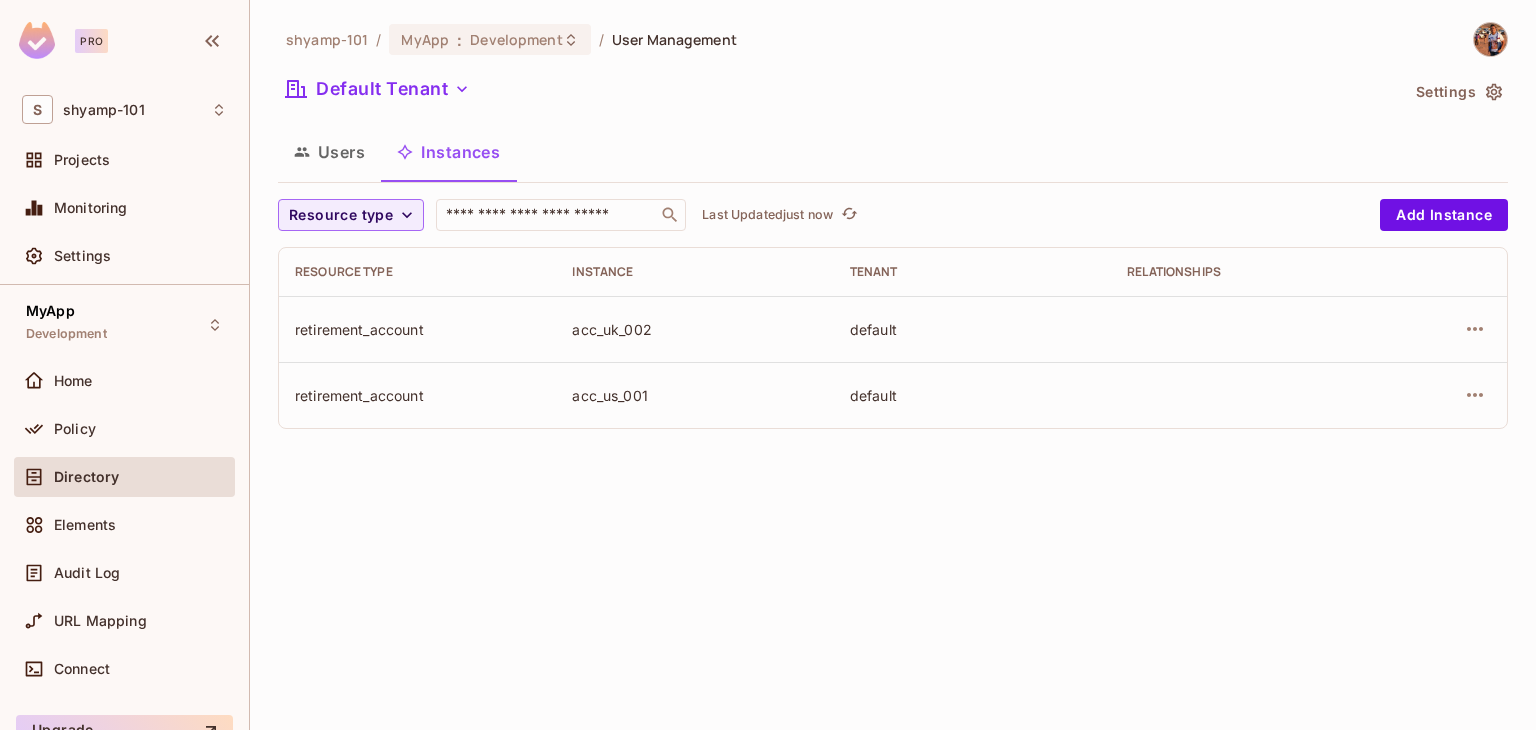 click on "retirement_account" at bounding box center [417, 329] 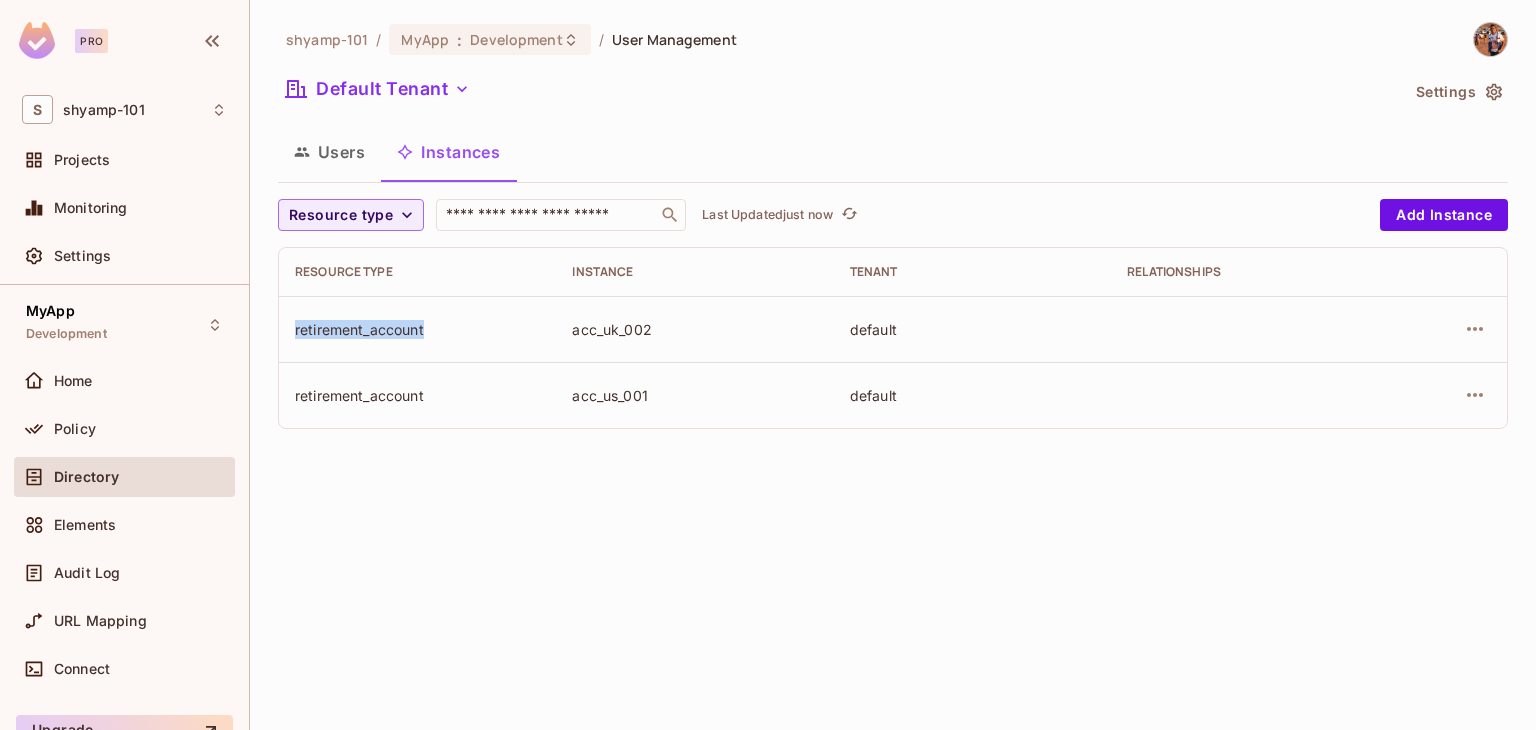 click on "retirement_account" at bounding box center (417, 329) 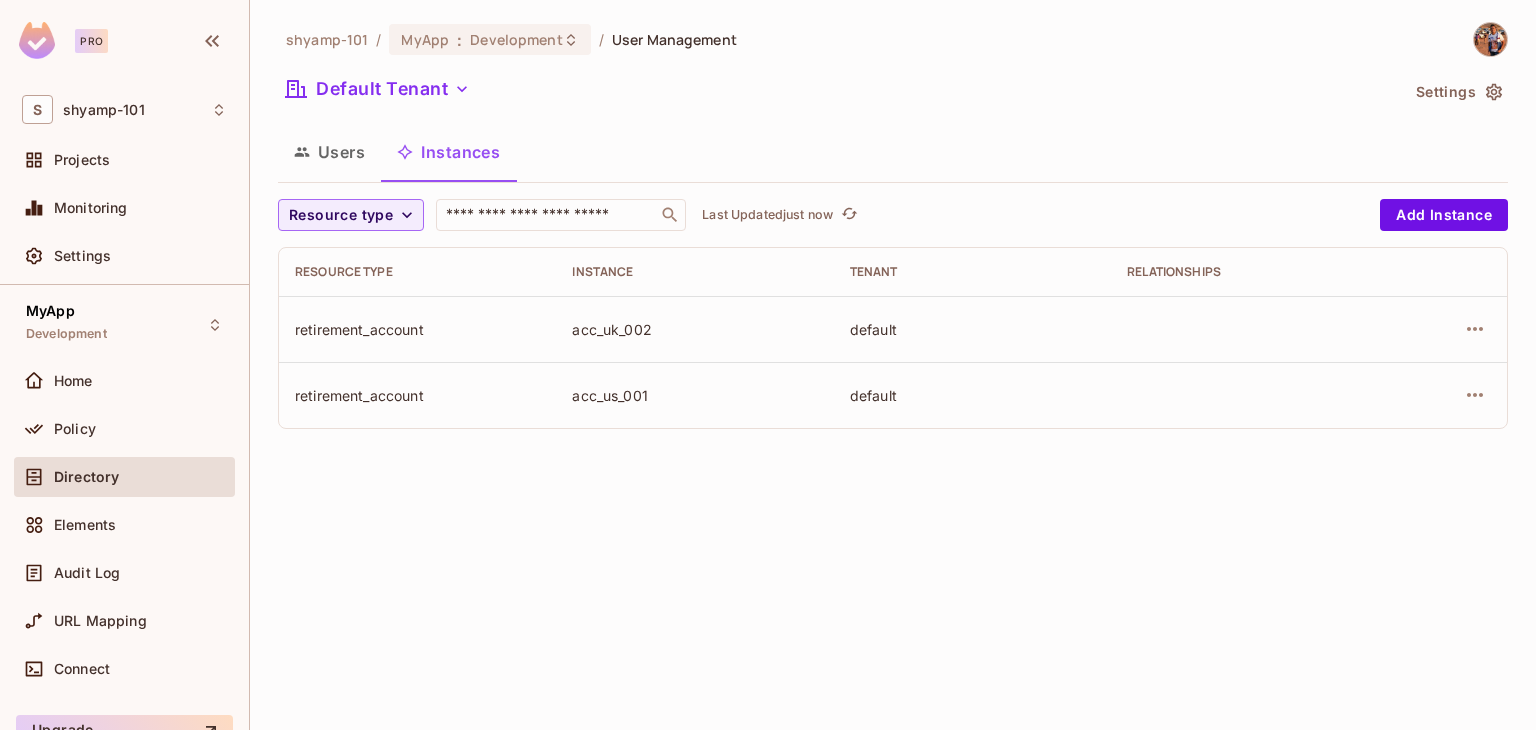 click on "acc_uk_002" at bounding box center (694, 329) 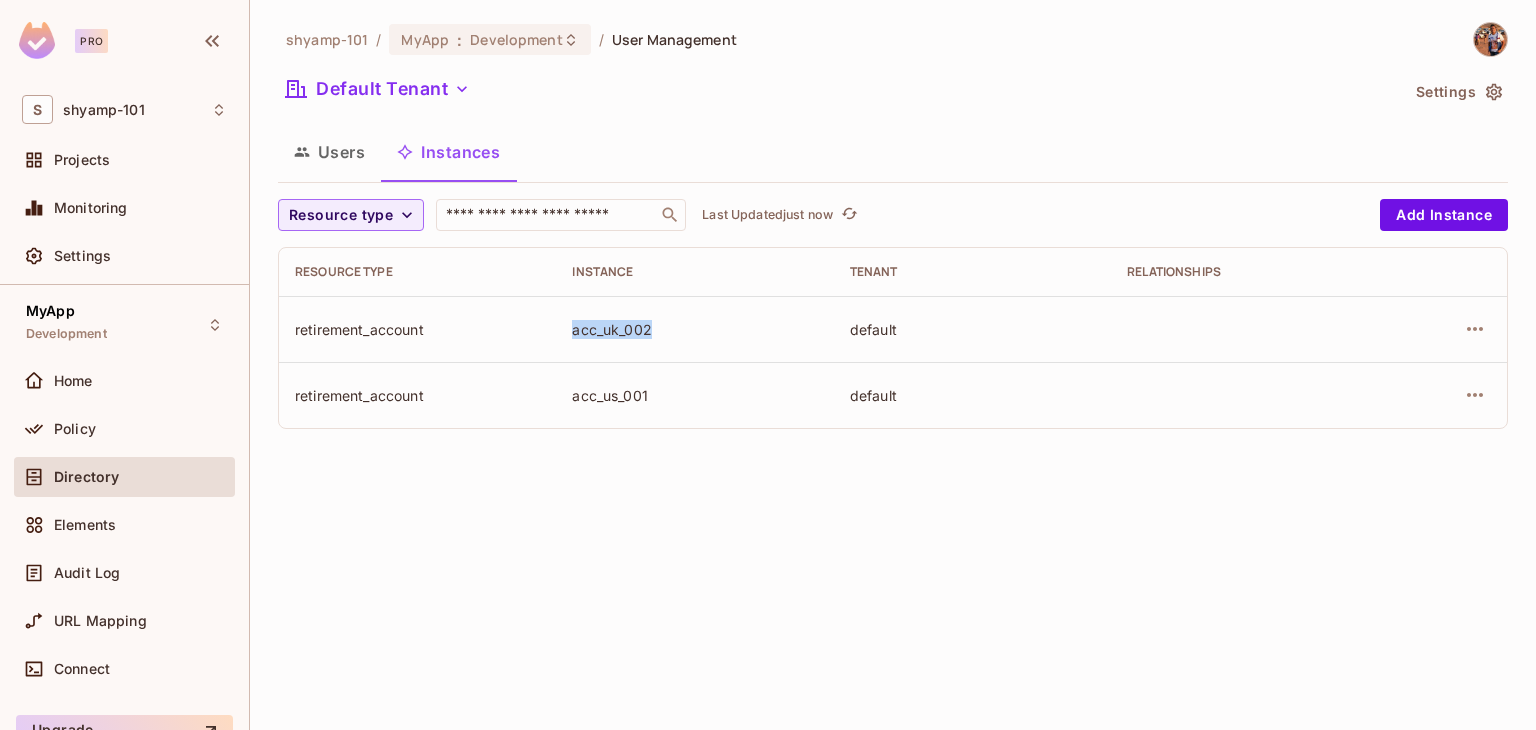 click on "acc_uk_002" at bounding box center [694, 329] 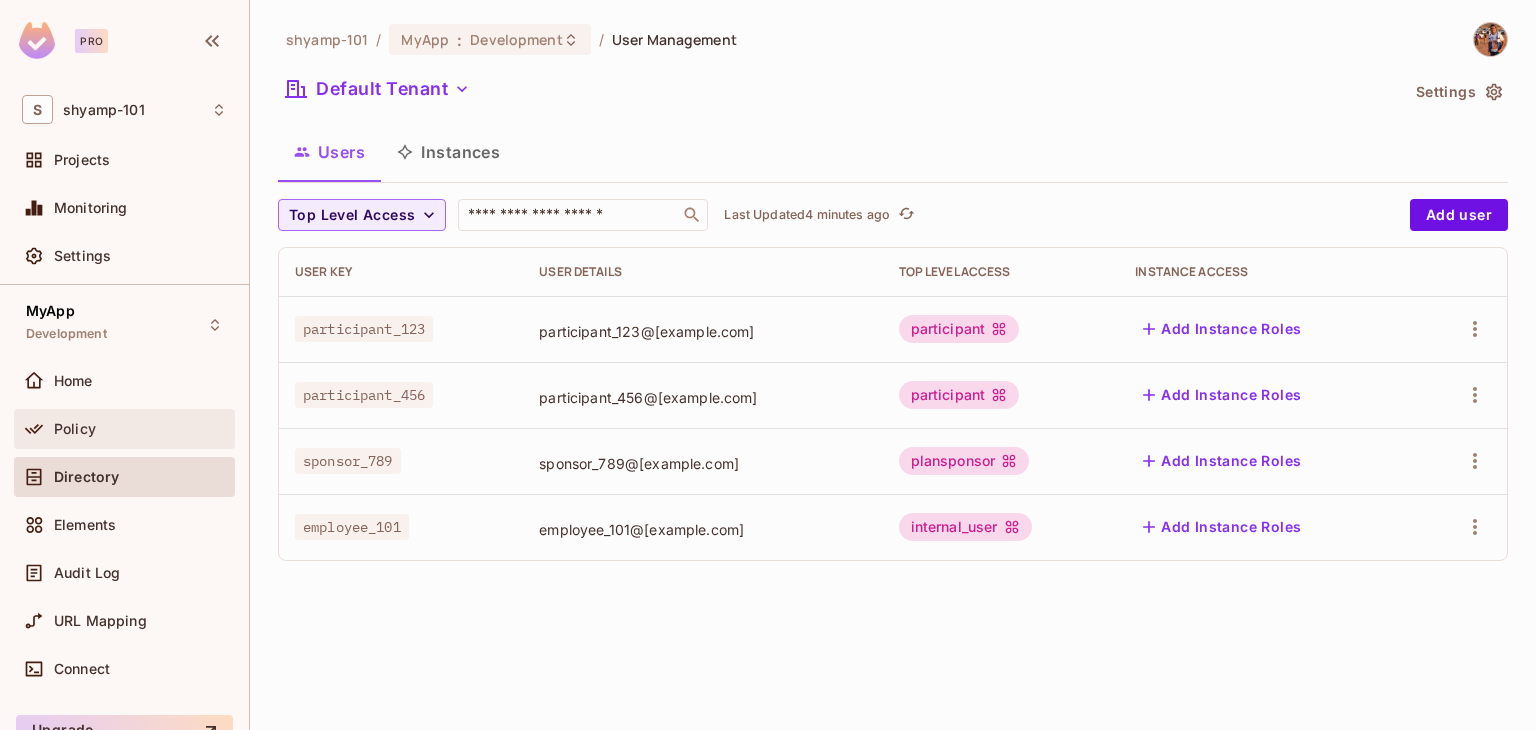 click on "Policy" at bounding box center (75, 429) 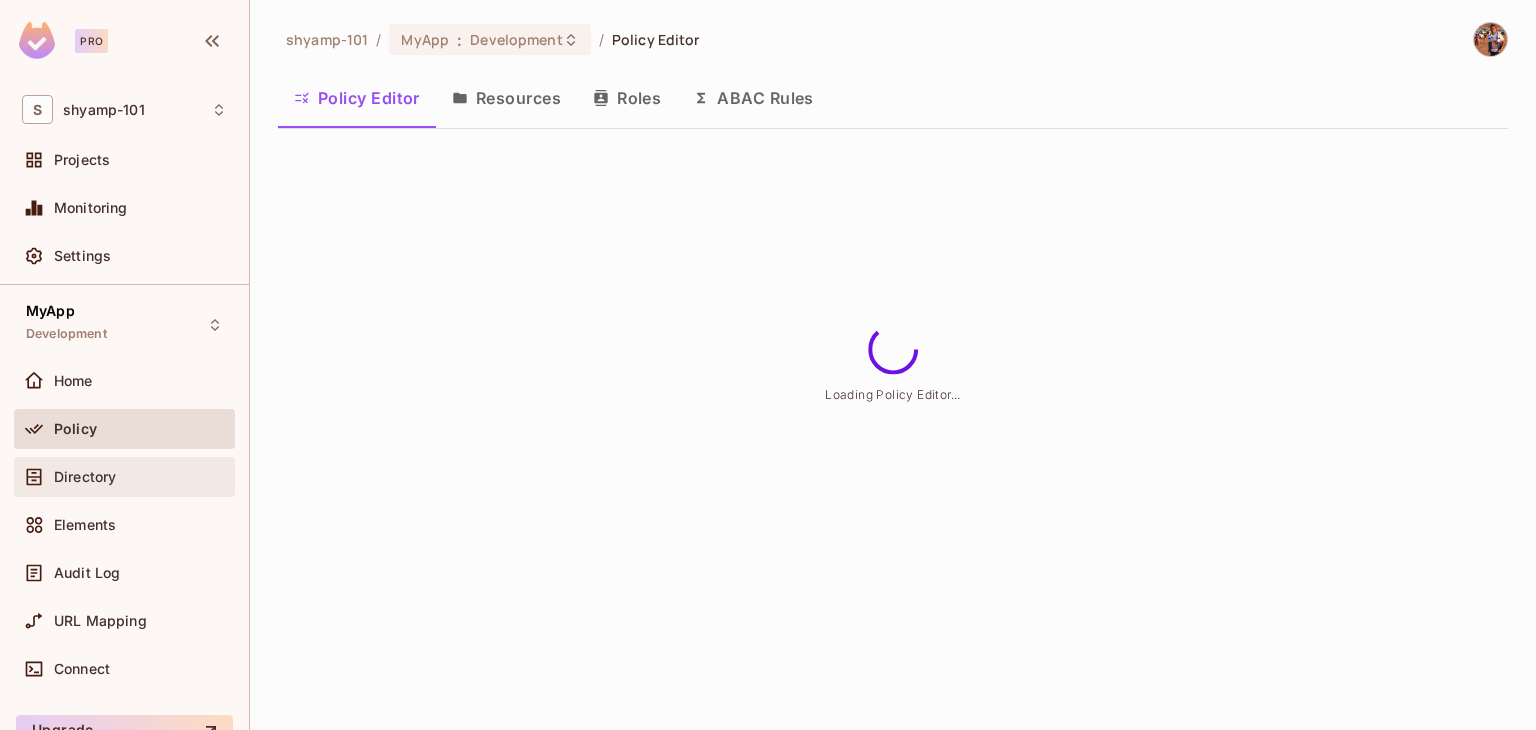 click on "Directory" at bounding box center (85, 477) 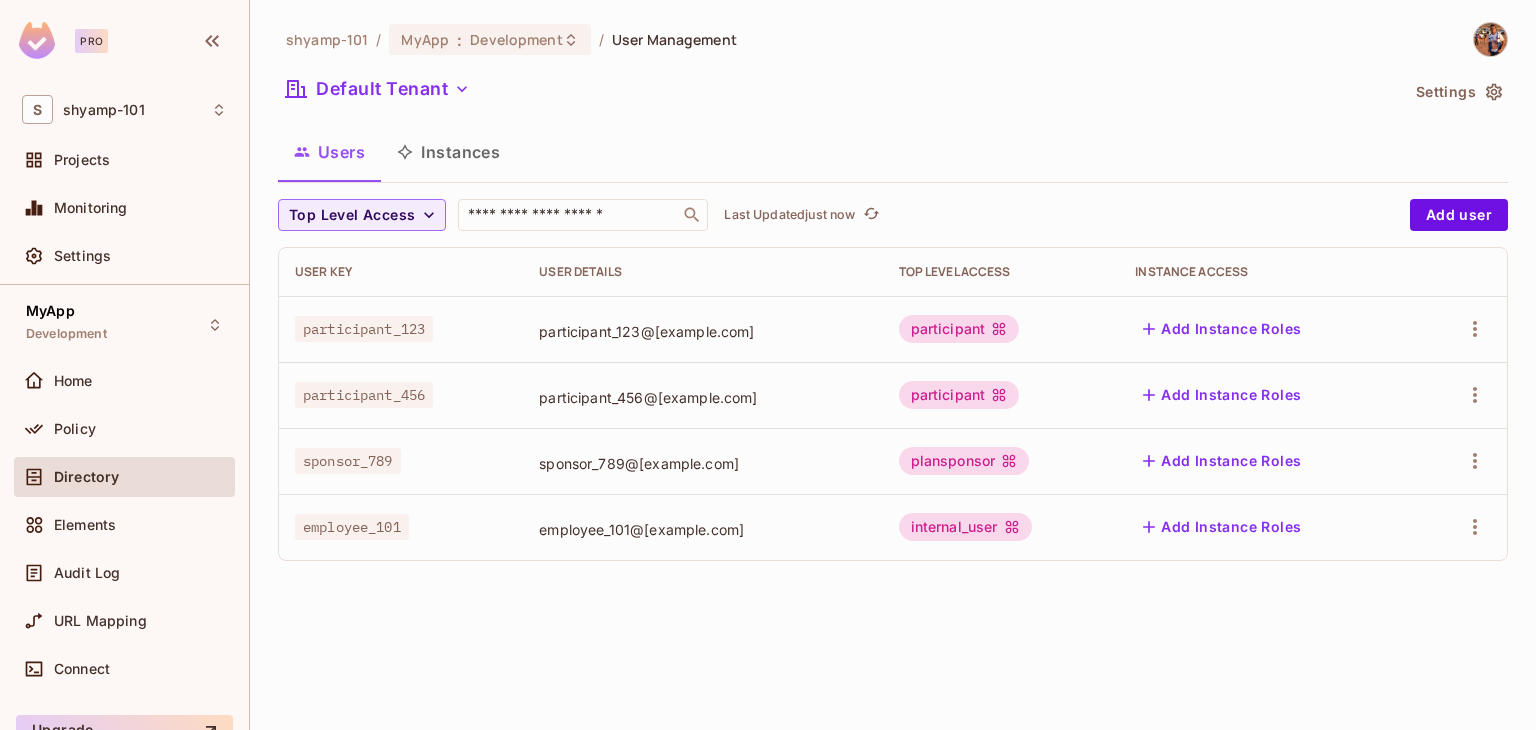 click on "Instances" at bounding box center [448, 152] 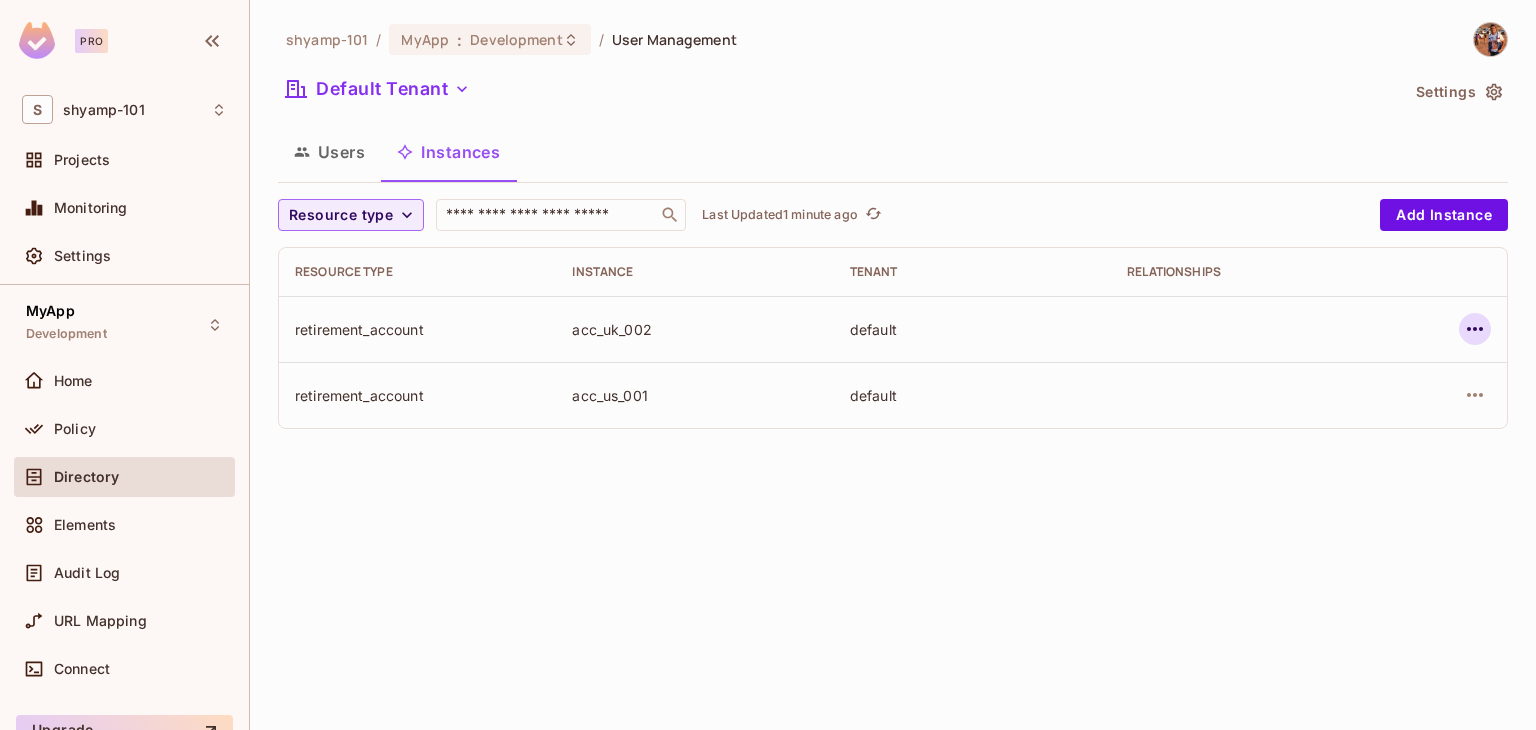 click at bounding box center (1475, 329) 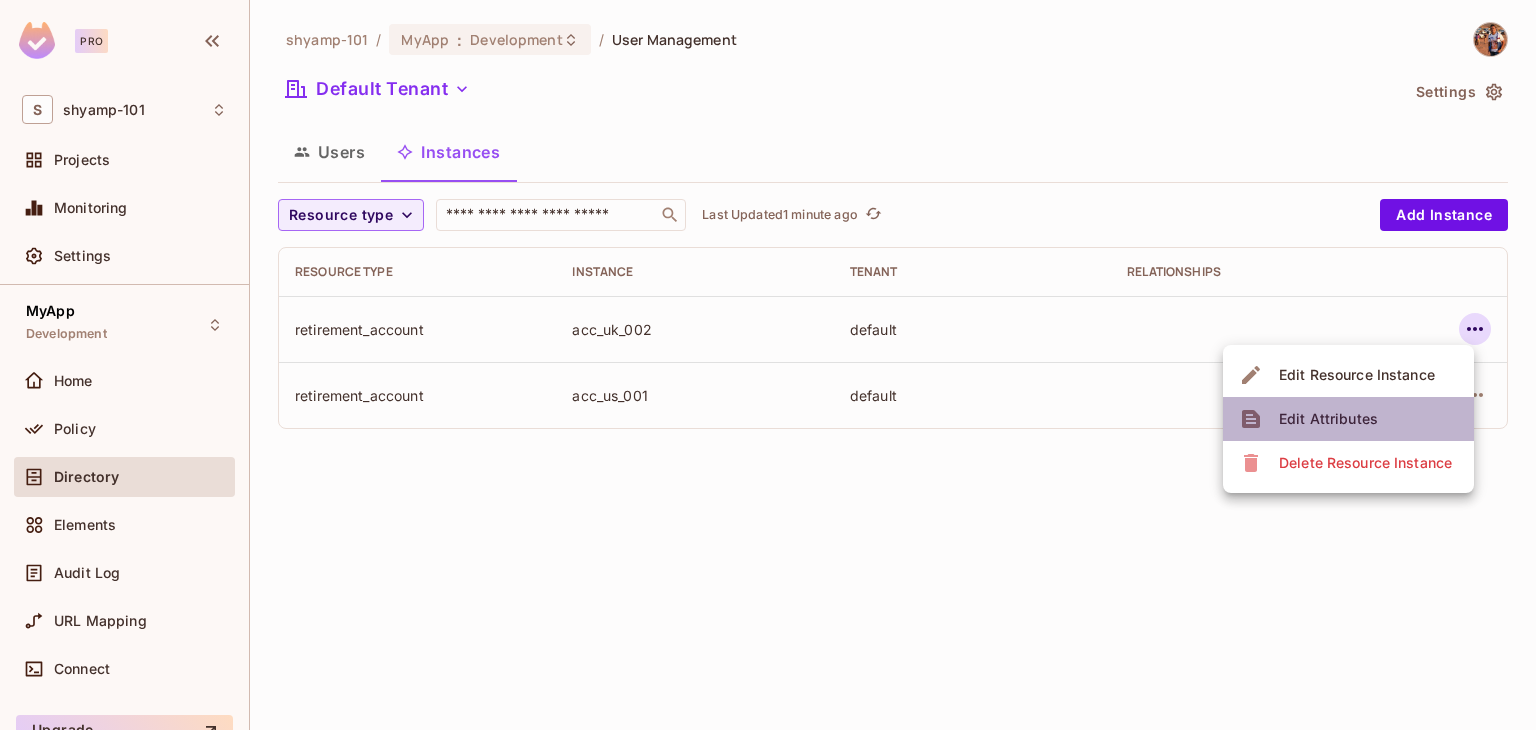 click on "Edit Attributes" at bounding box center (1328, 419) 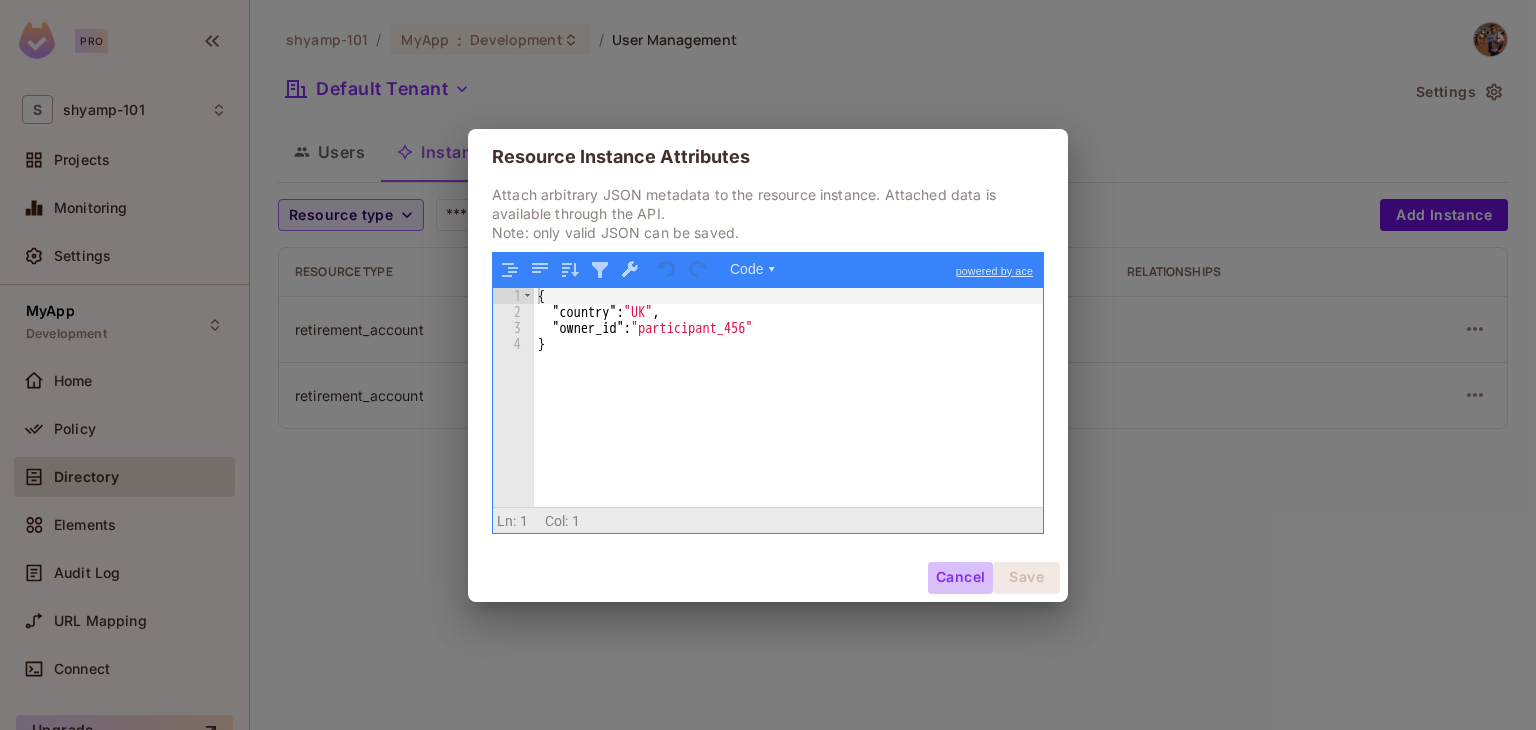 click on "Cancel" at bounding box center (960, 578) 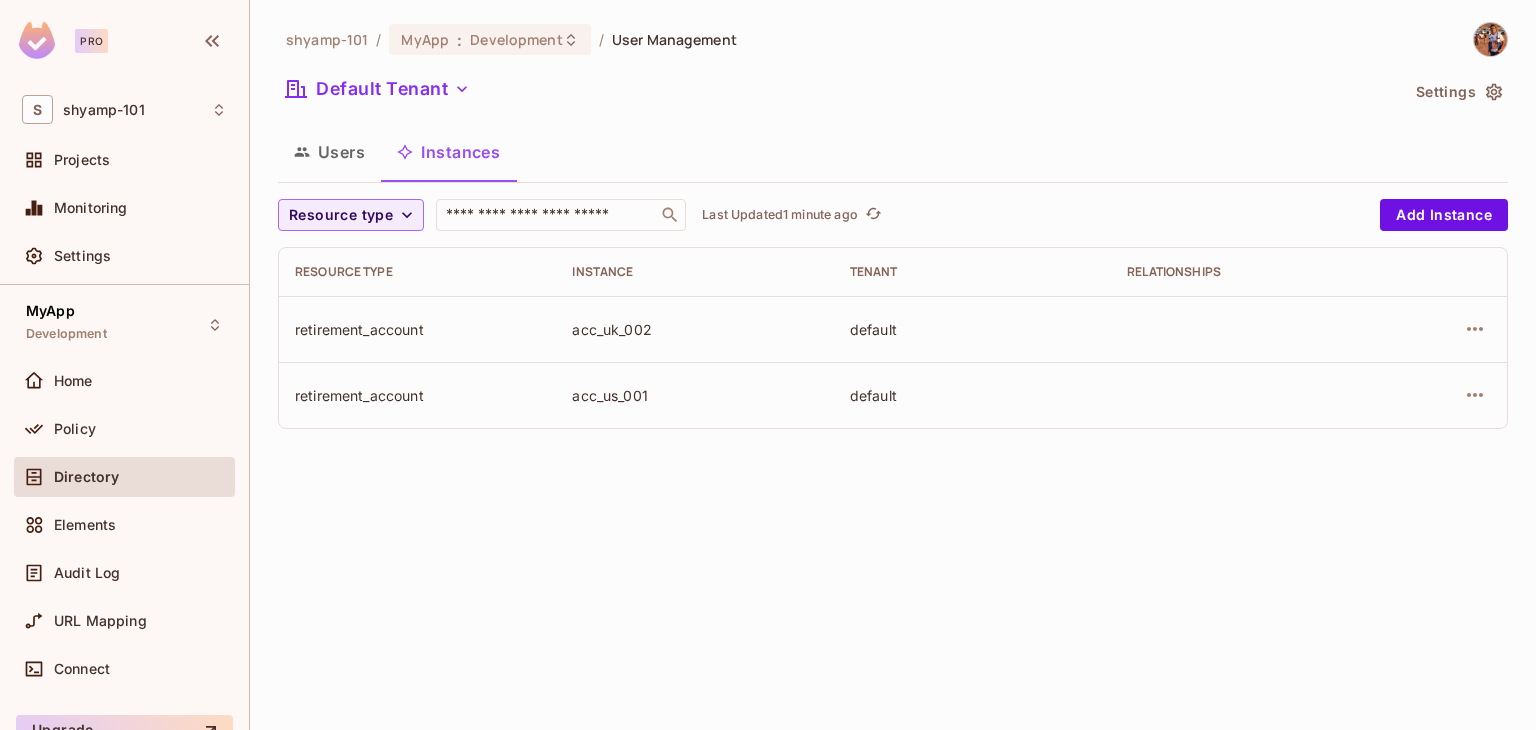 click on "acc_uk_002" at bounding box center (694, 329) 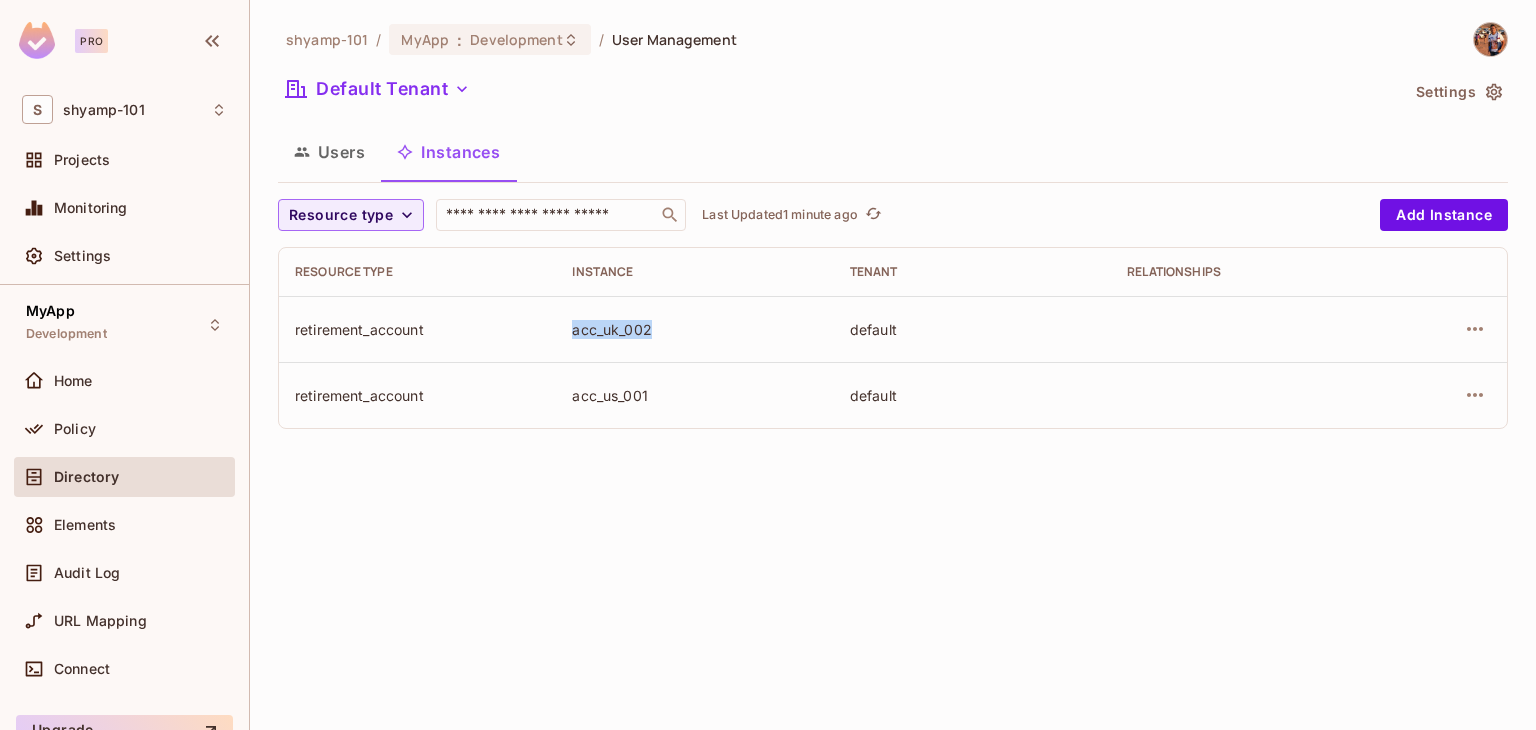 click on "acc_uk_002" at bounding box center (694, 329) 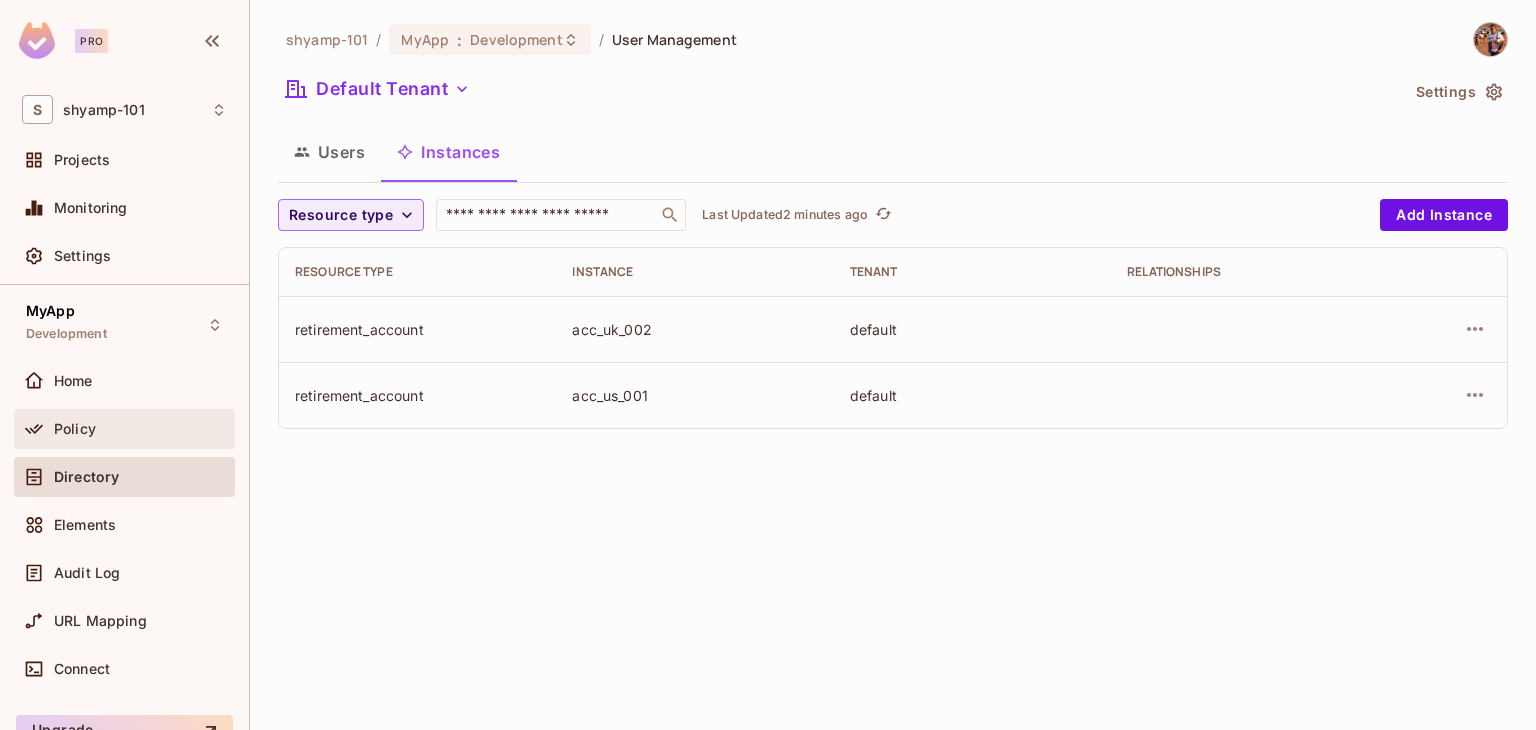 click on "Policy" at bounding box center [75, 429] 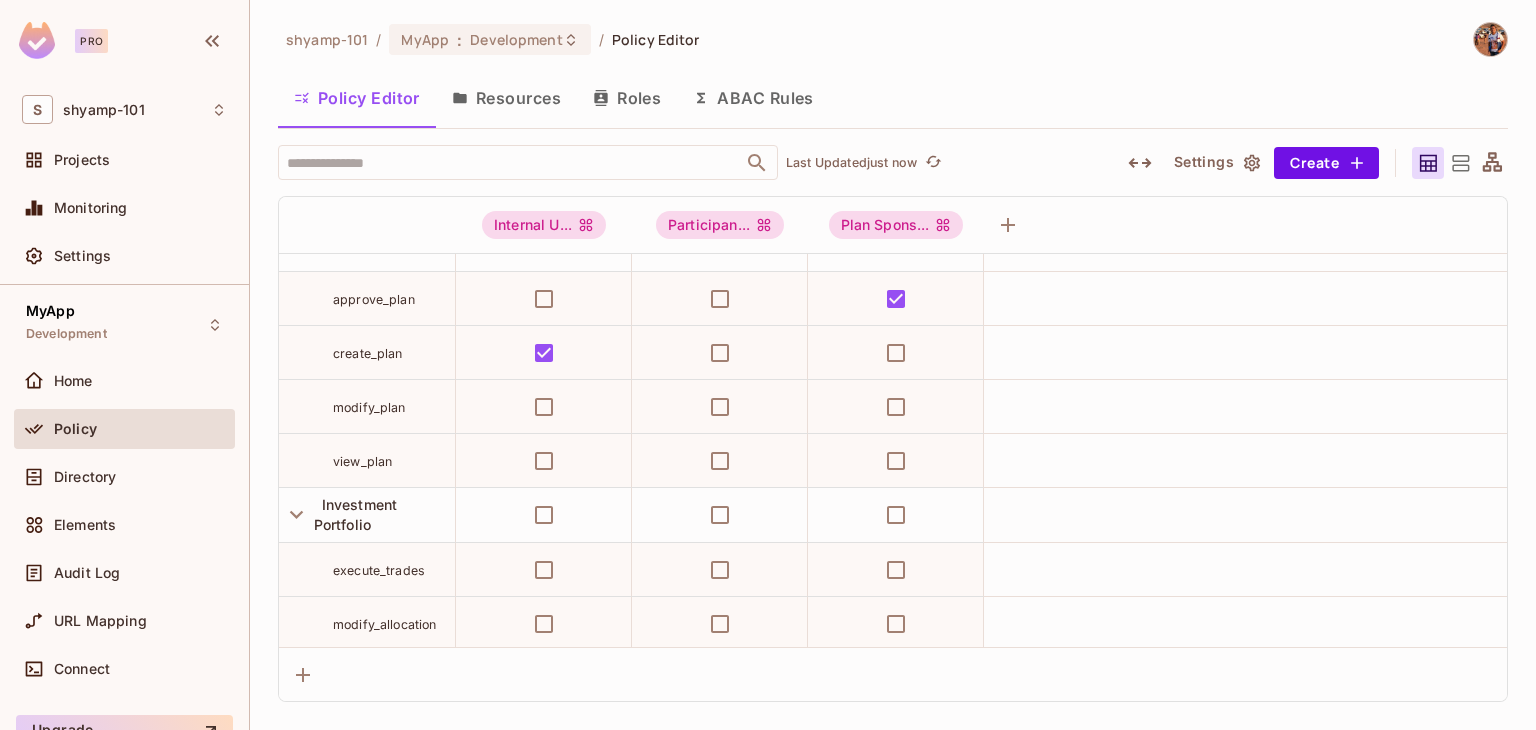 scroll, scrollTop: 0, scrollLeft: 0, axis: both 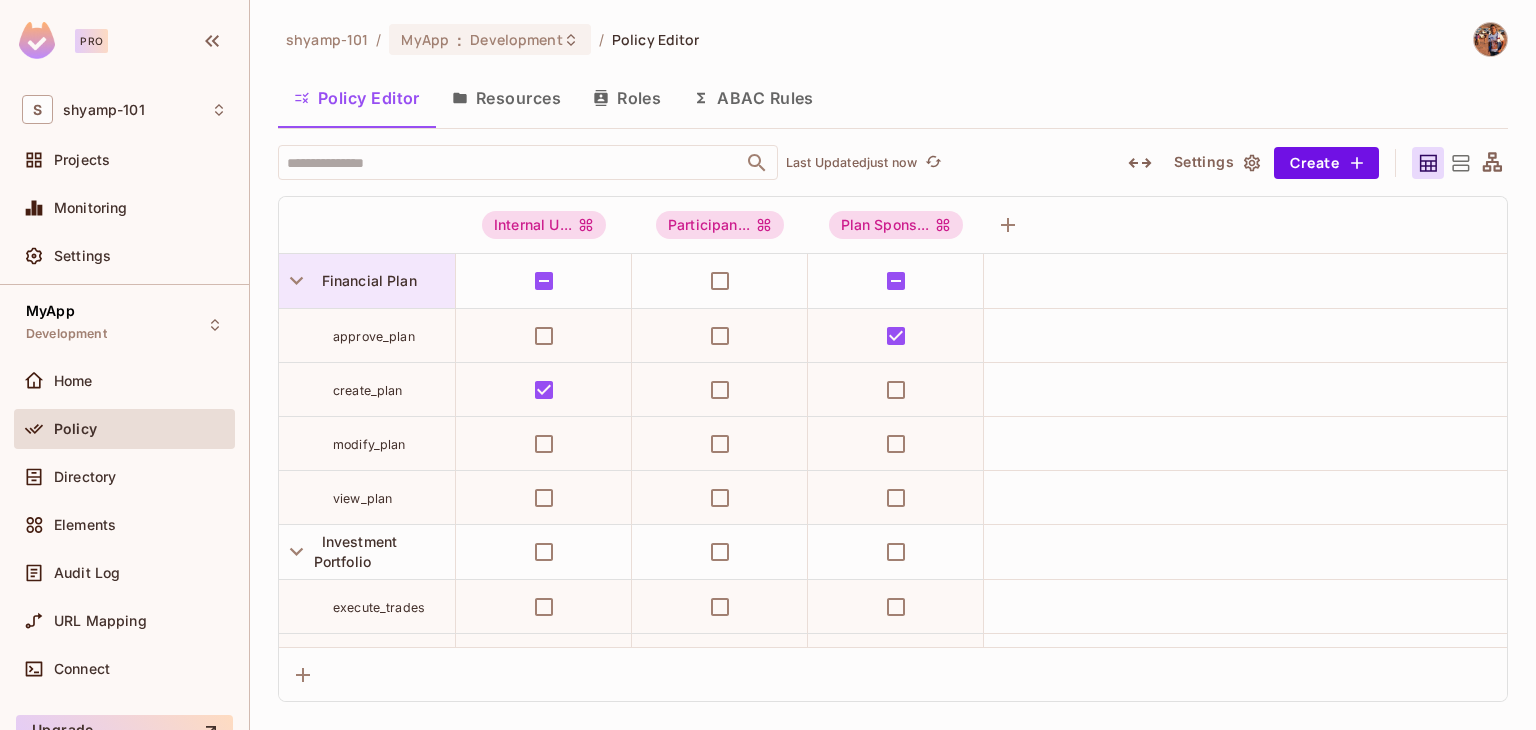 click on "Financial Plan" at bounding box center (365, 280) 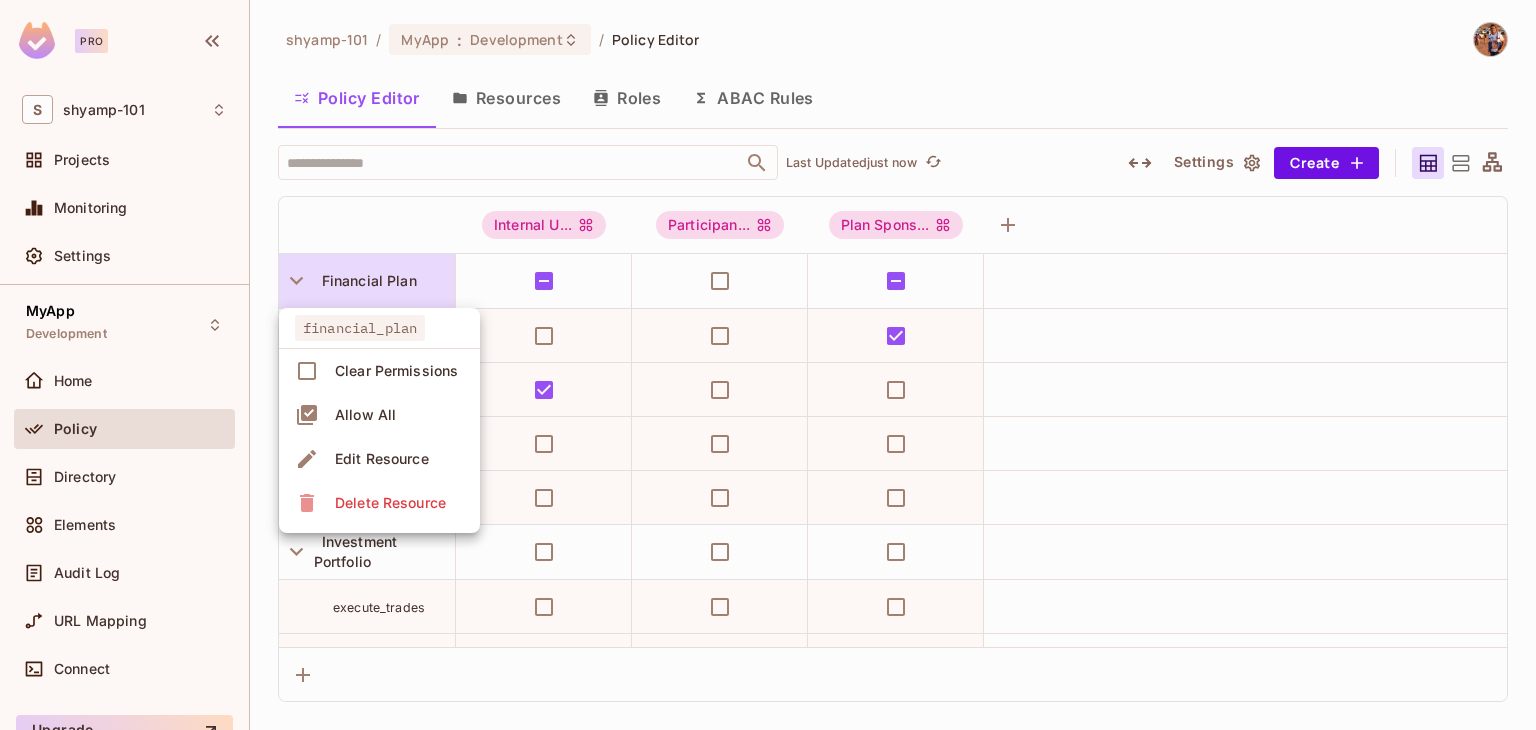 click at bounding box center [768, 365] 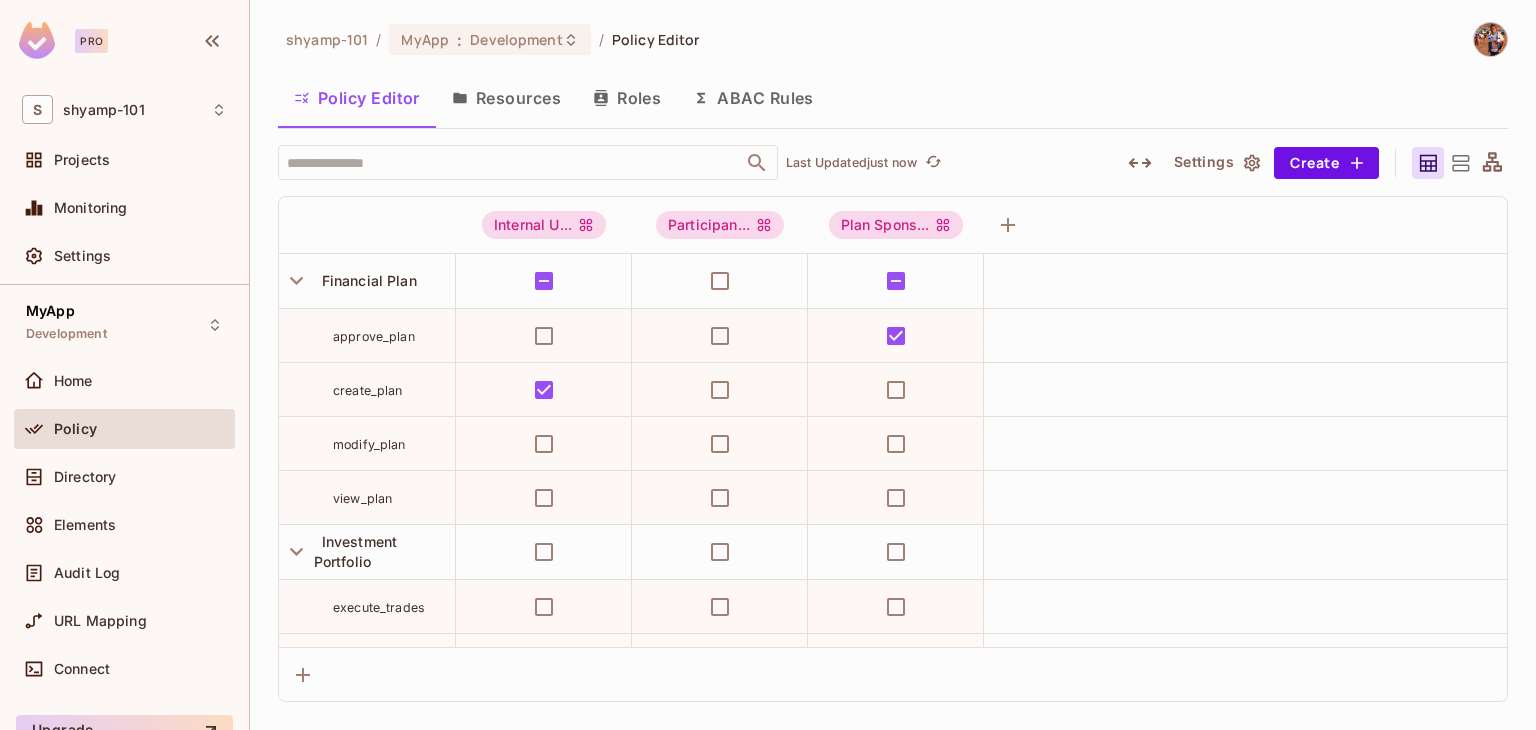 click 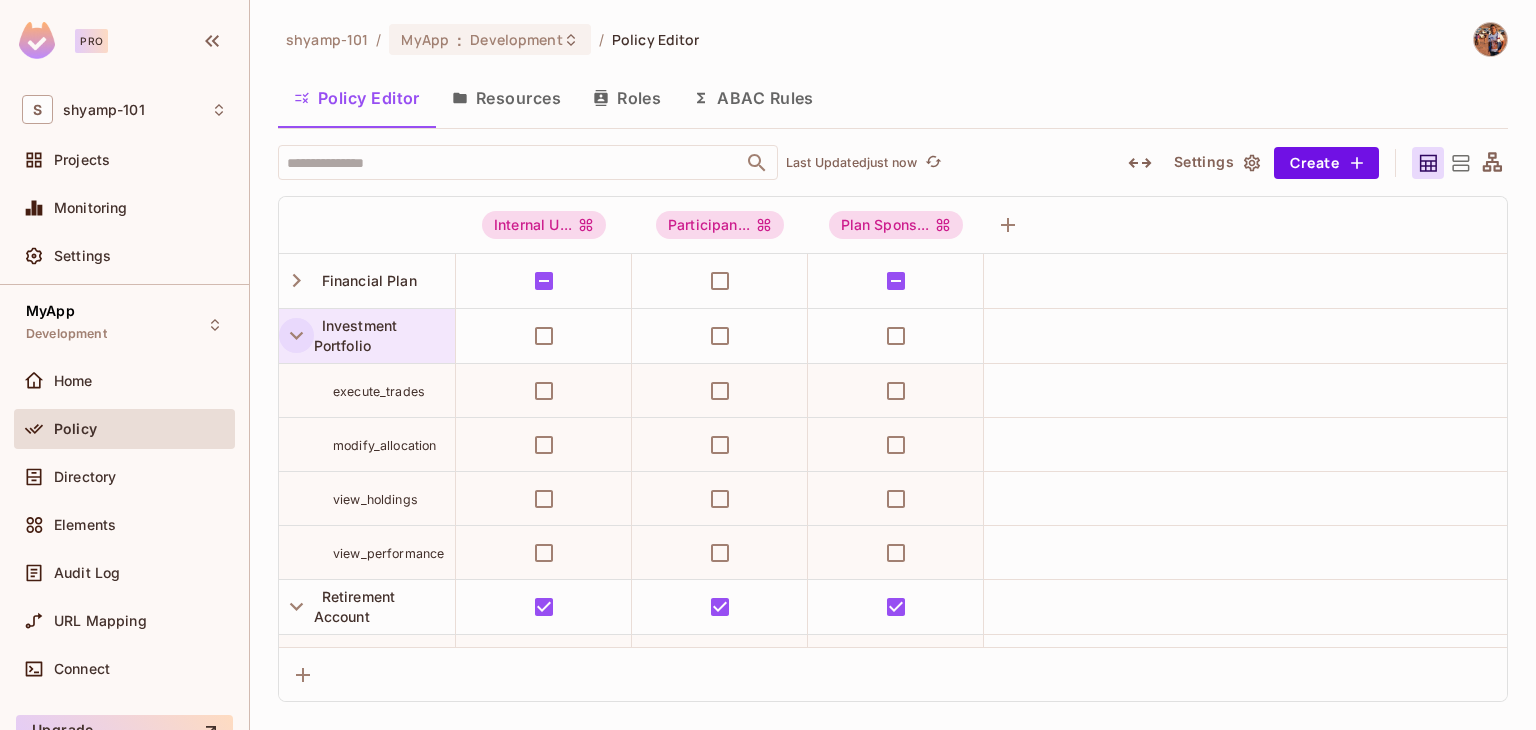 click 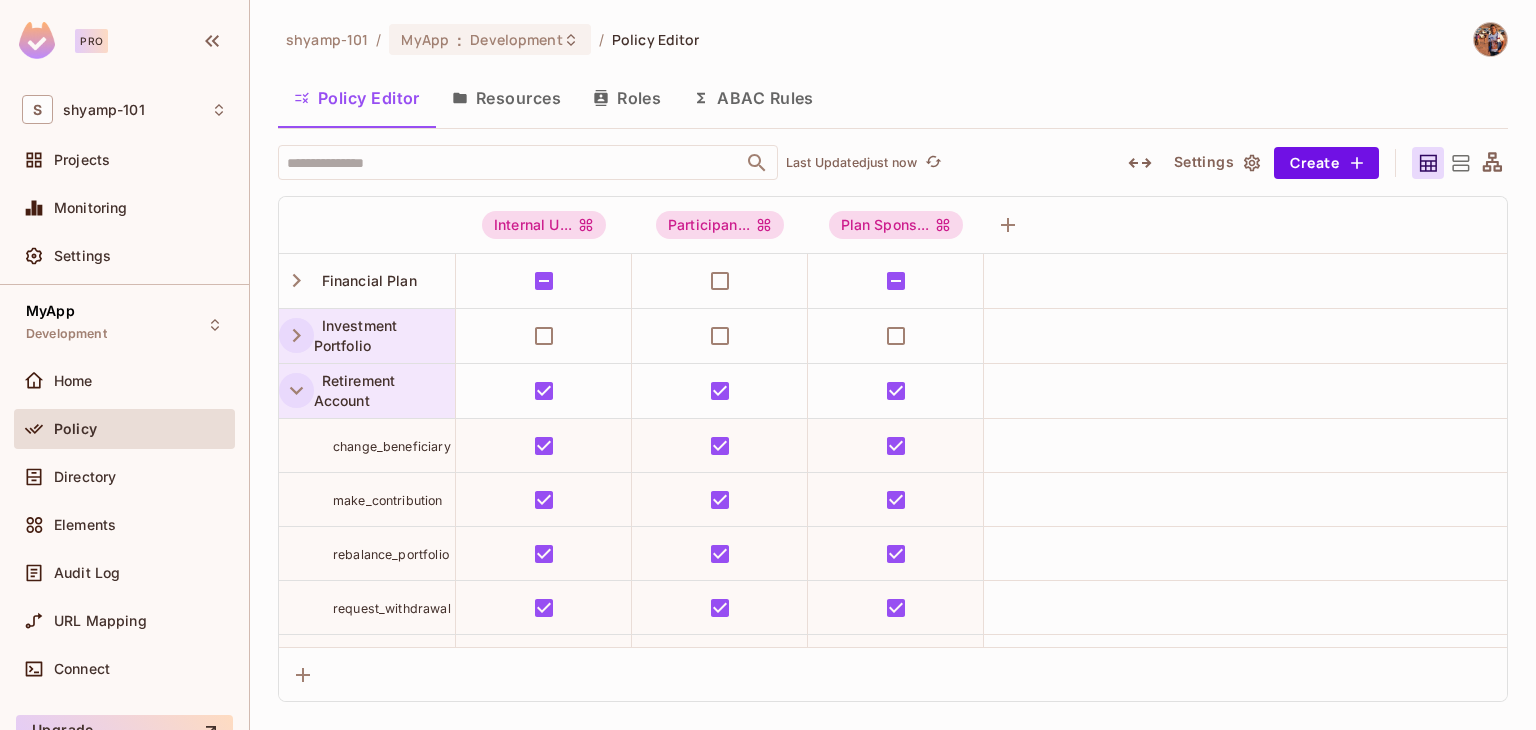 click 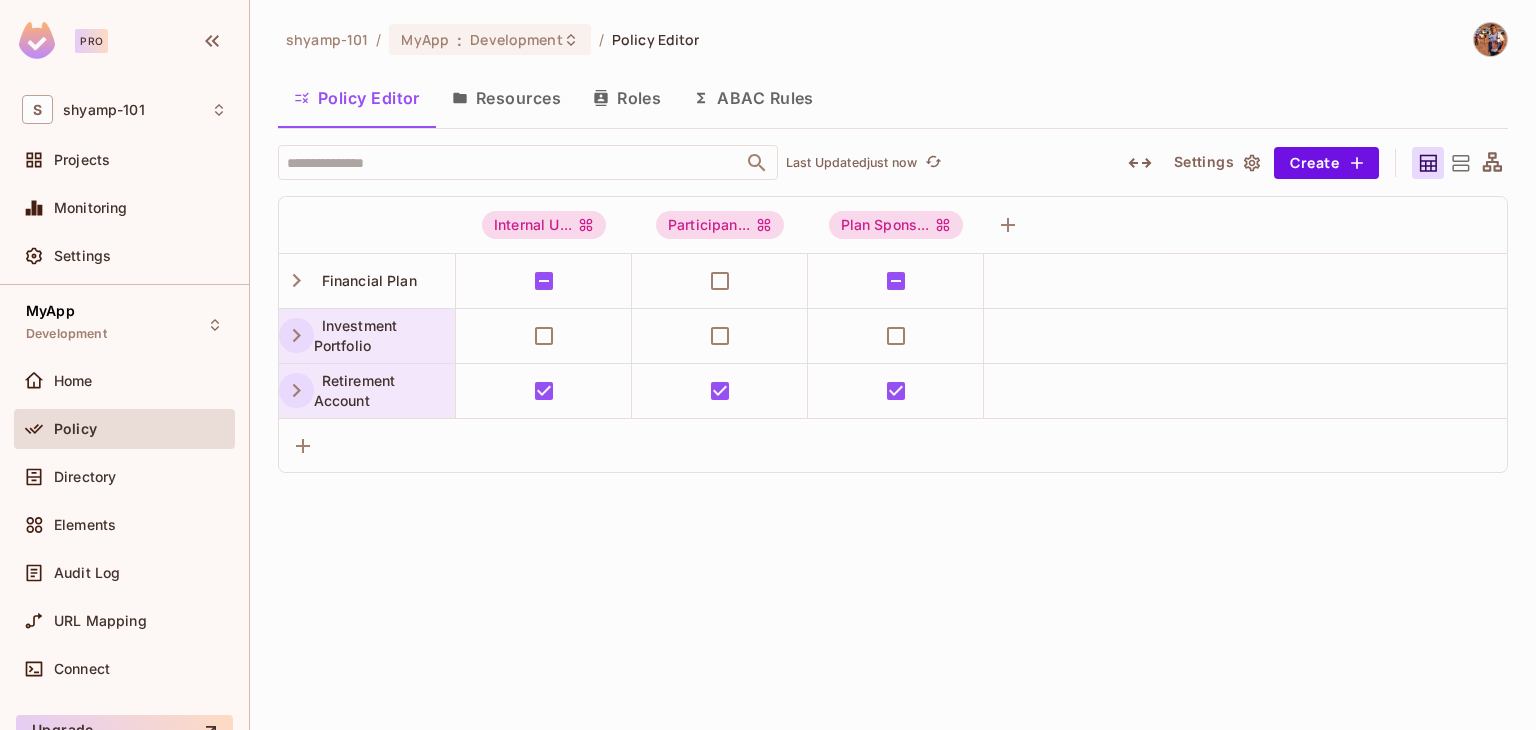 click 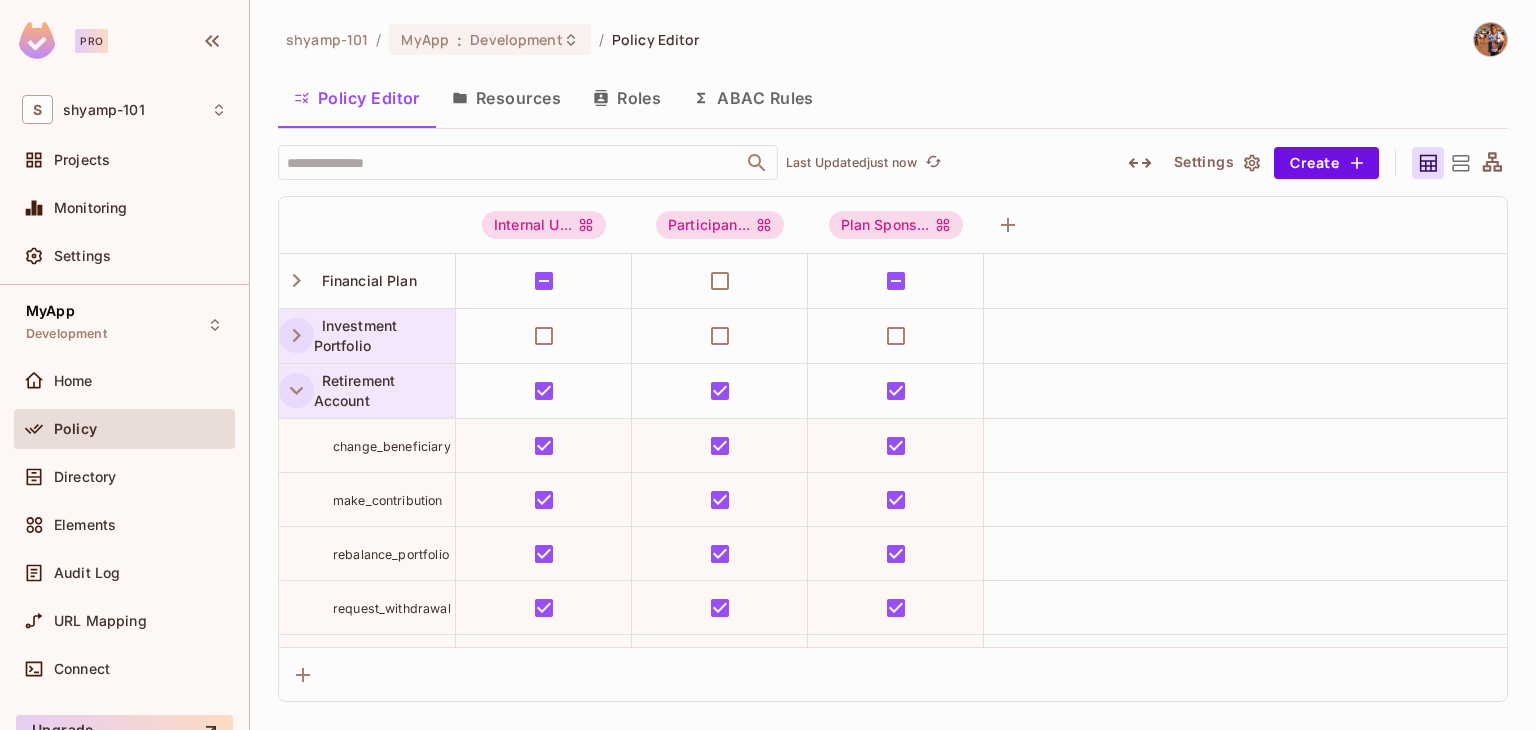 click 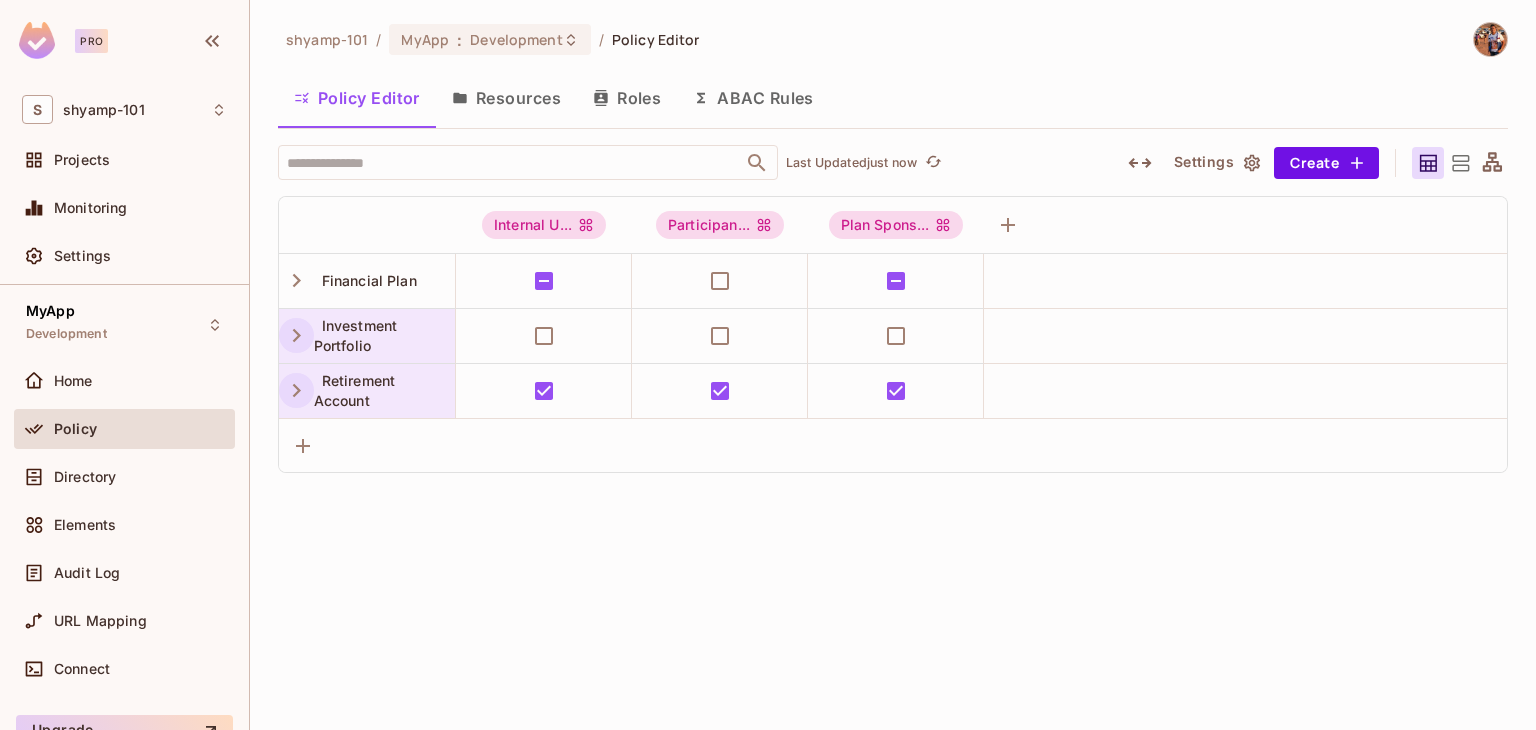 click 